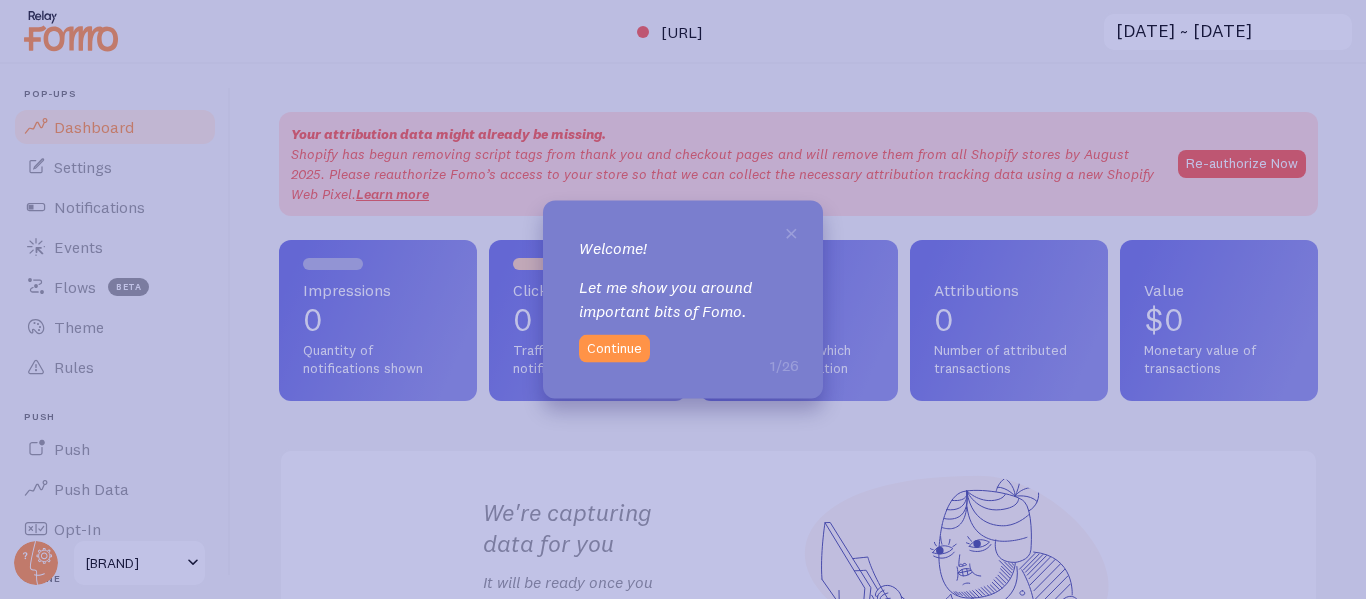 scroll, scrollTop: 0, scrollLeft: 0, axis: both 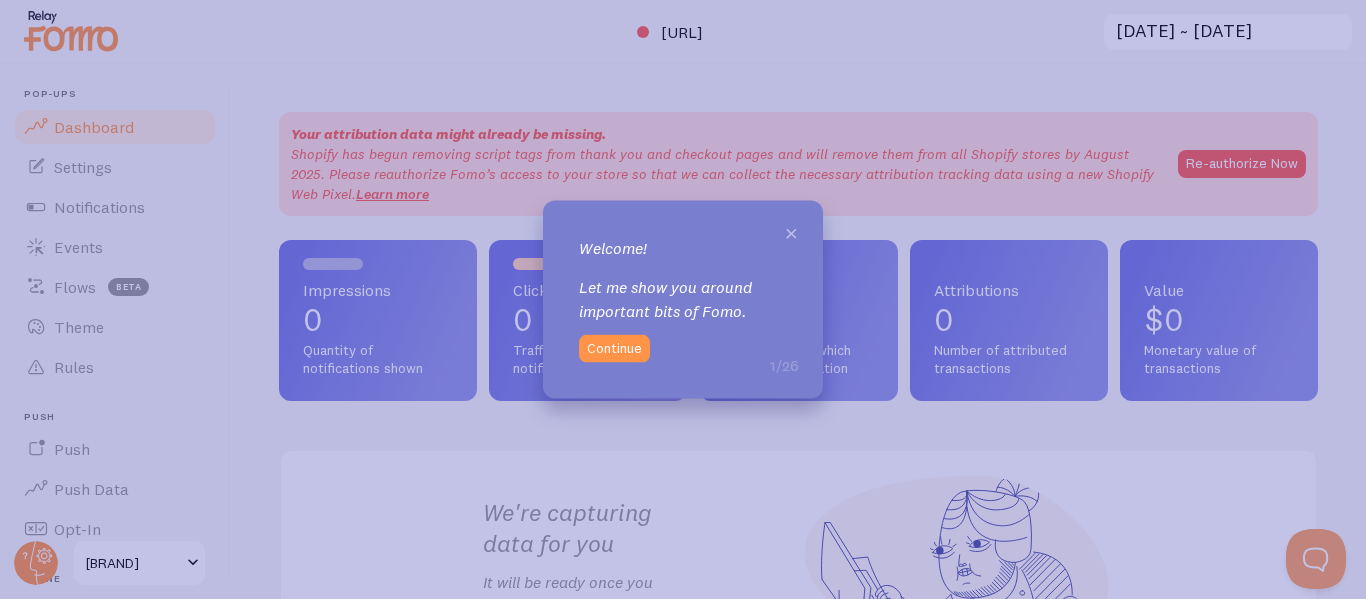 click on "×" at bounding box center (791, 231) 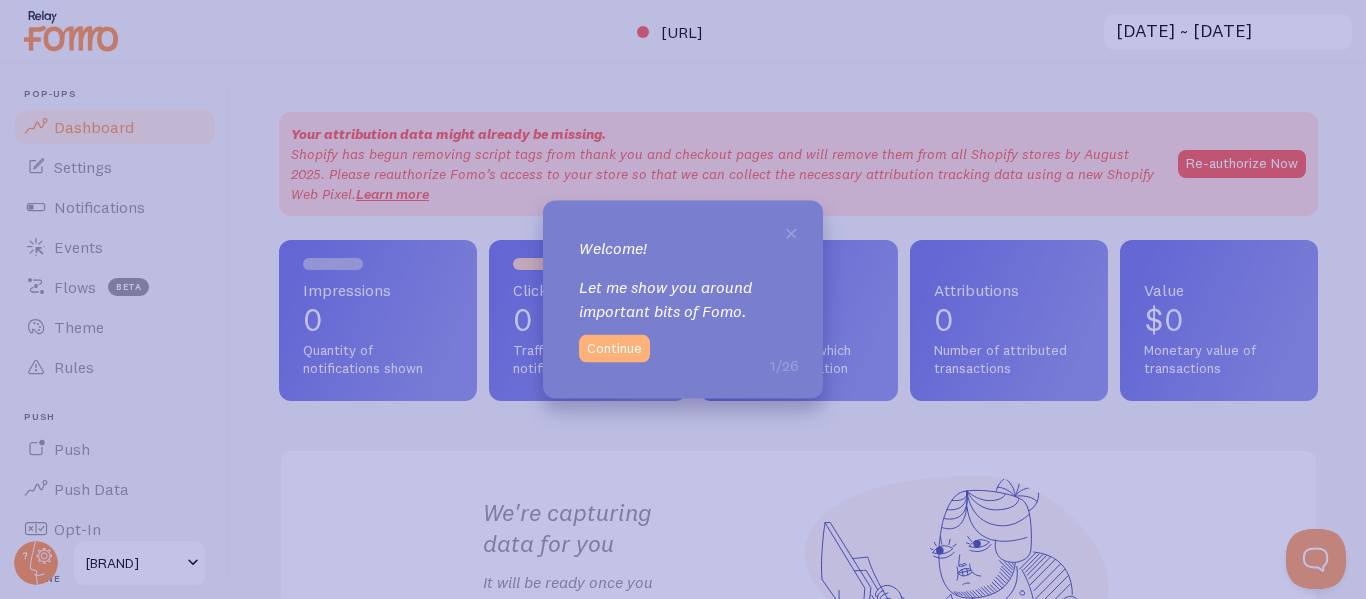 click on "Continue" at bounding box center (614, 349) 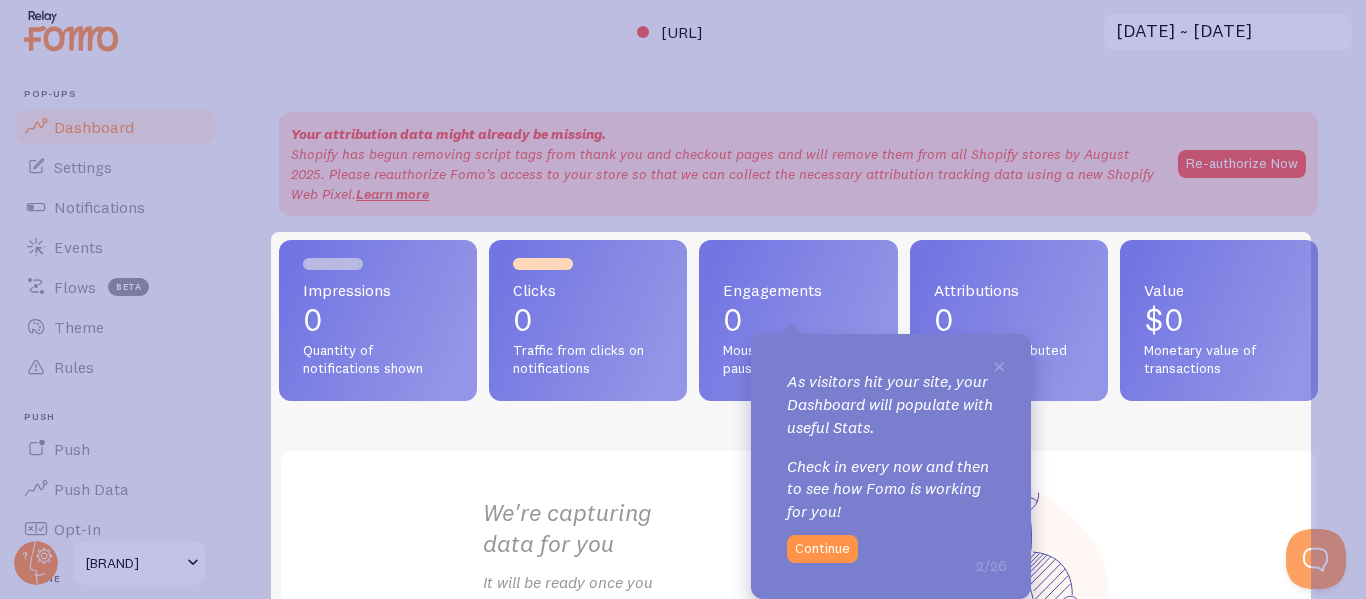 click on "×   As visitors hit your site, your Dashboard will populate with useful Stats.   Check in every now and then to see how Fomo is working for you!   2/26 Continue" at bounding box center [891, 466] 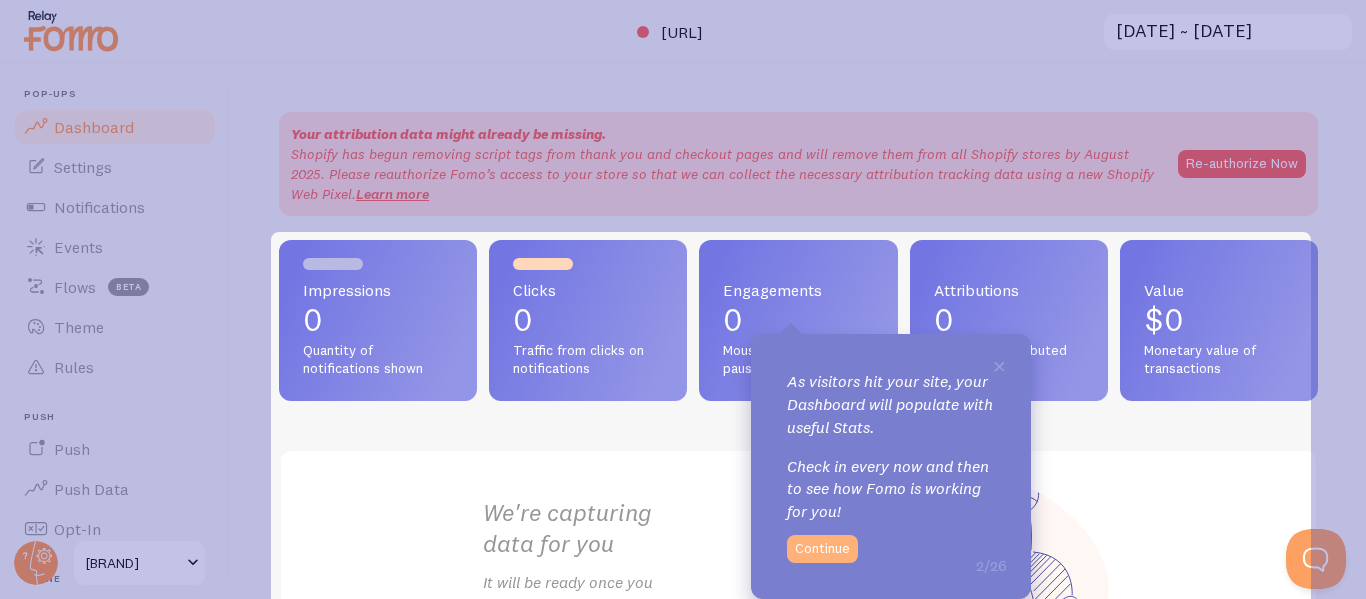 click on "Continue" at bounding box center (822, 549) 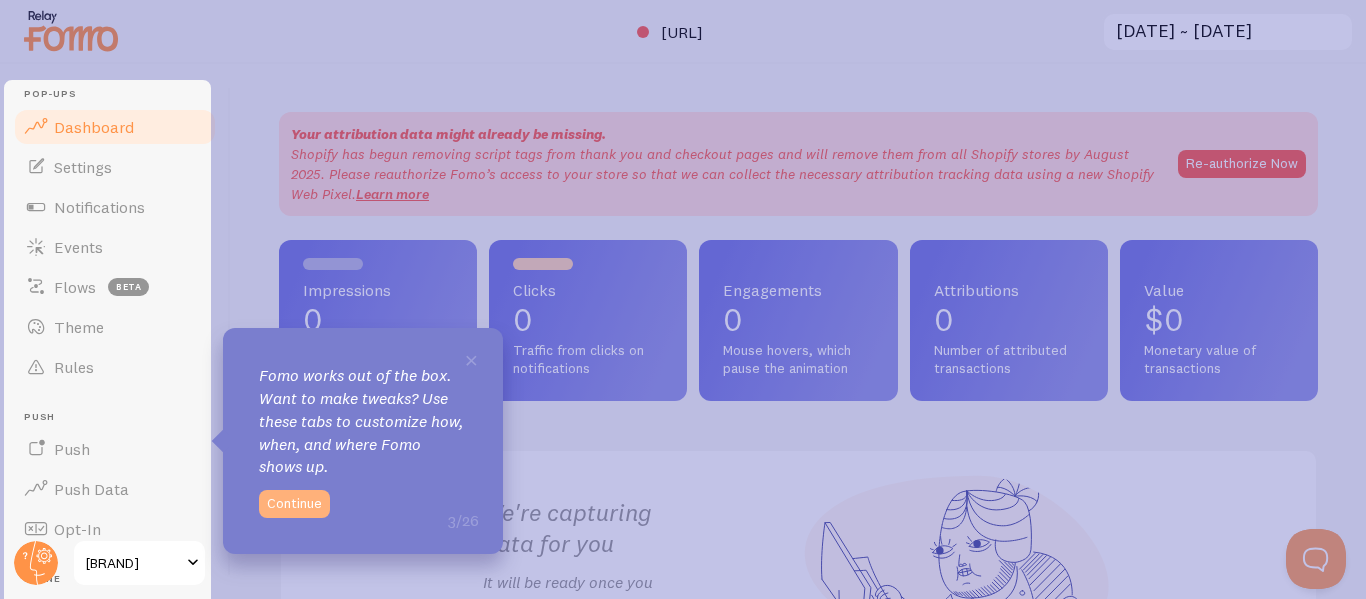 click on "Continue" at bounding box center [294, 504] 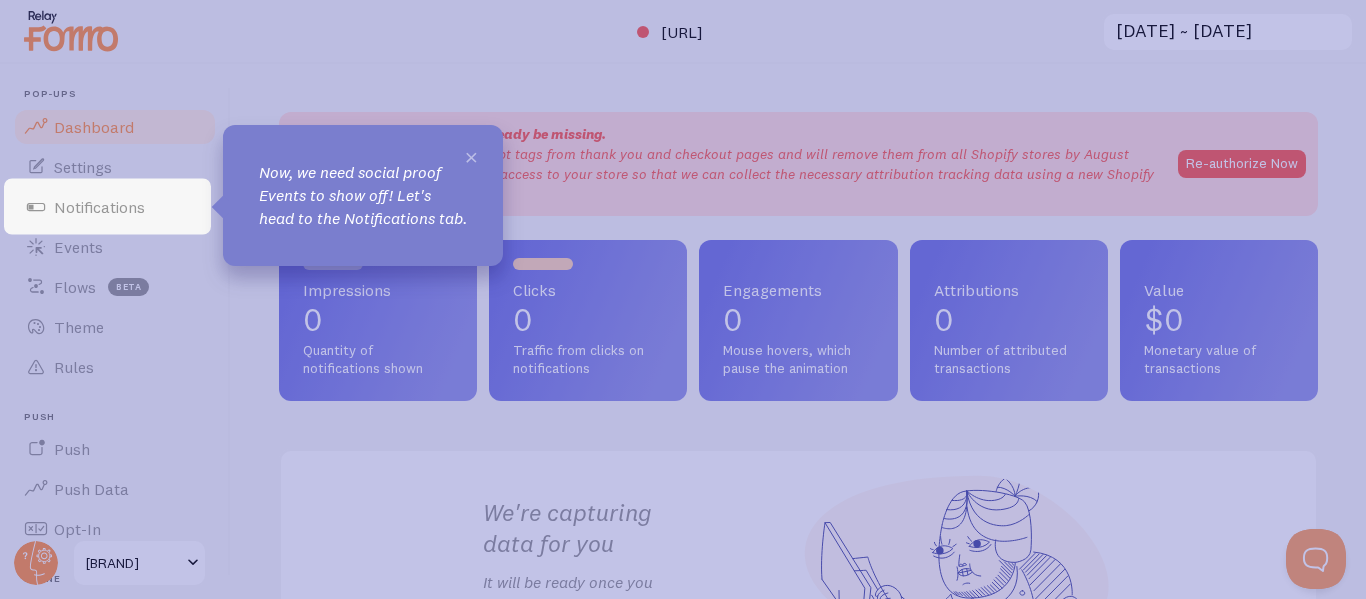 click on "×" at bounding box center [471, 156] 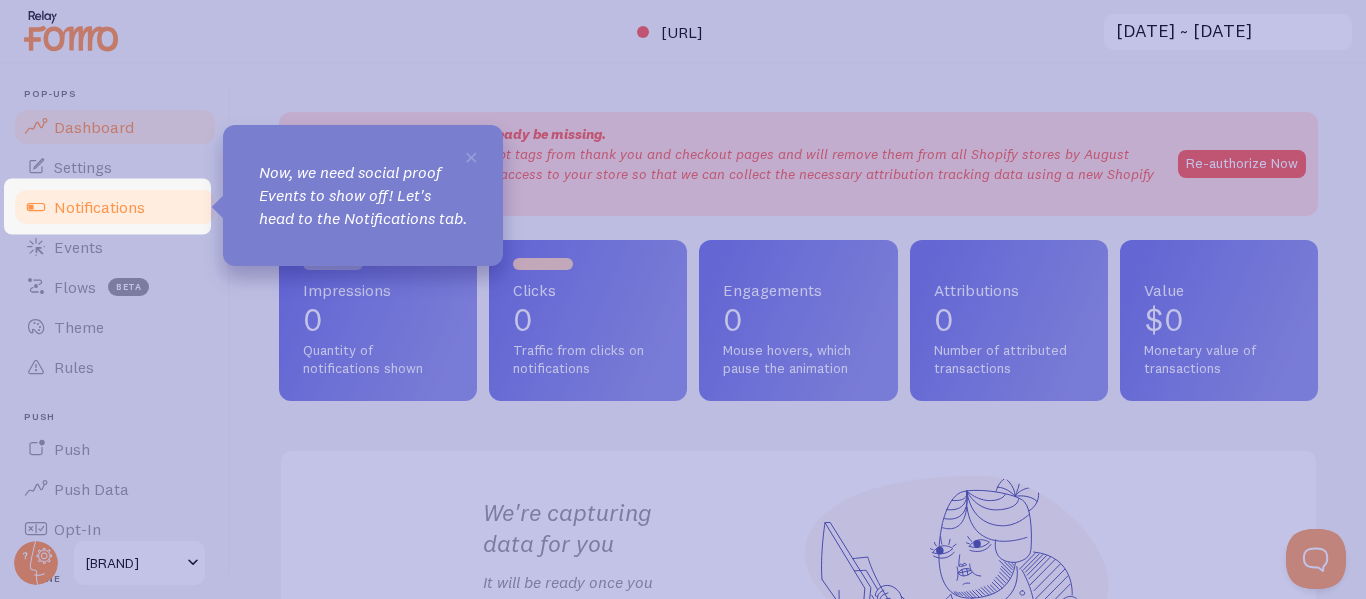 click on "Notifications" at bounding box center [115, 207] 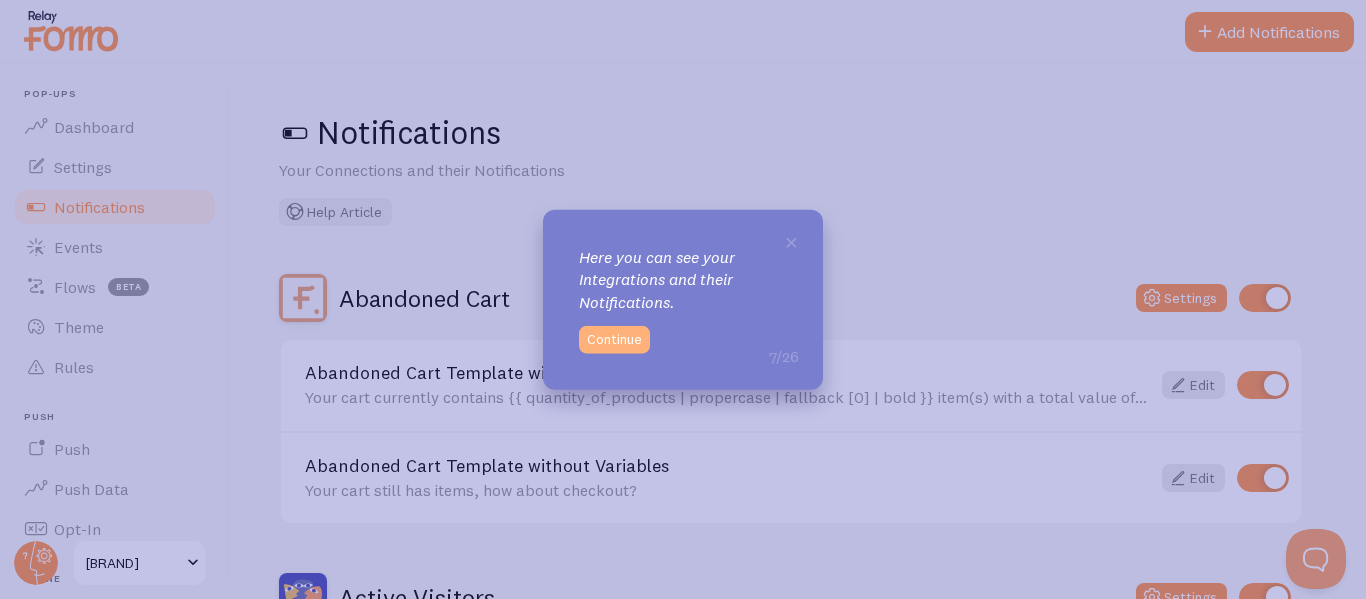 click on "Continue" at bounding box center (614, 340) 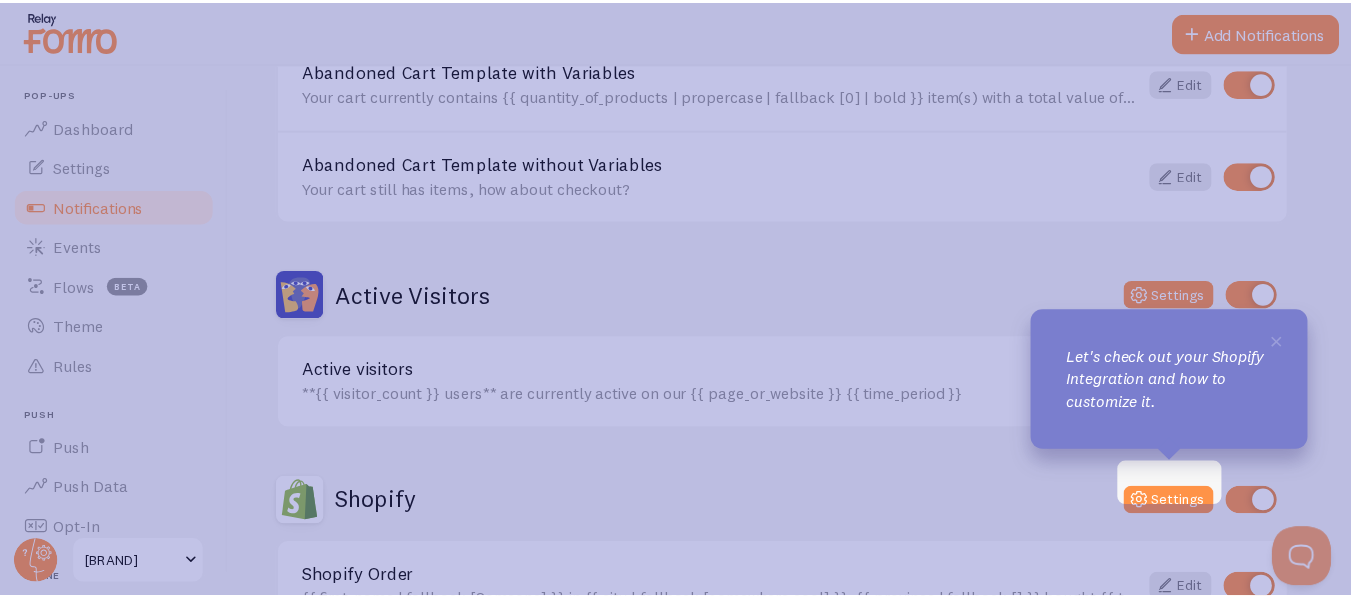scroll, scrollTop: 300, scrollLeft: 0, axis: vertical 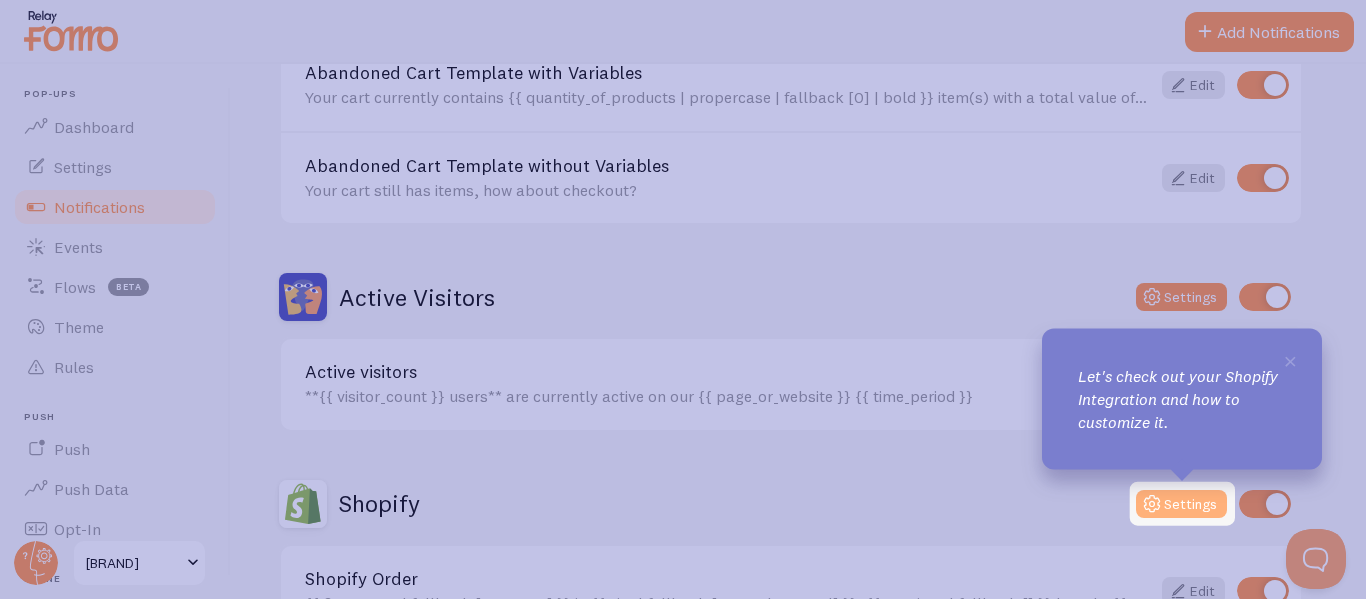 click on "Settings" at bounding box center [1181, 504] 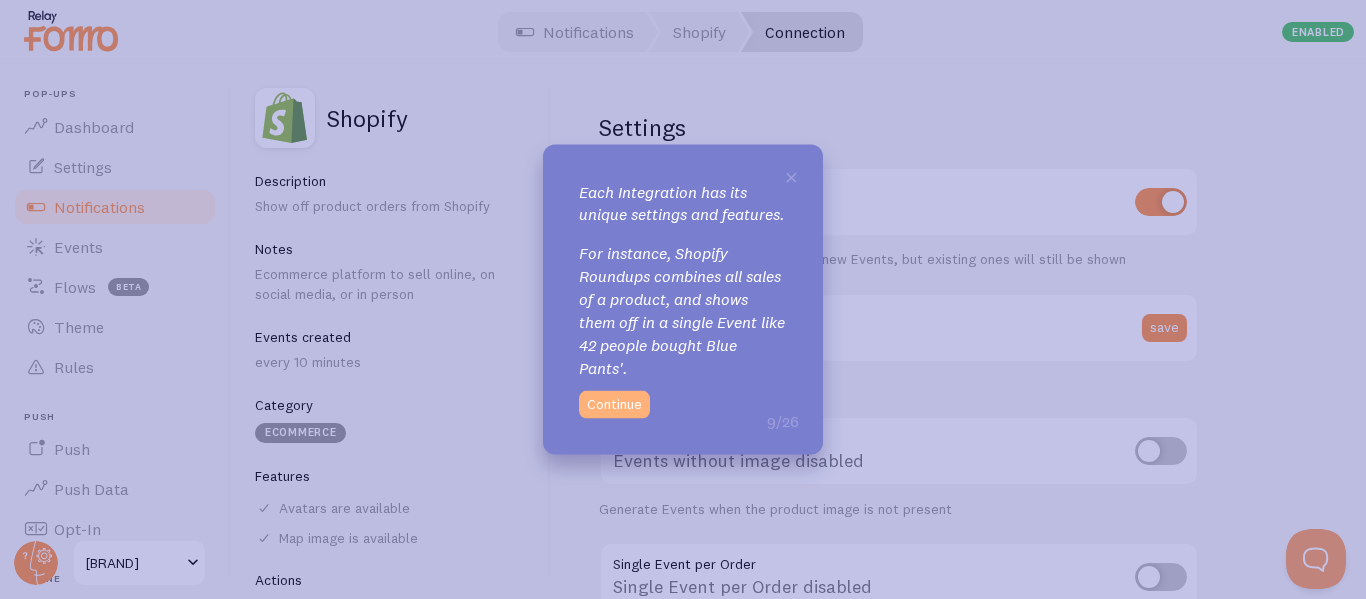 click on "Continue" at bounding box center (614, 405) 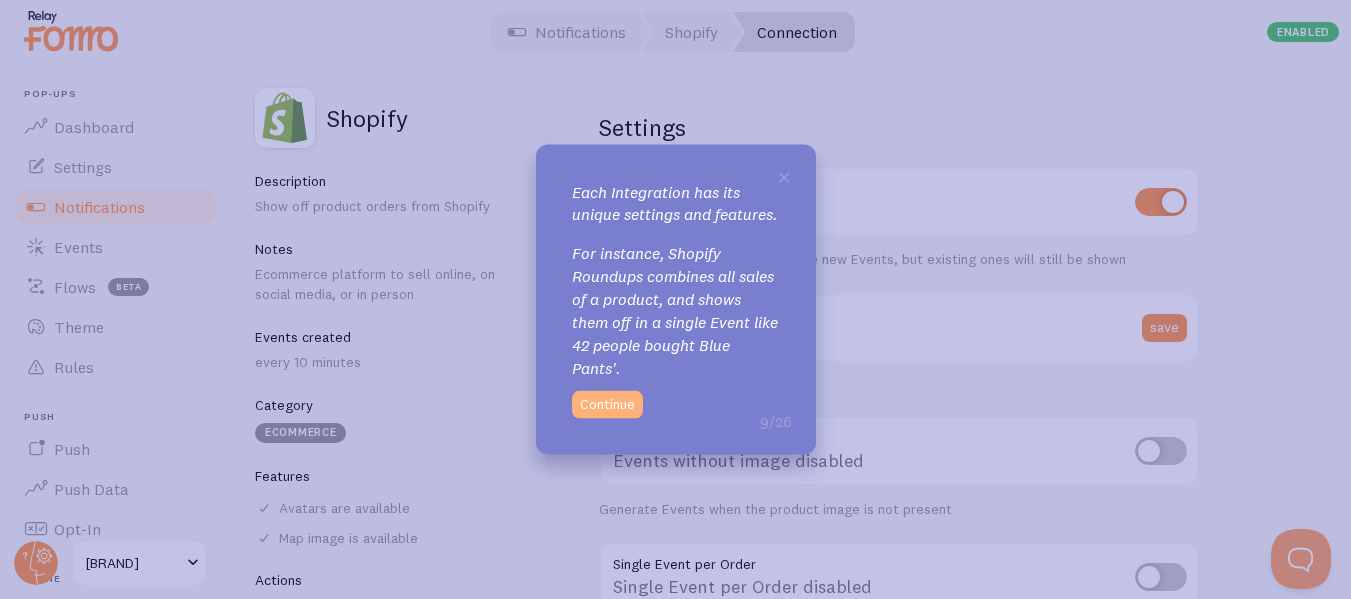 scroll, scrollTop: 12, scrollLeft: 0, axis: vertical 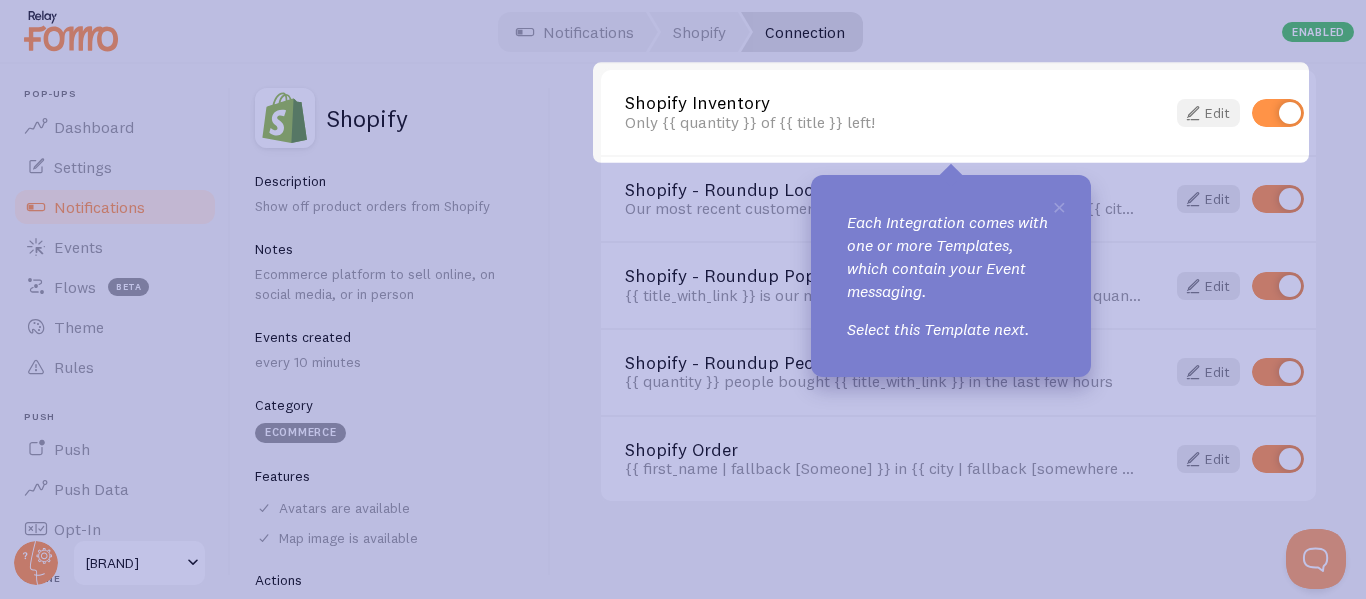 click on "Edit" at bounding box center (1208, 113) 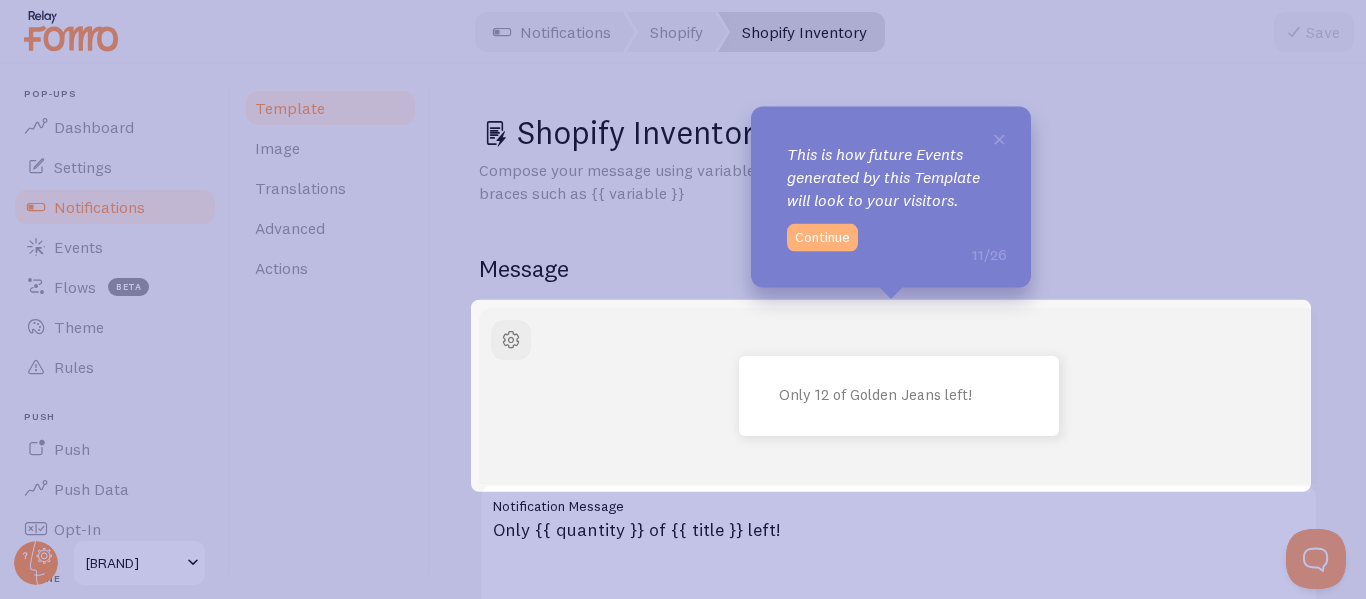 click on "Continue" at bounding box center (822, 238) 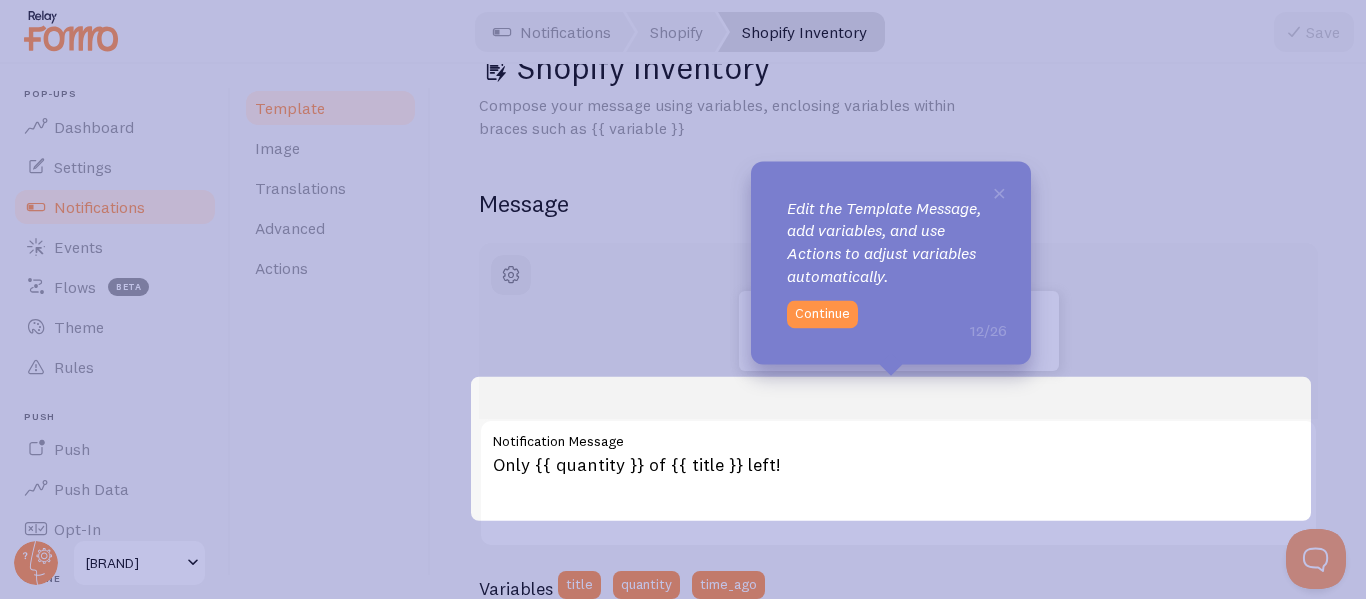 scroll, scrollTop: 100, scrollLeft: 0, axis: vertical 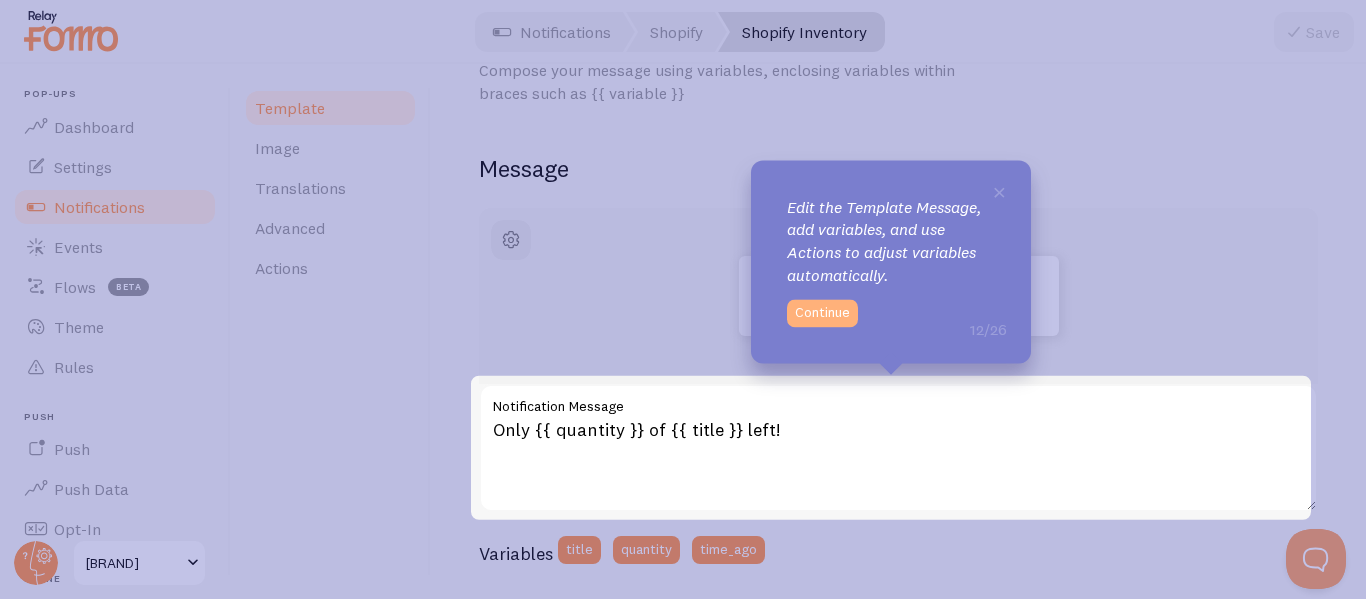 click on "Continue" at bounding box center [822, 313] 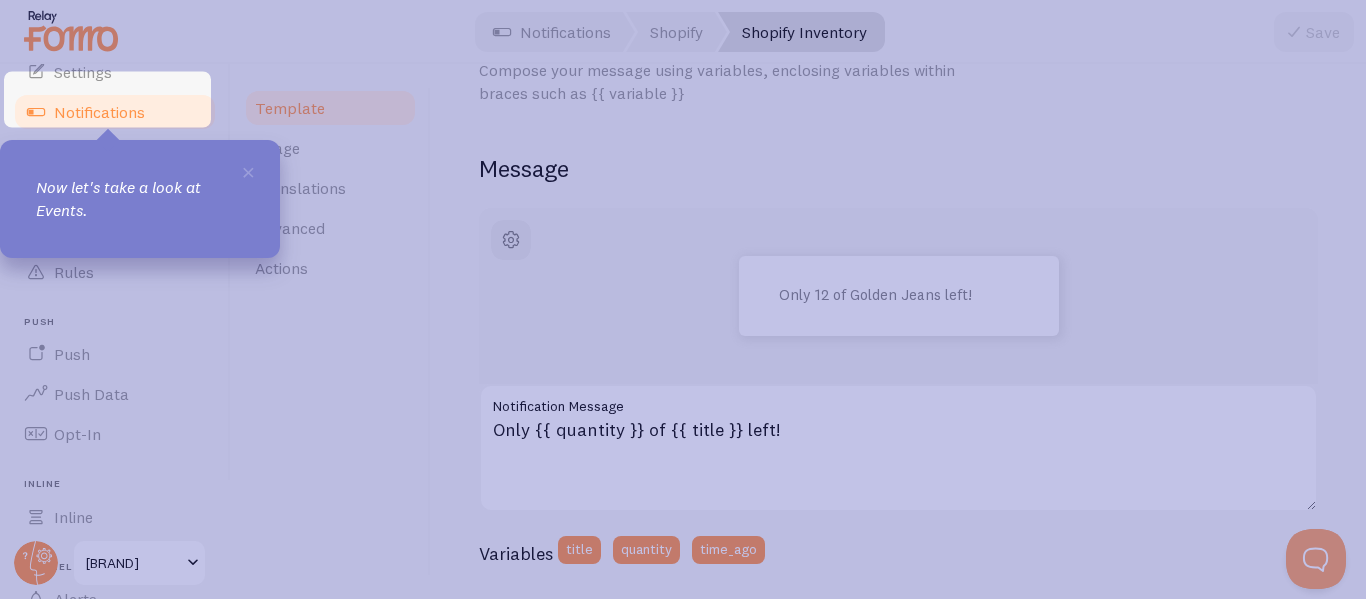 scroll, scrollTop: 163, scrollLeft: 0, axis: vertical 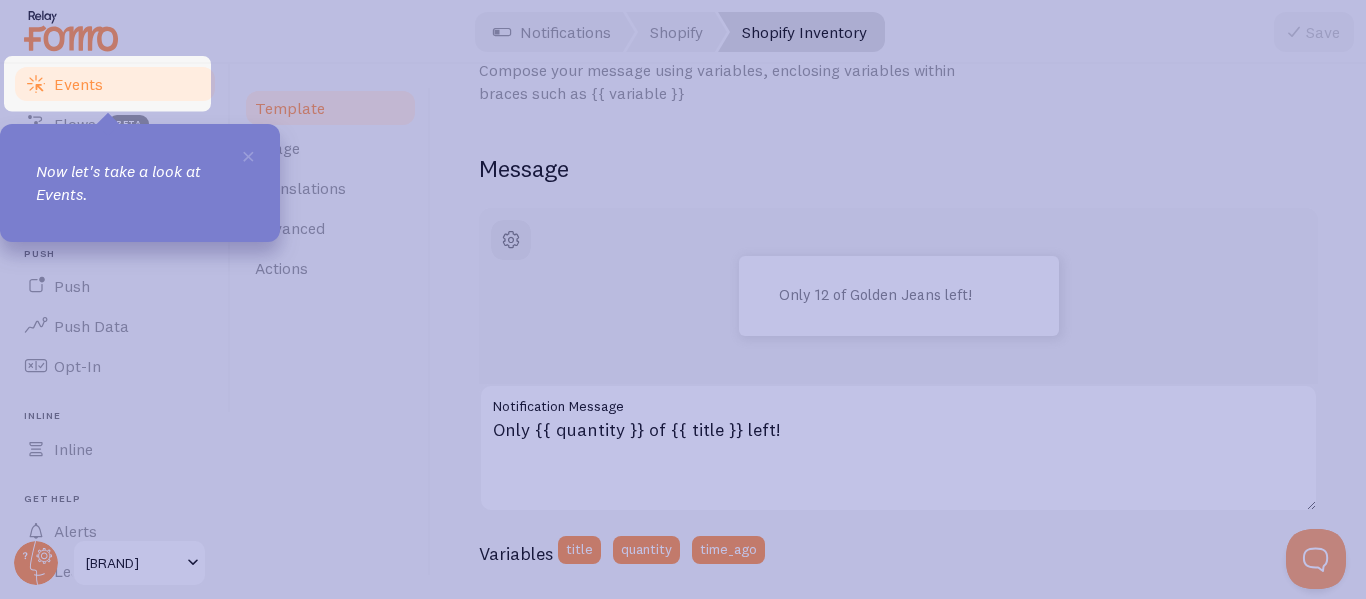 click on "Events" at bounding box center [78, 84] 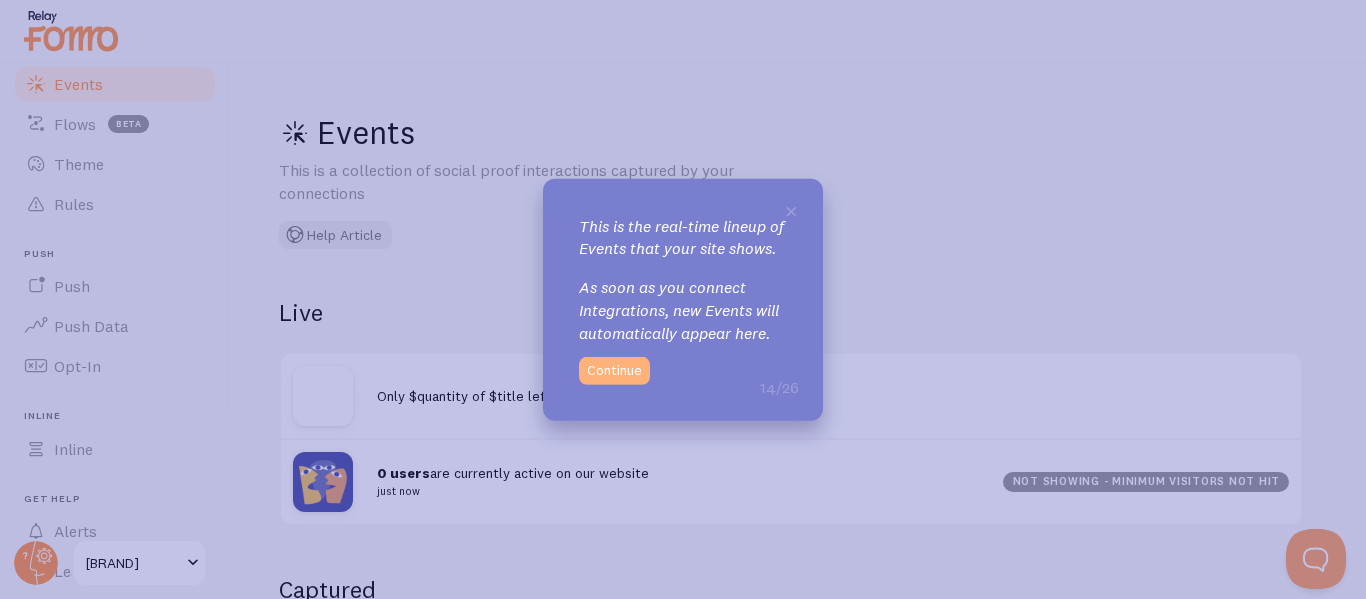 click on "Continue" at bounding box center (614, 371) 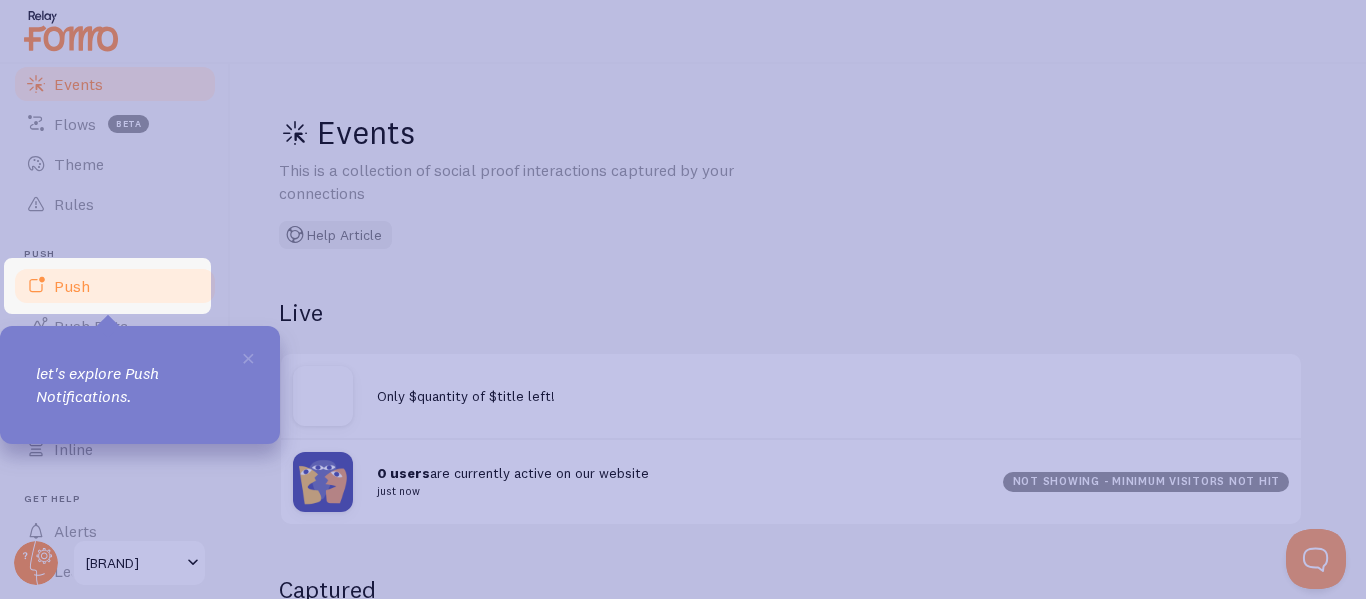 click on "Push" at bounding box center (72, 286) 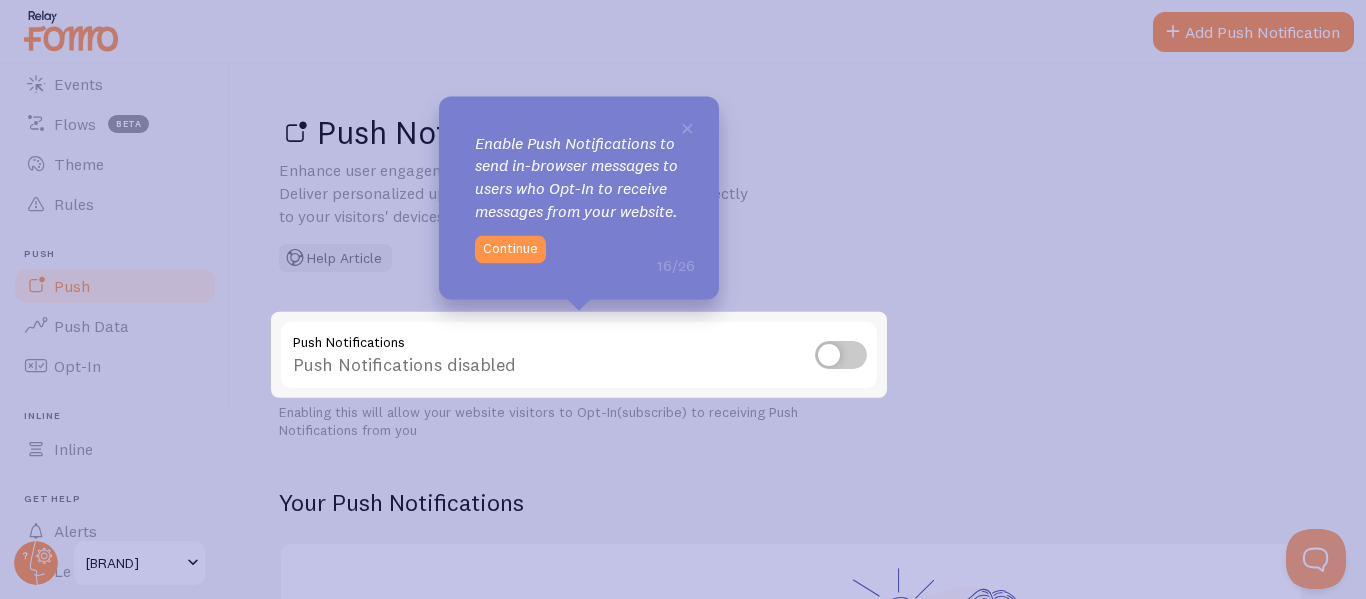 click at bounding box center [841, 355] 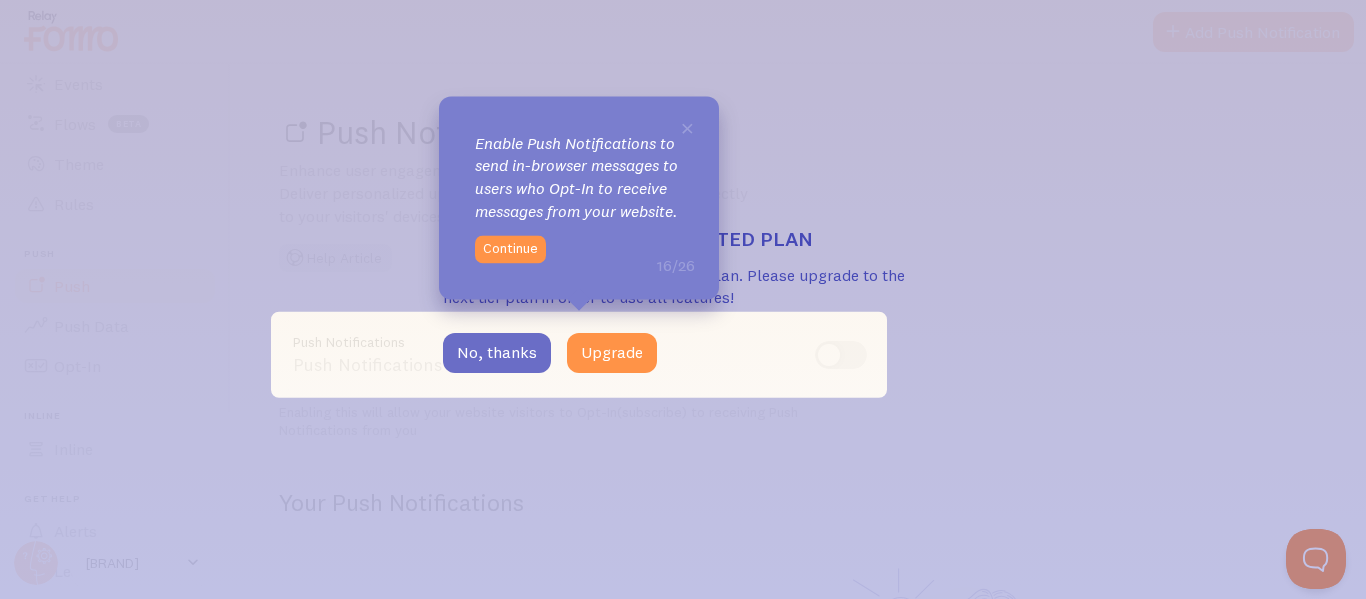click on "No, thanks" at bounding box center [497, 353] 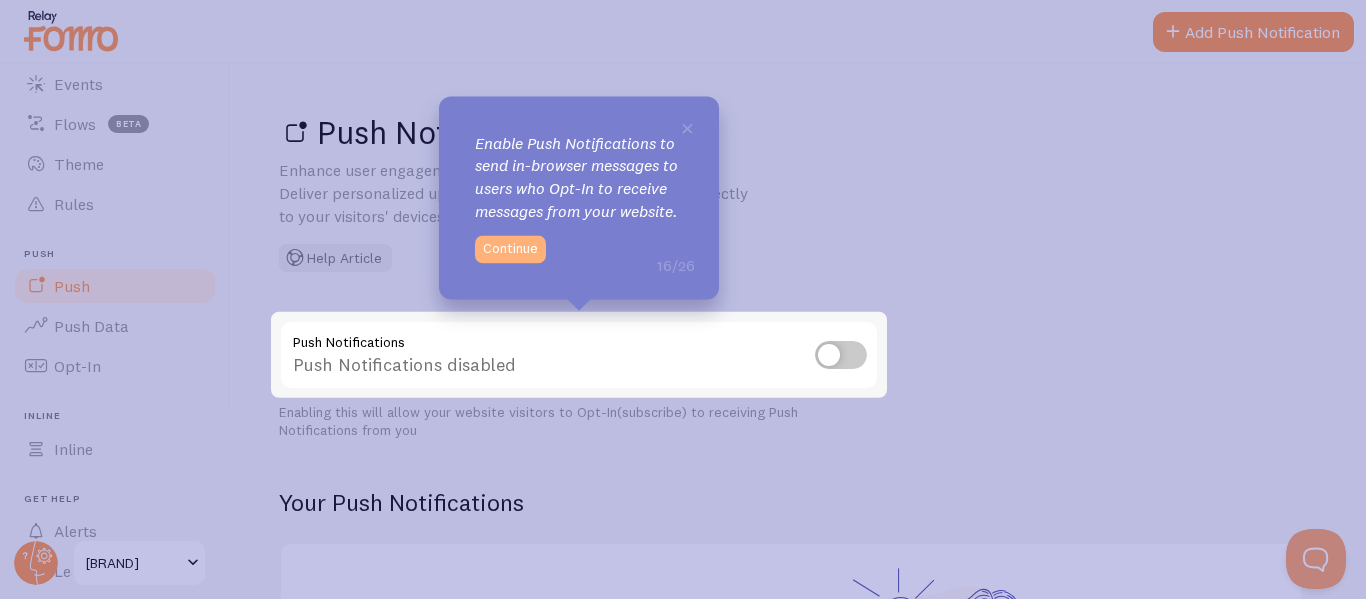 click on "Continue" at bounding box center (510, 249) 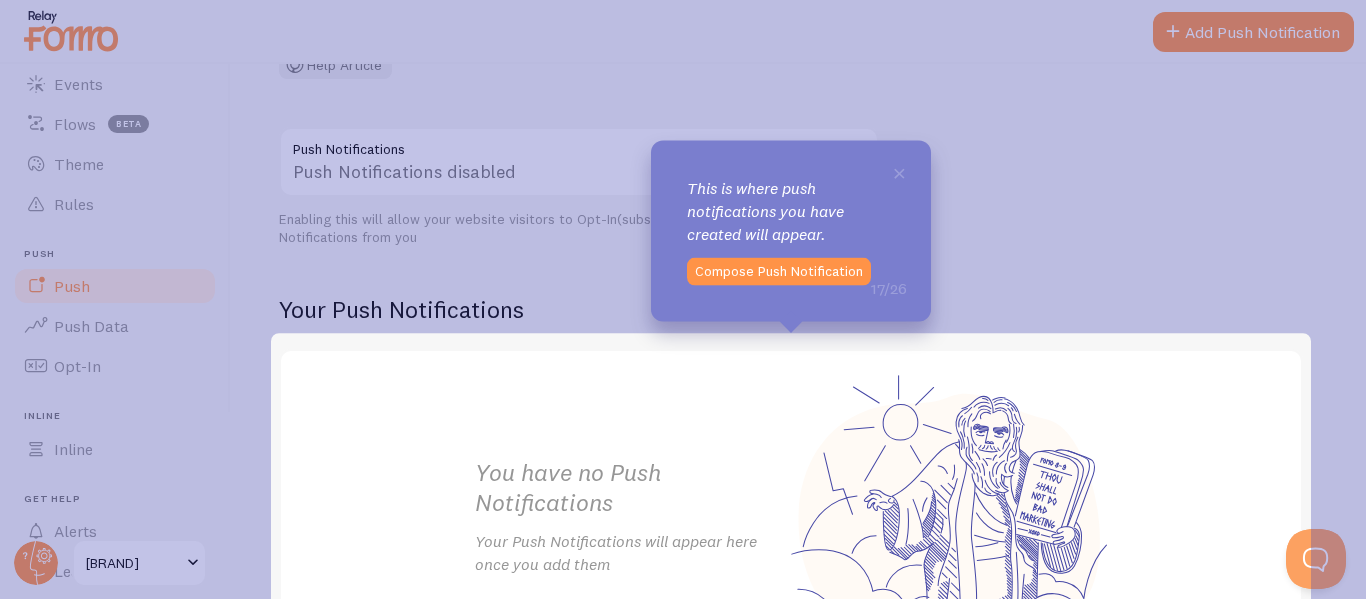 scroll, scrollTop: 200, scrollLeft: 0, axis: vertical 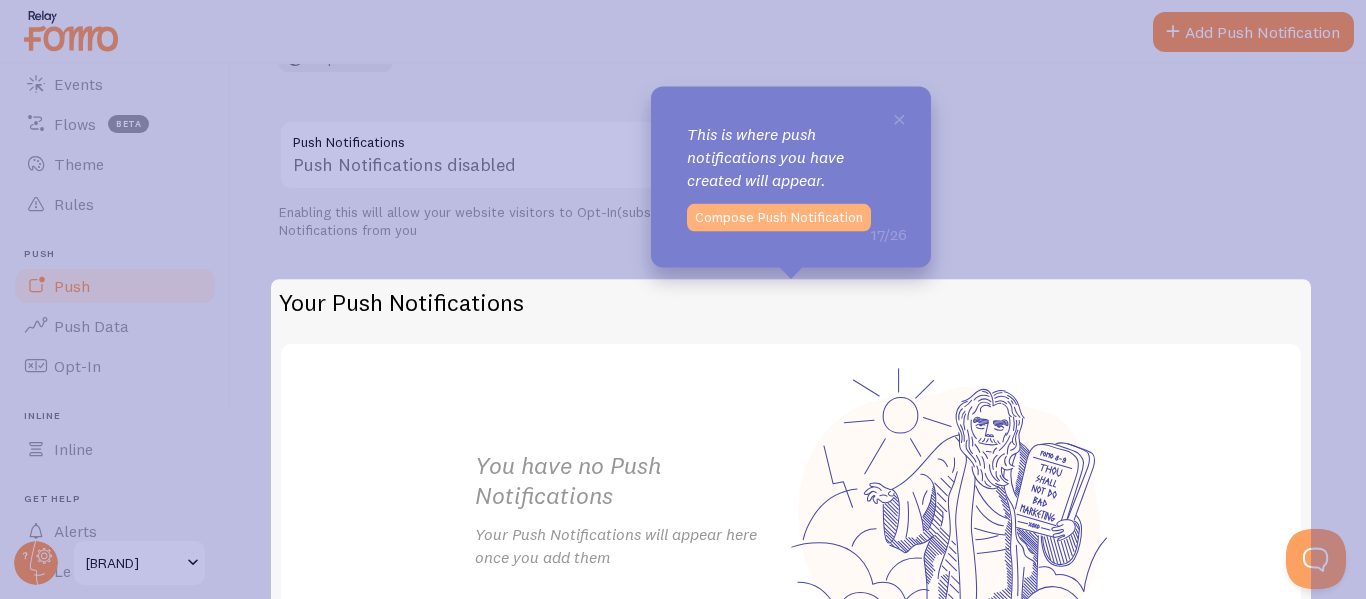 click on "Compose Push Notification" at bounding box center (779, 218) 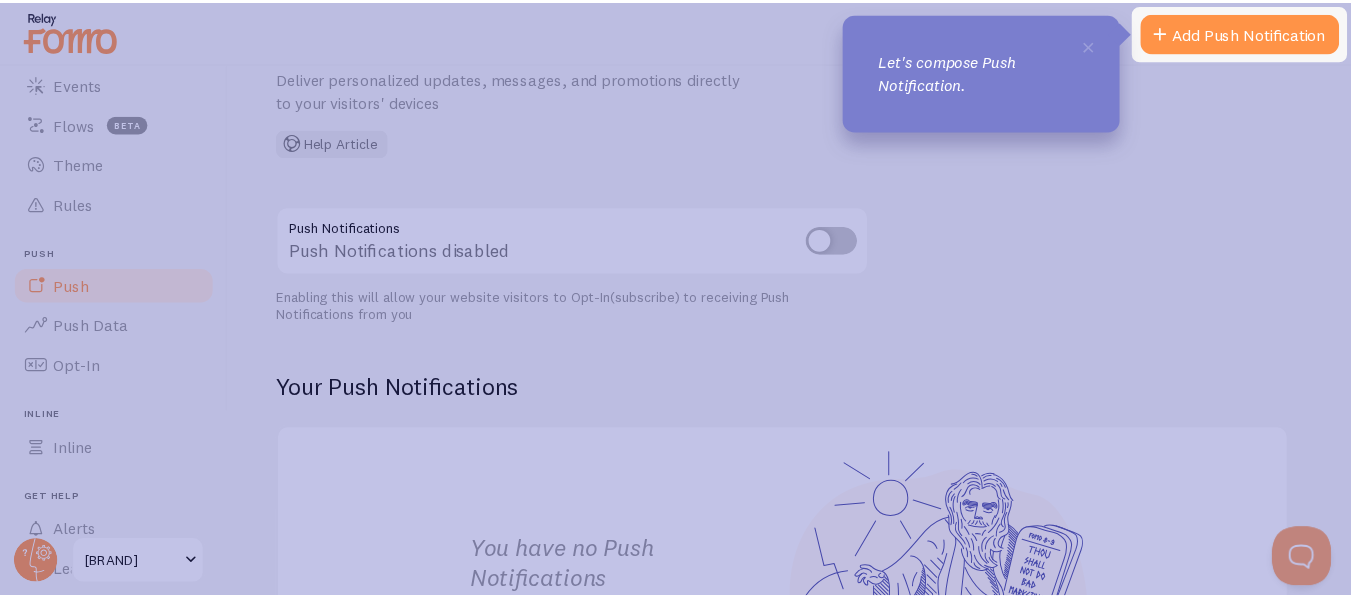 scroll, scrollTop: 0, scrollLeft: 0, axis: both 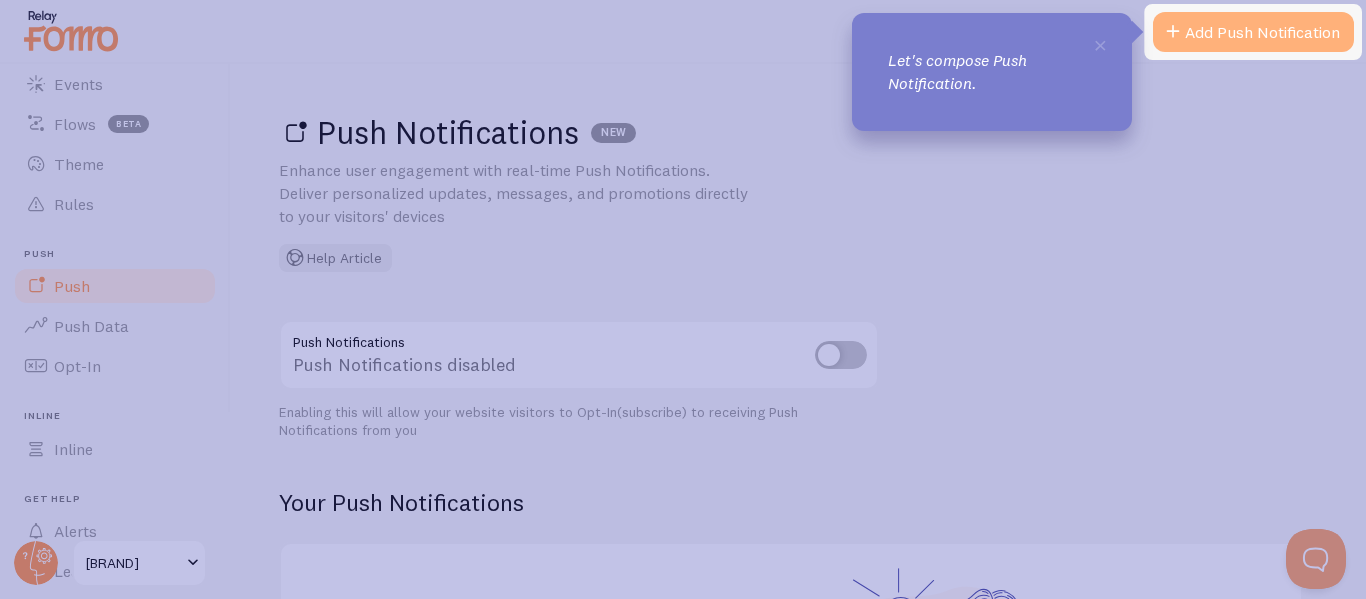 click on "Add Push Notification" at bounding box center (1253, 32) 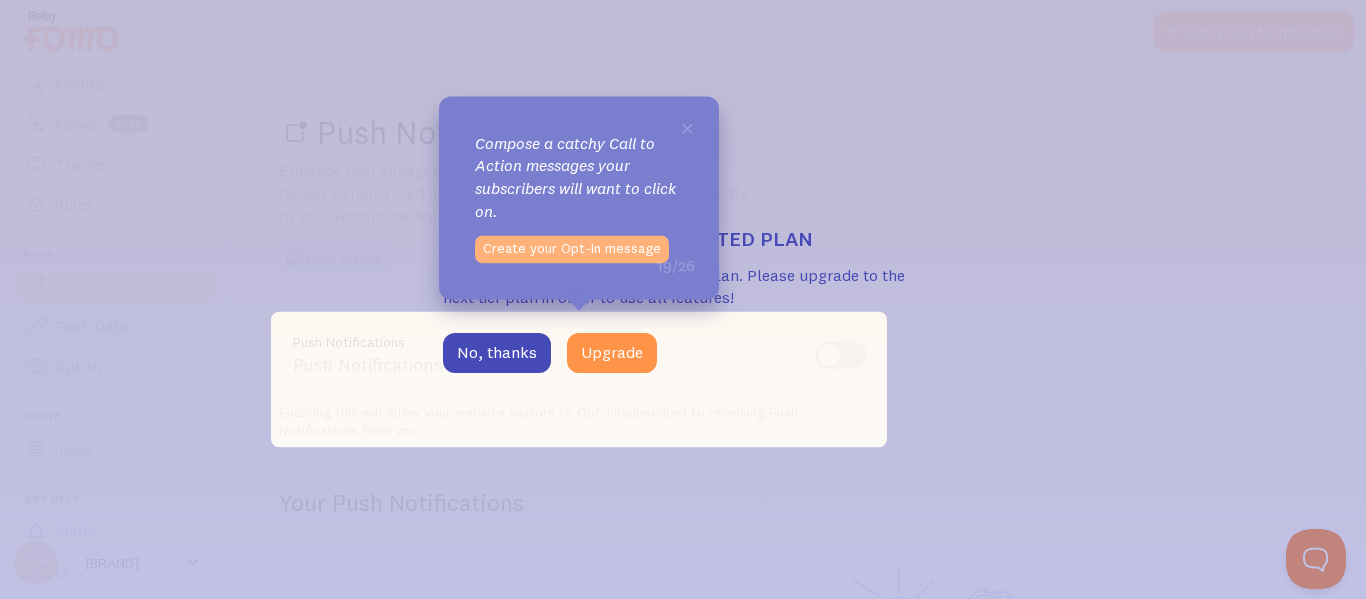 click on "Create your Opt-In message" at bounding box center [572, 249] 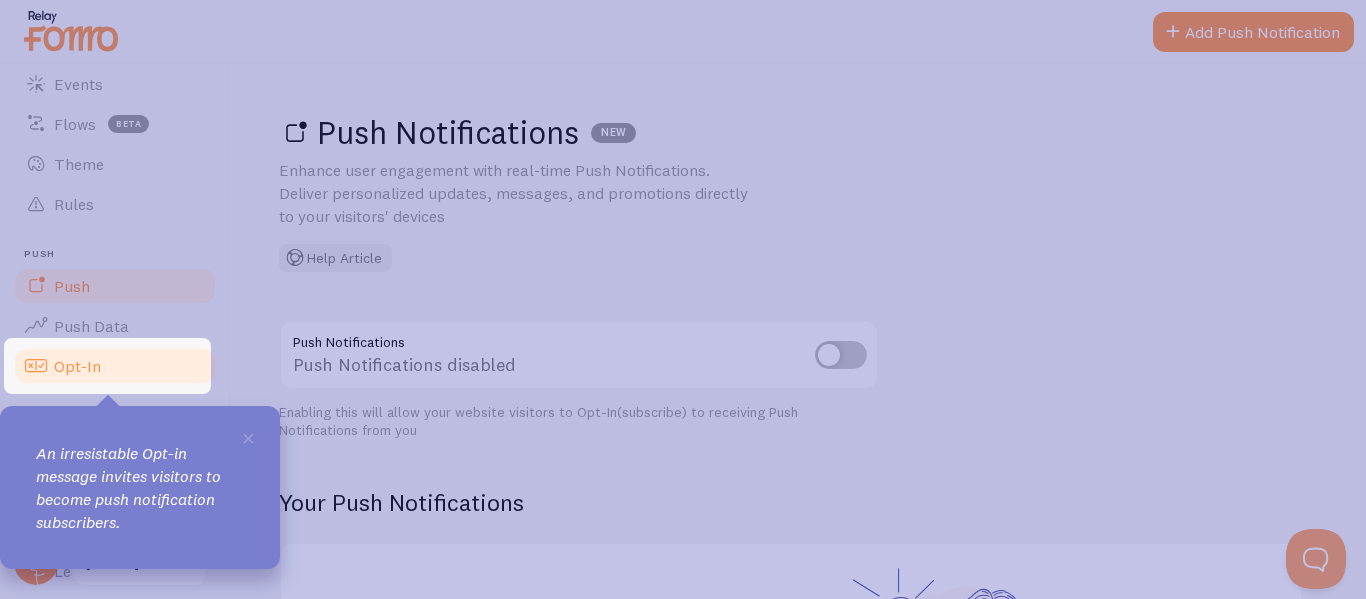 click on "Opt-In" at bounding box center [115, 366] 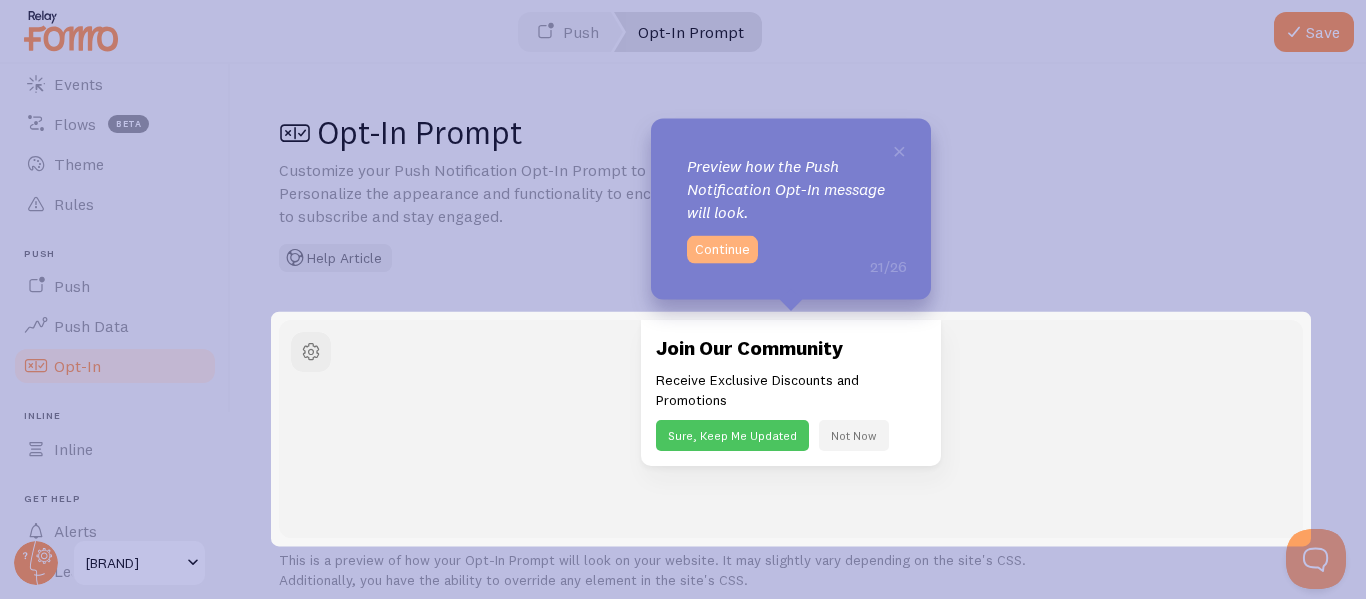 click on "Continue" at bounding box center (722, 250) 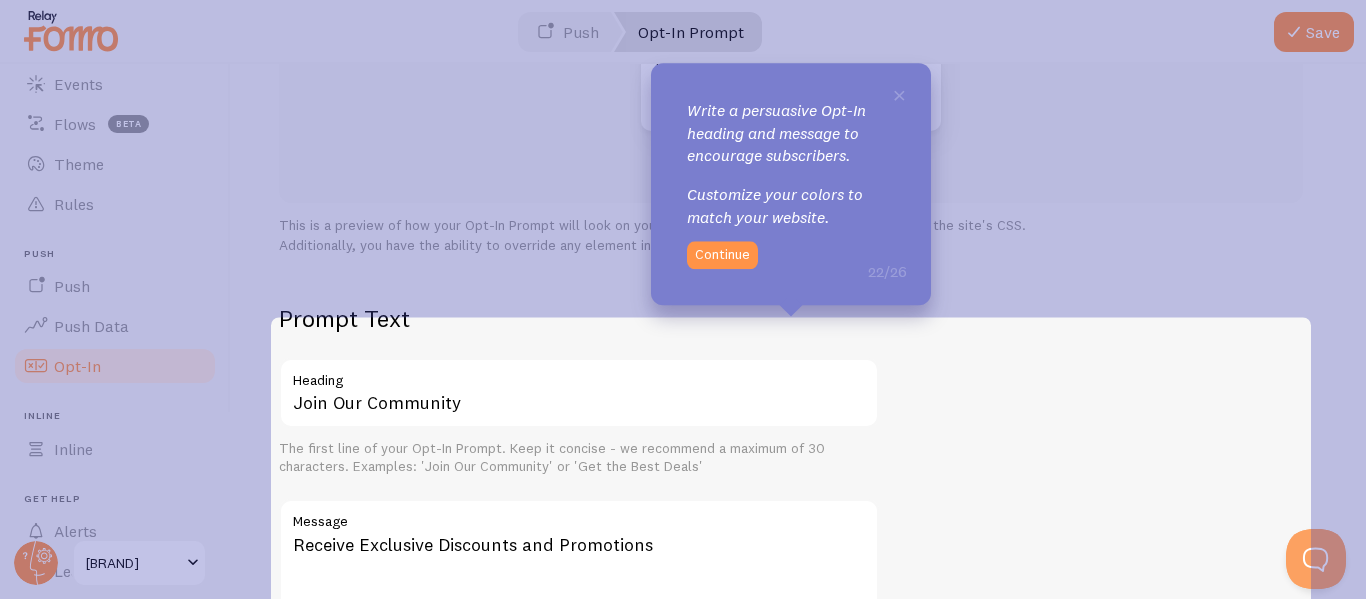 scroll, scrollTop: 300, scrollLeft: 0, axis: vertical 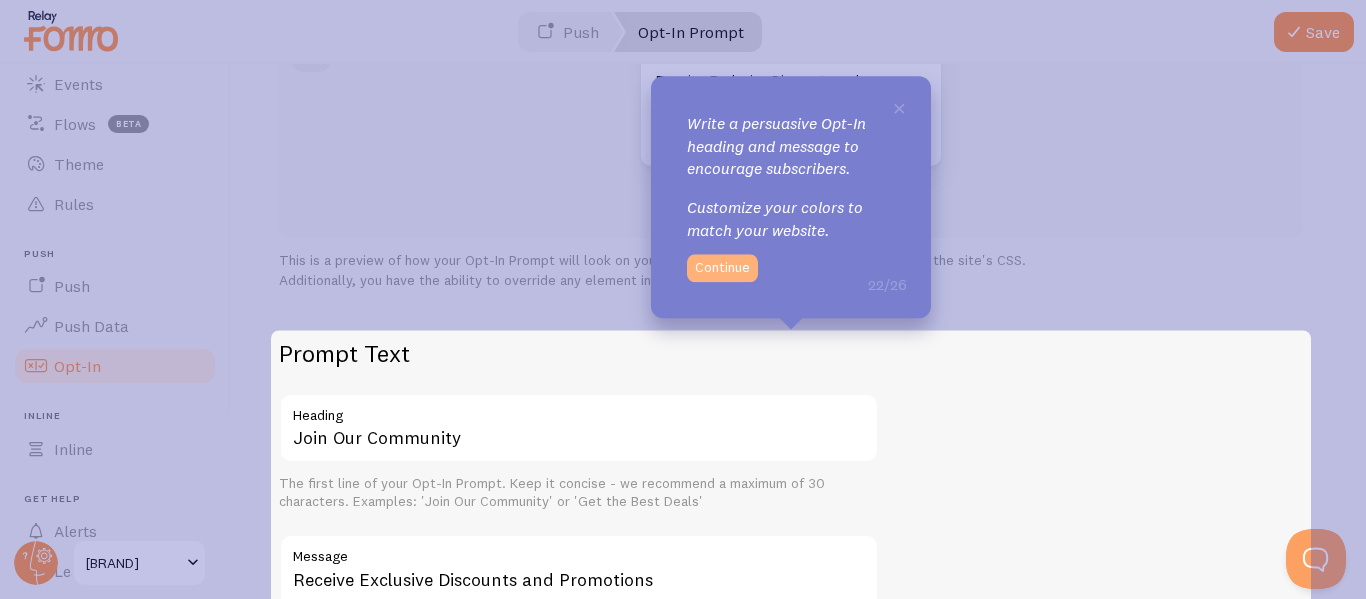 click on "Continue" at bounding box center (722, 268) 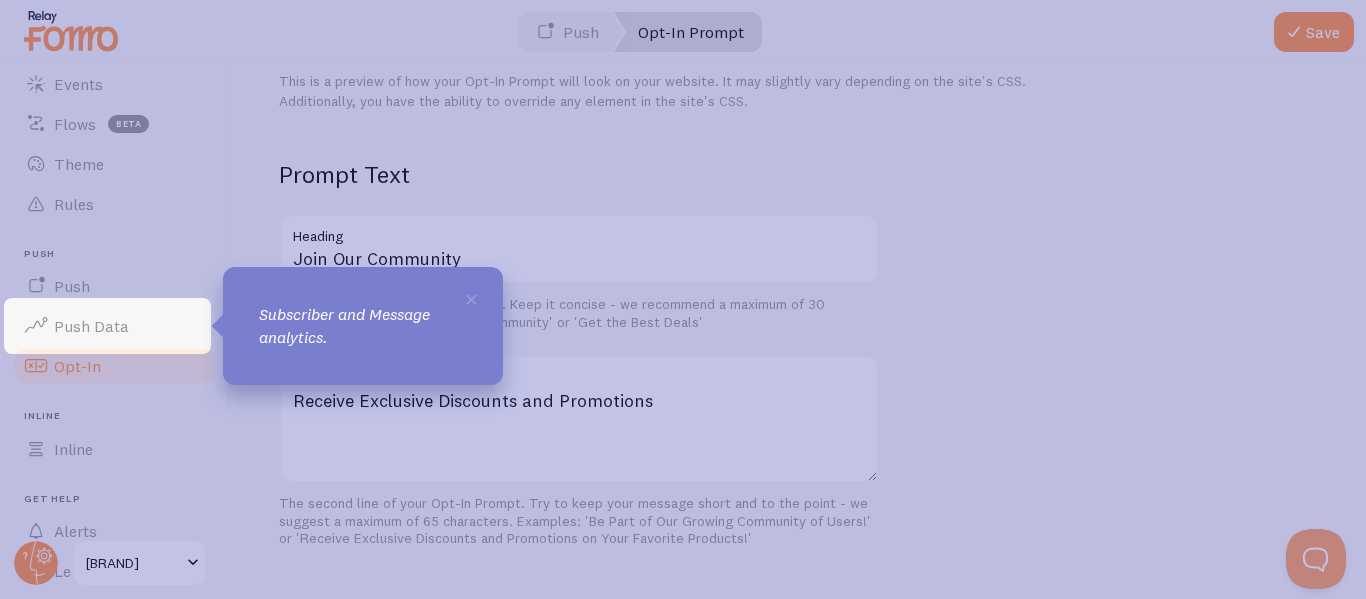 scroll, scrollTop: 500, scrollLeft: 0, axis: vertical 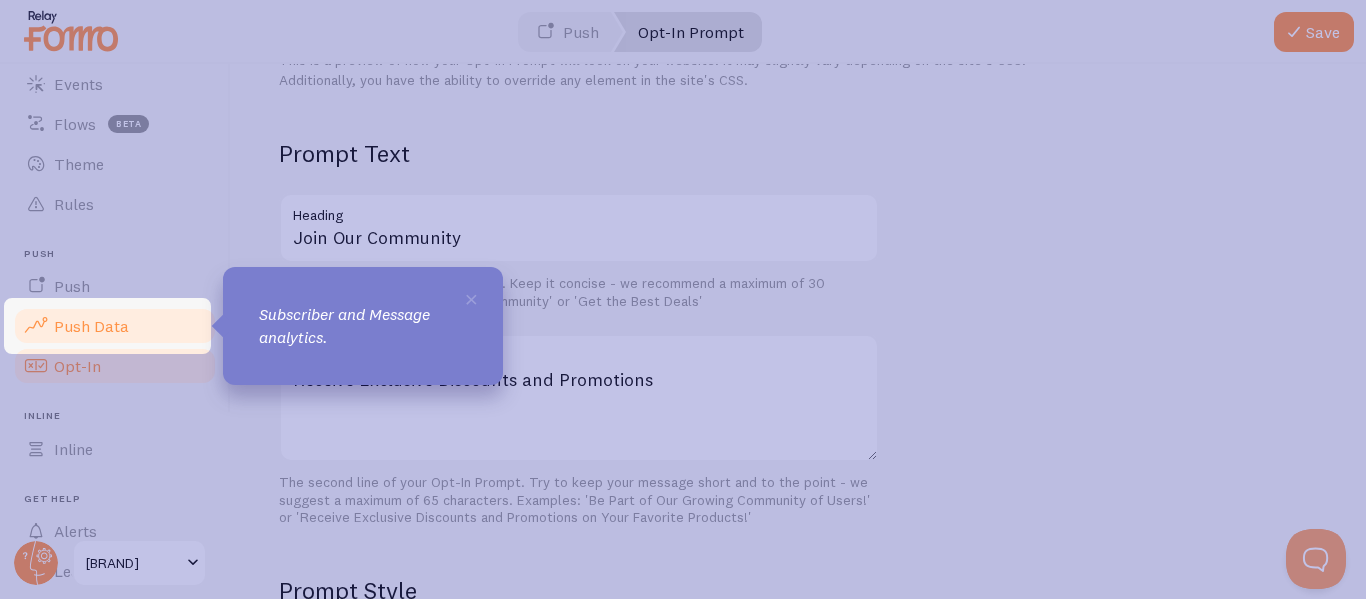 click on "Push Data" at bounding box center [91, 326] 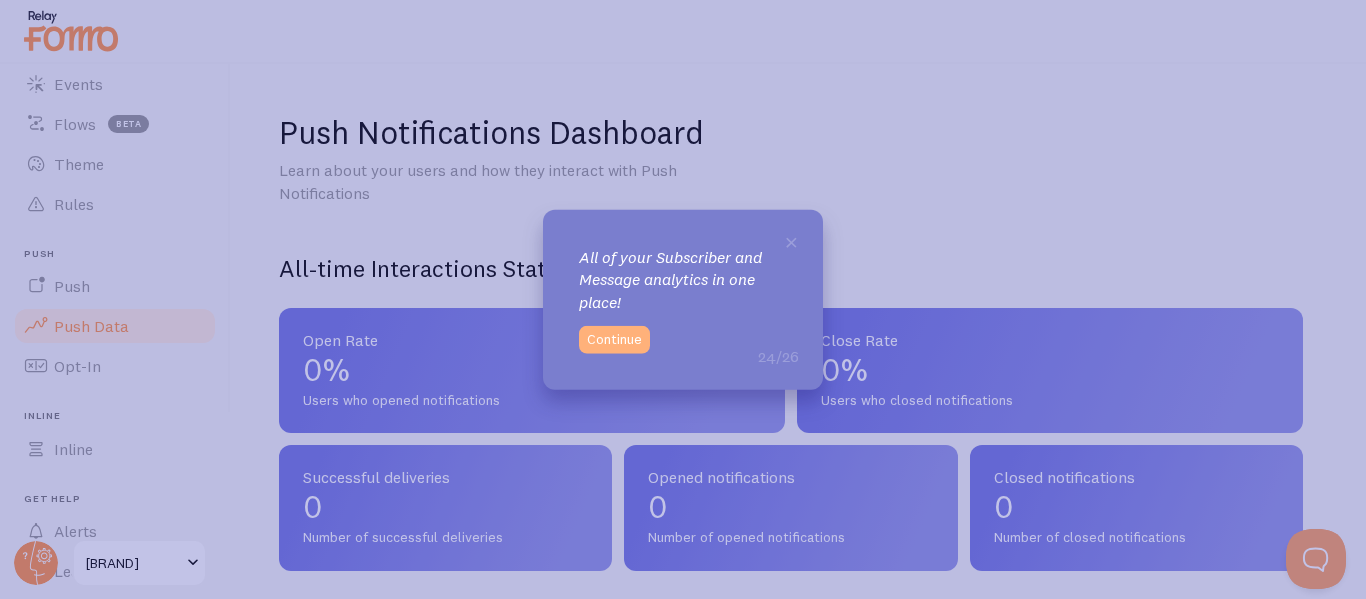 click on "Continue" at bounding box center [614, 340] 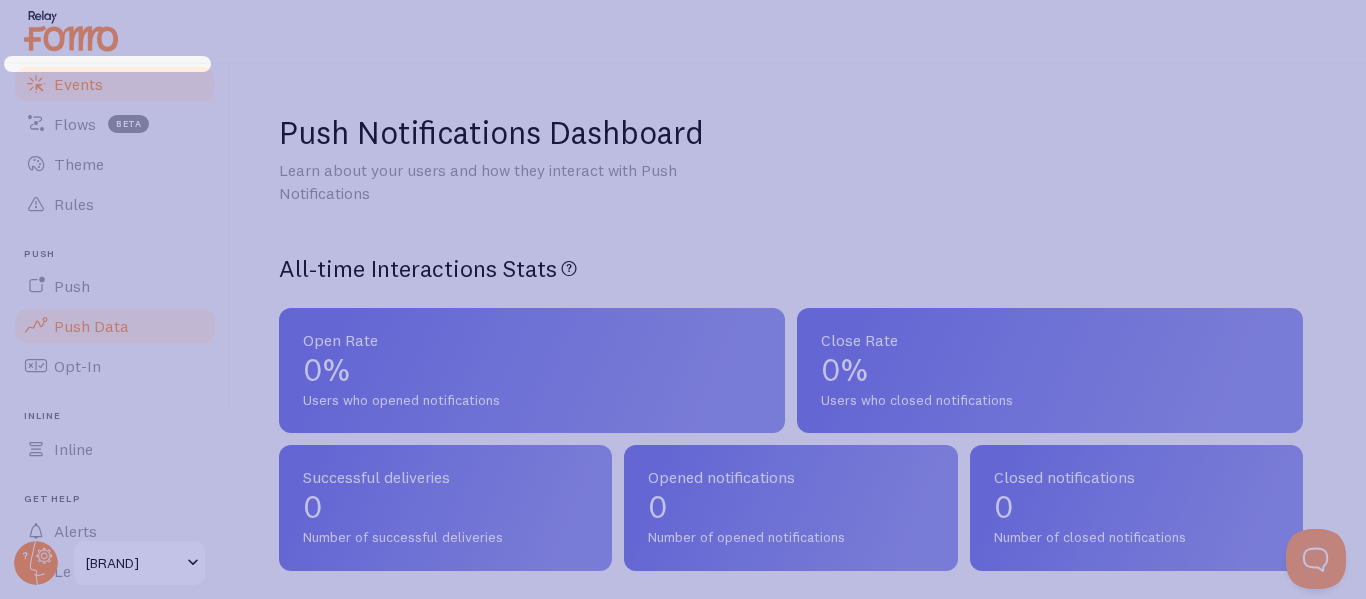 click on "Events" at bounding box center [115, 84] 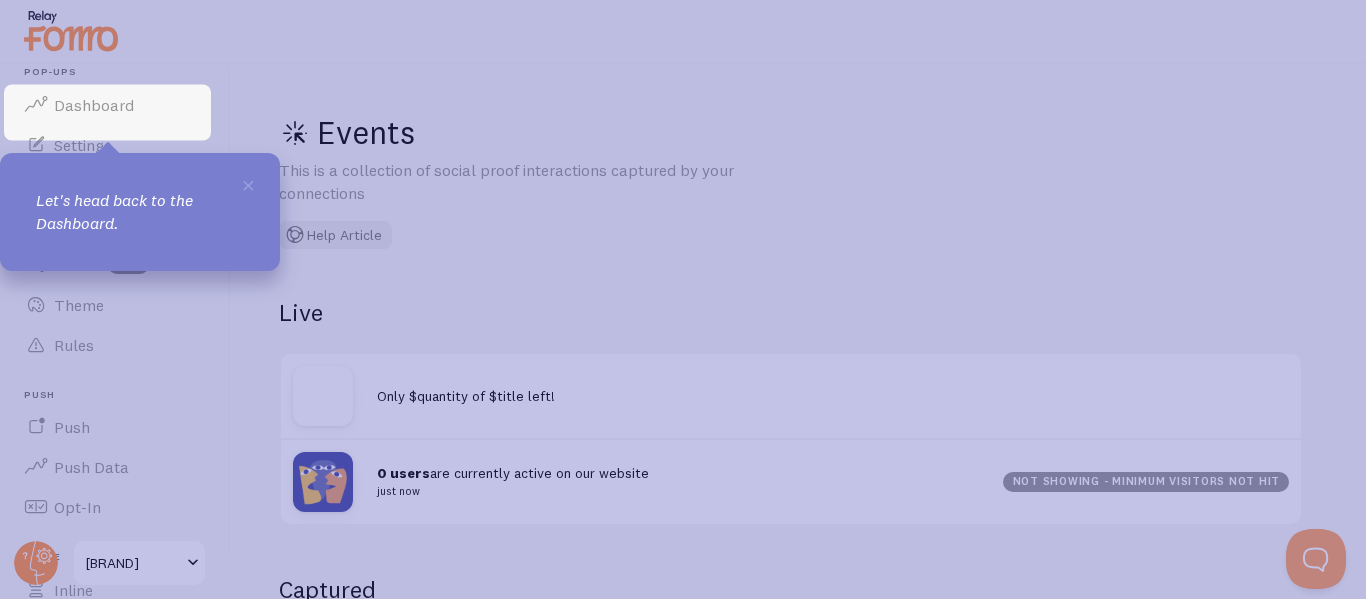 scroll, scrollTop: 0, scrollLeft: 0, axis: both 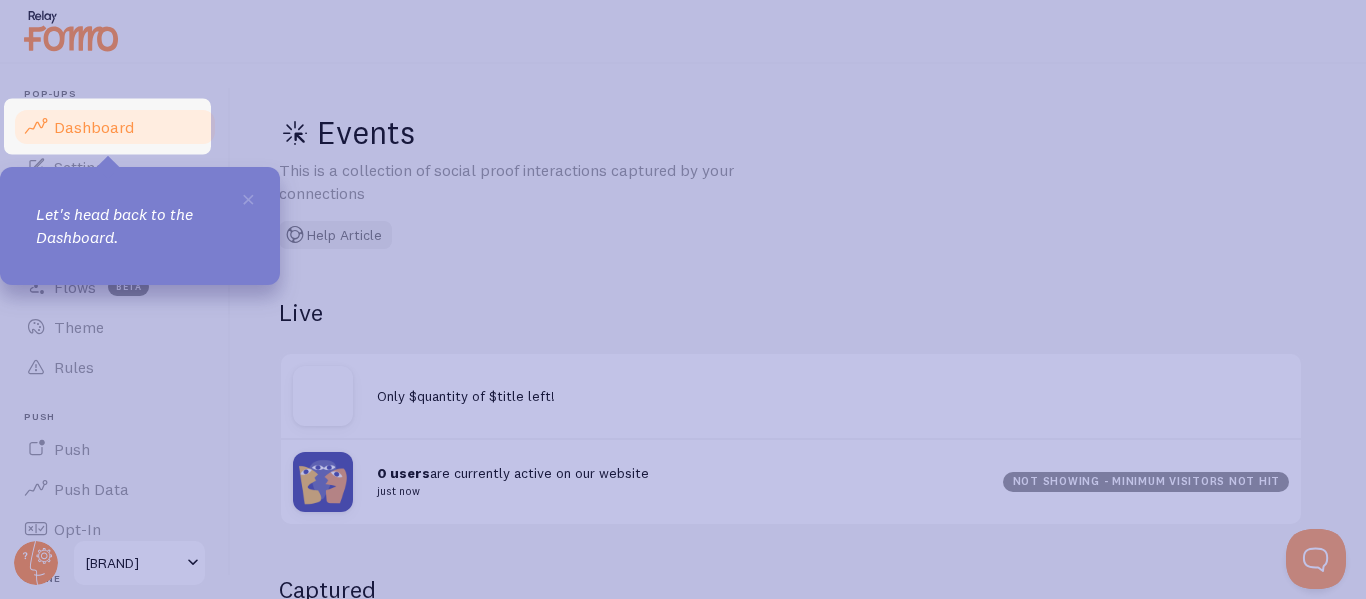click on "Dashboard" at bounding box center [94, 127] 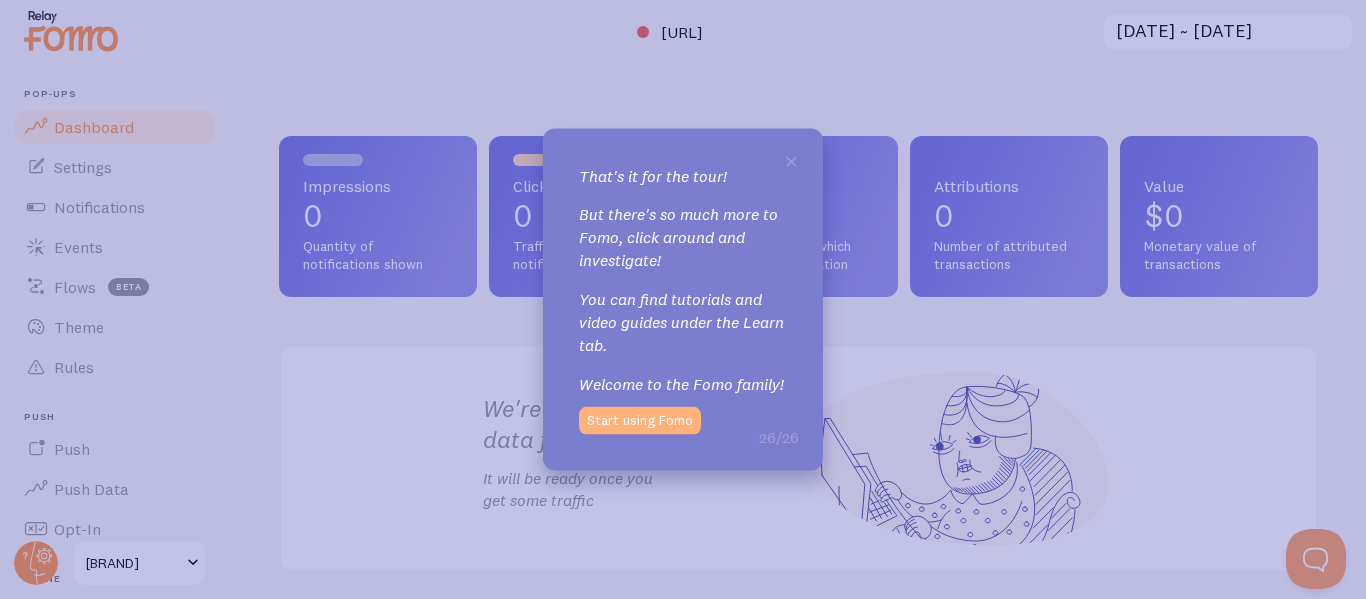 click on "Start using Fomo" at bounding box center [640, 421] 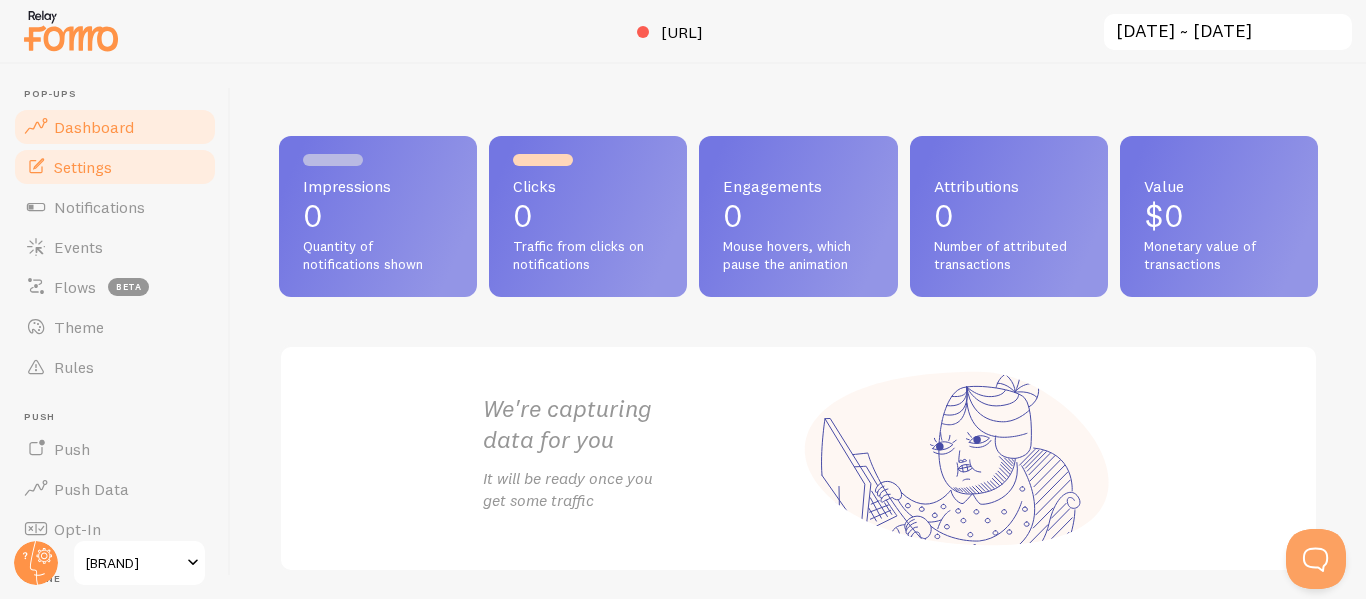 click on "Settings" at bounding box center (115, 167) 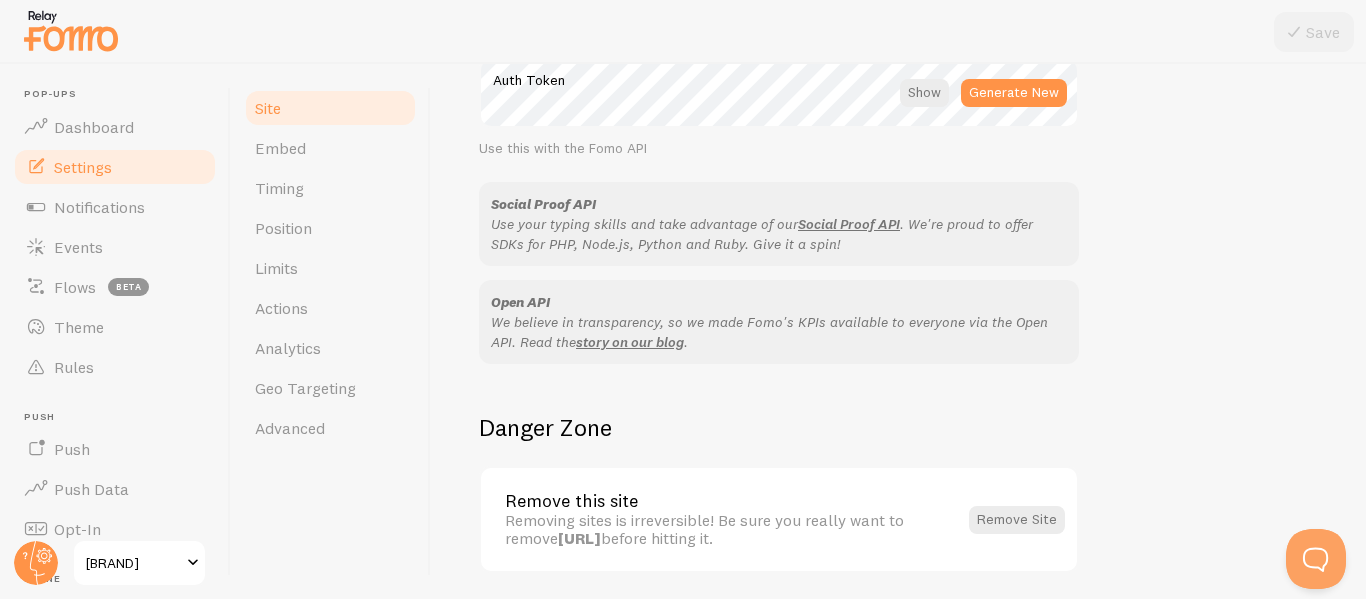 scroll, scrollTop: 1289, scrollLeft: 0, axis: vertical 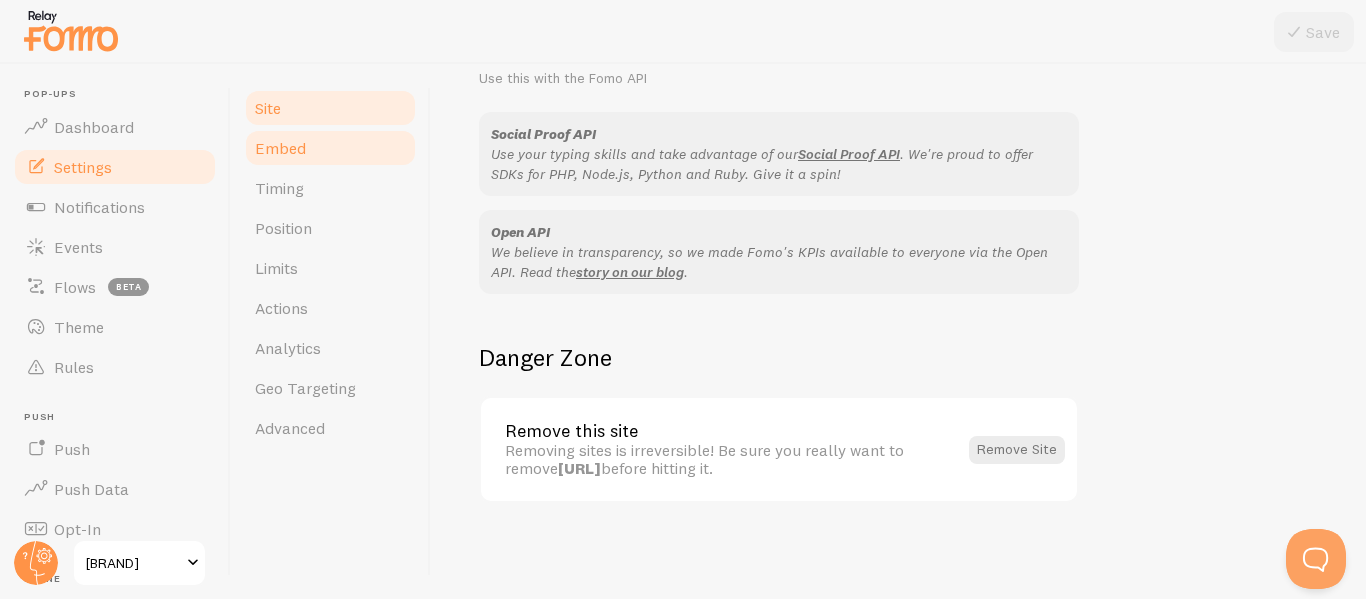 click on "Embed" at bounding box center [330, 148] 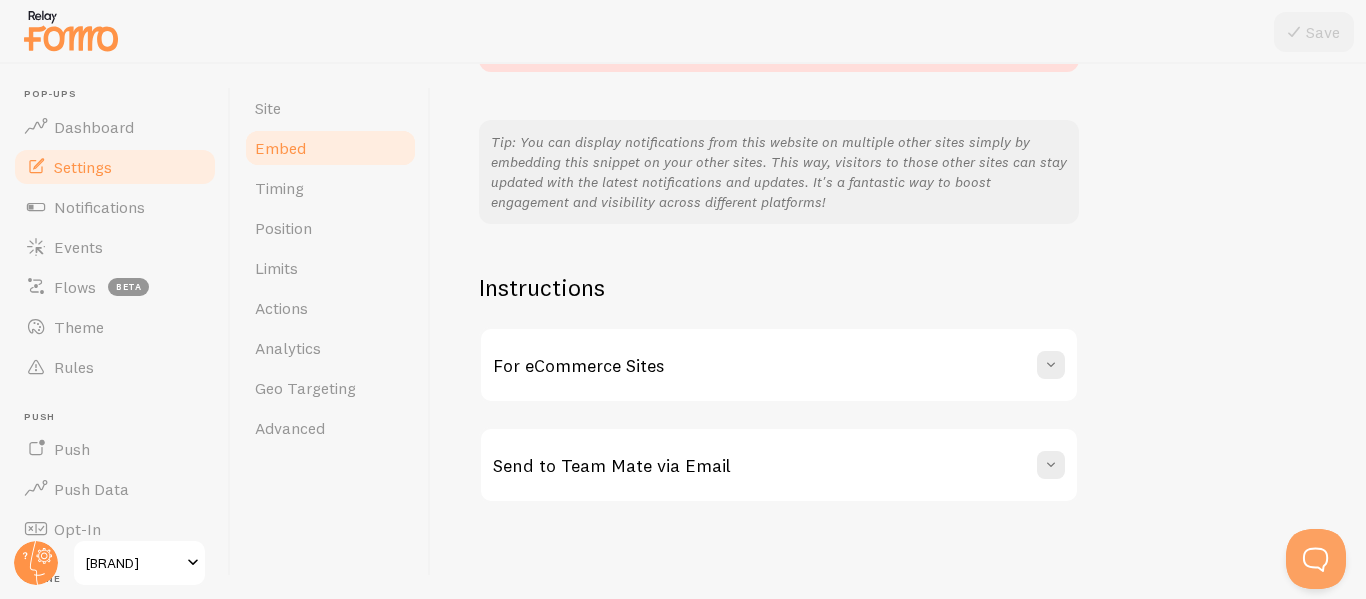 scroll, scrollTop: 0, scrollLeft: 0, axis: both 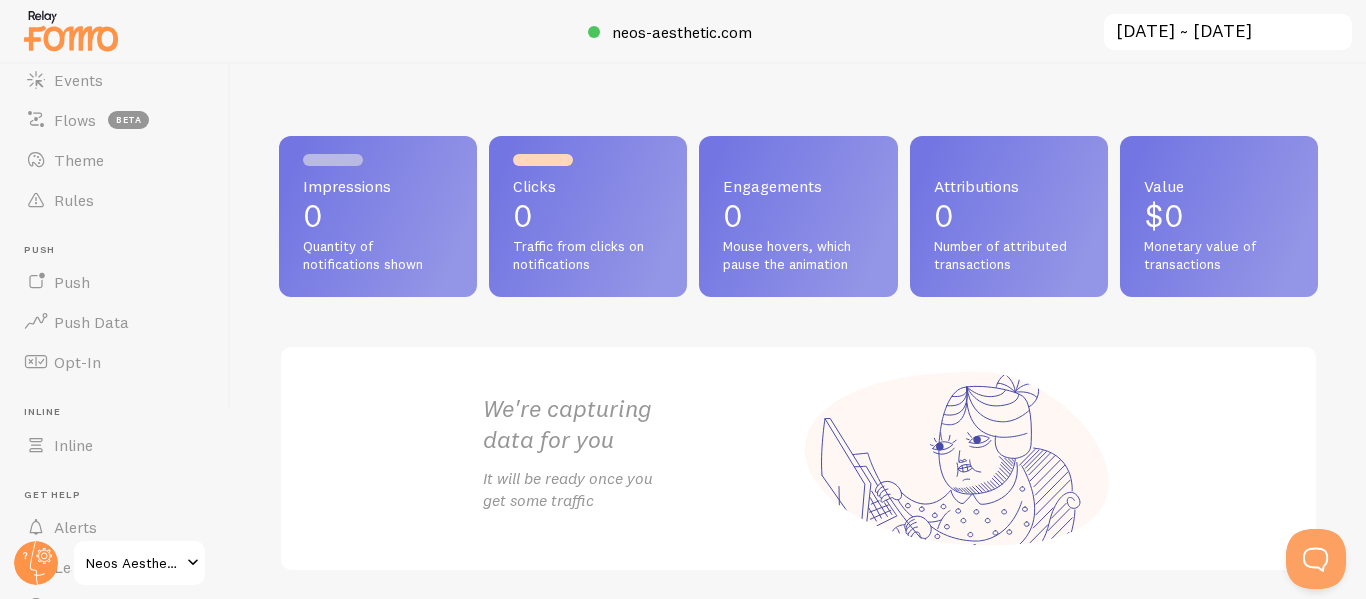 click on "Inline
Inline" at bounding box center (115, 435) 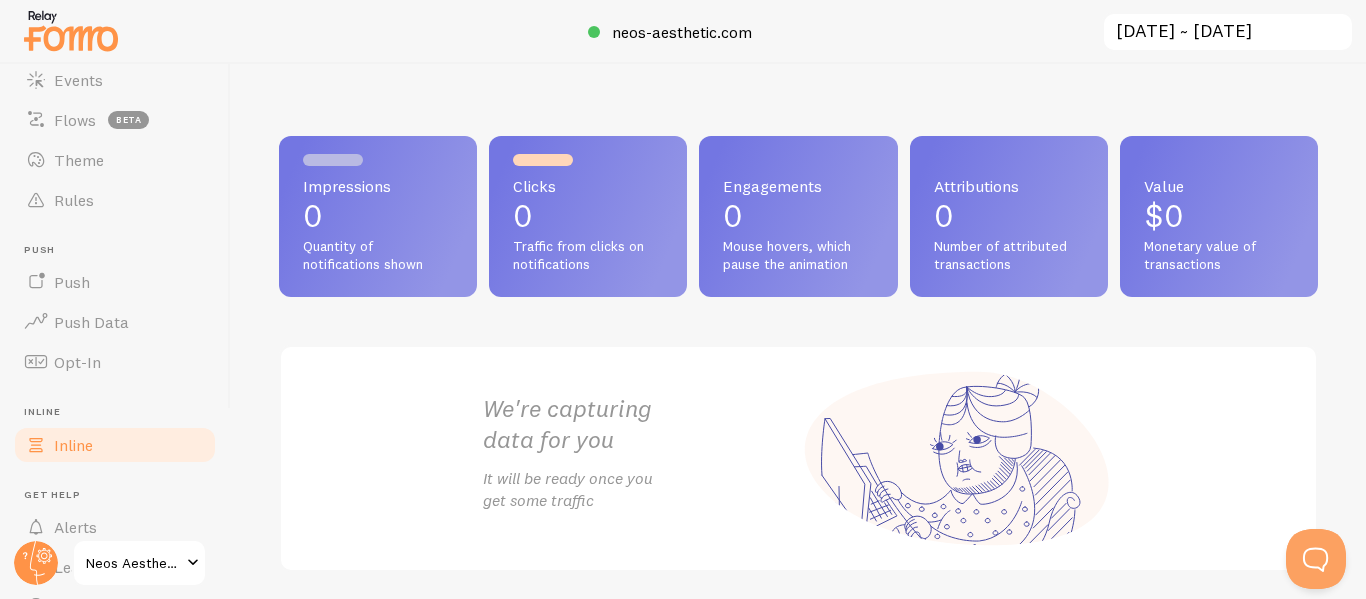 click on "Inline" at bounding box center (115, 445) 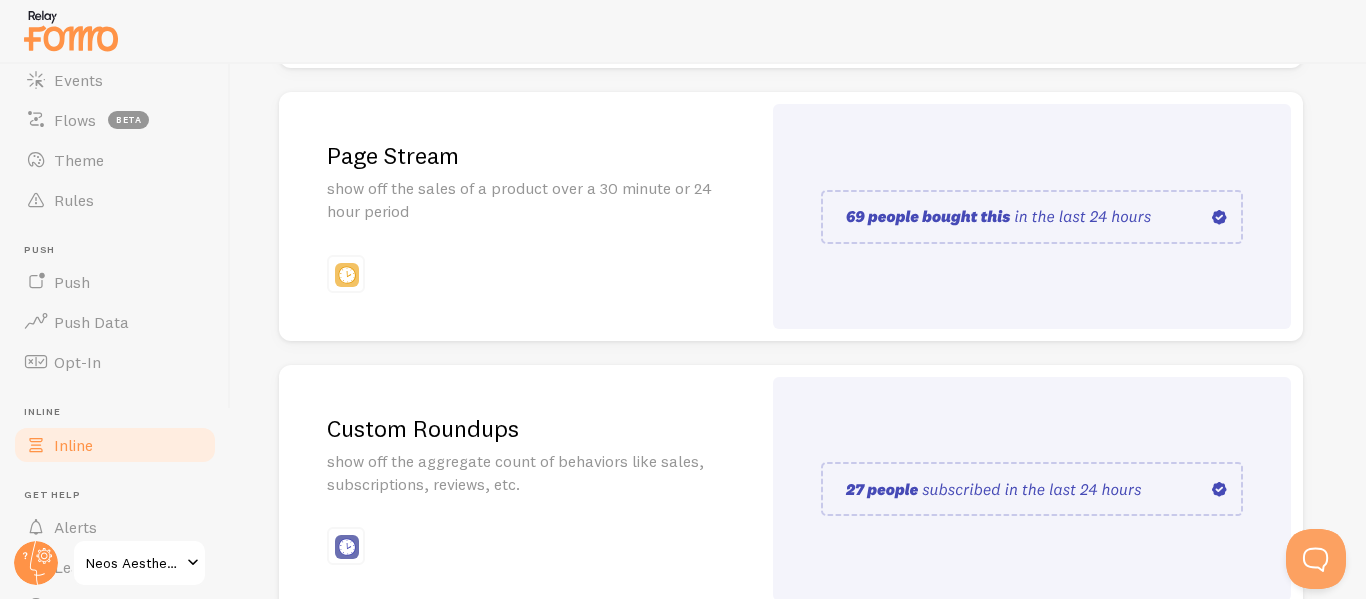 scroll, scrollTop: 0, scrollLeft: 0, axis: both 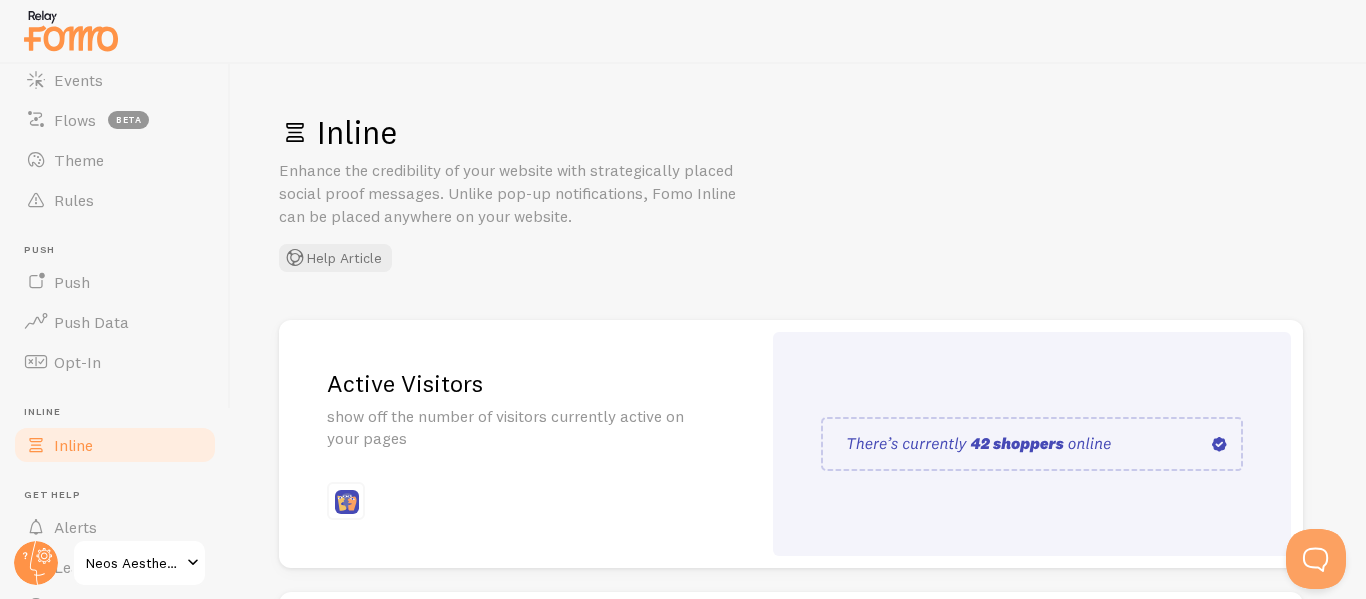 click on "Active Visitors   show off the number of visitors currently active on your pages" at bounding box center [520, 444] 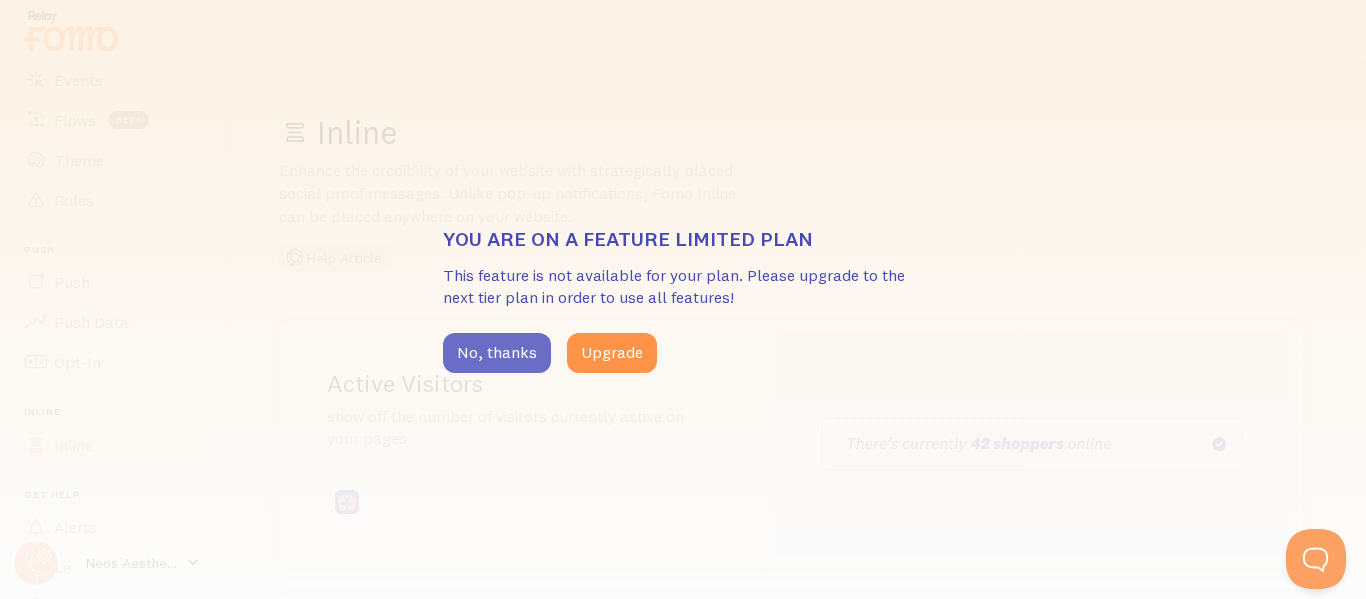 click on "No, thanks" at bounding box center [497, 353] 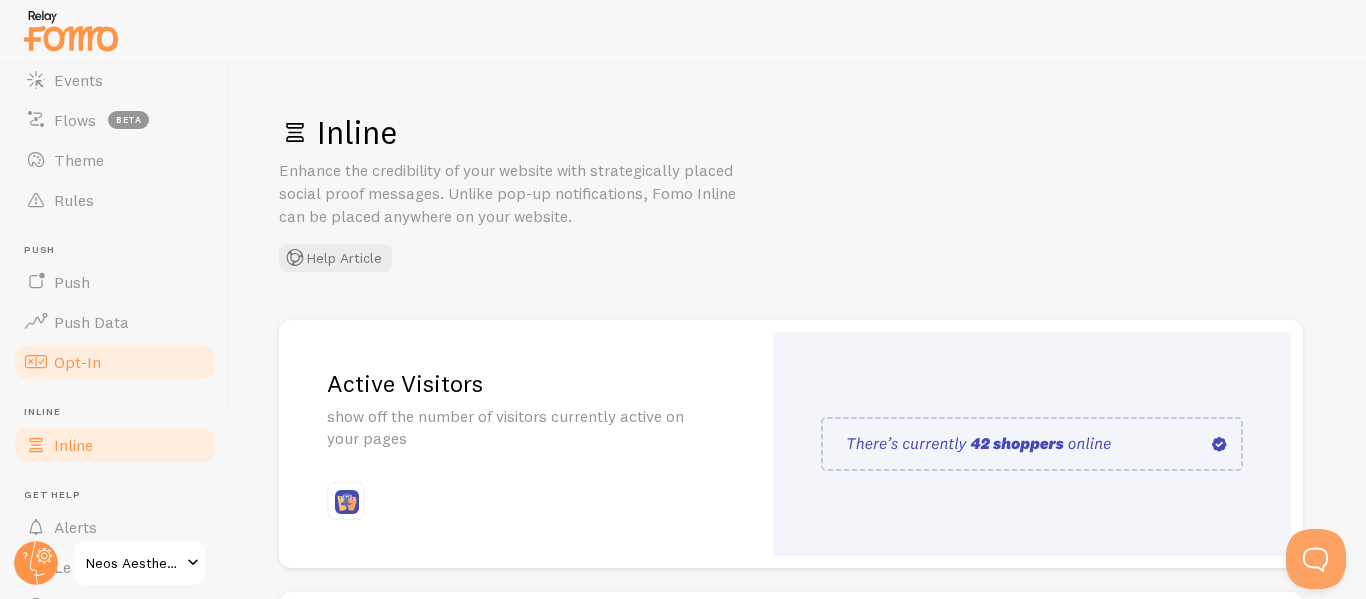 click on "Opt-In" at bounding box center [77, 362] 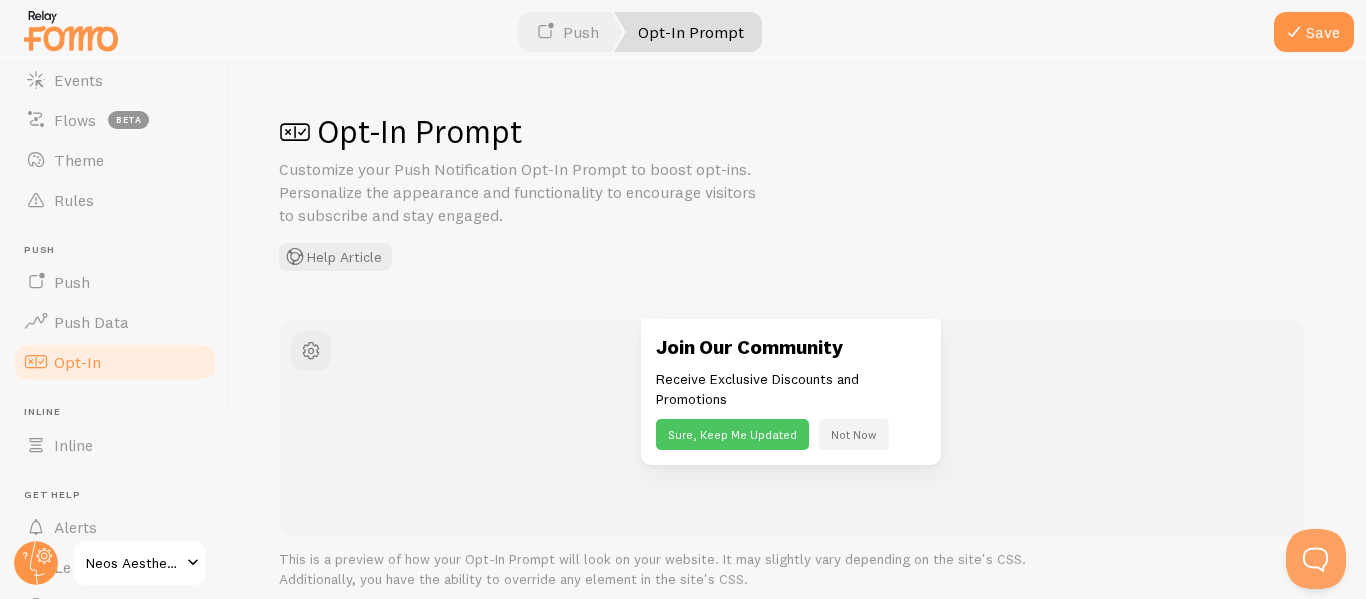 scroll, scrollTop: 0, scrollLeft: 0, axis: both 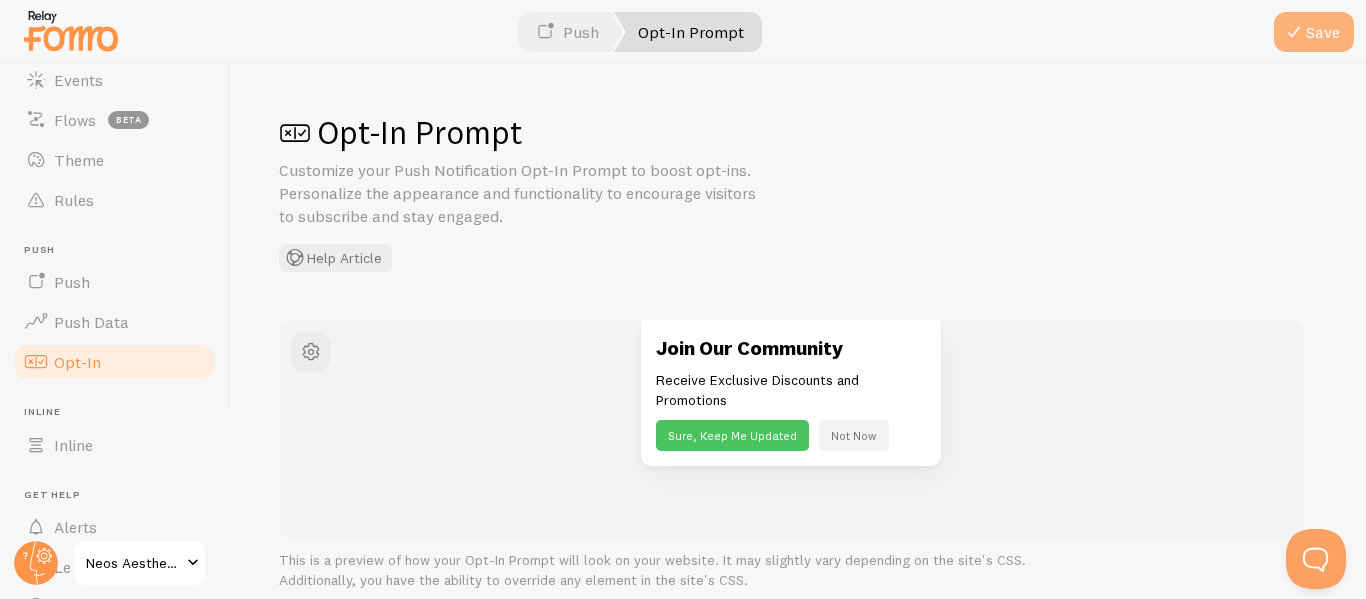 click on "Save" at bounding box center [1314, 32] 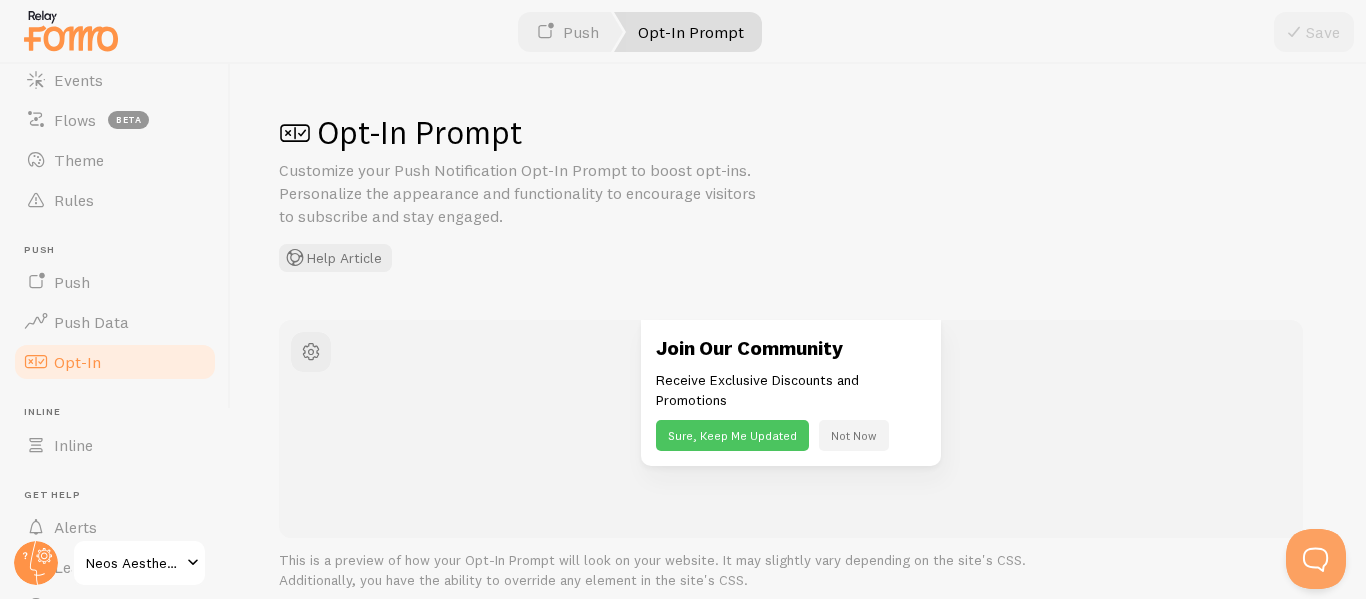 click at bounding box center (295, 133) 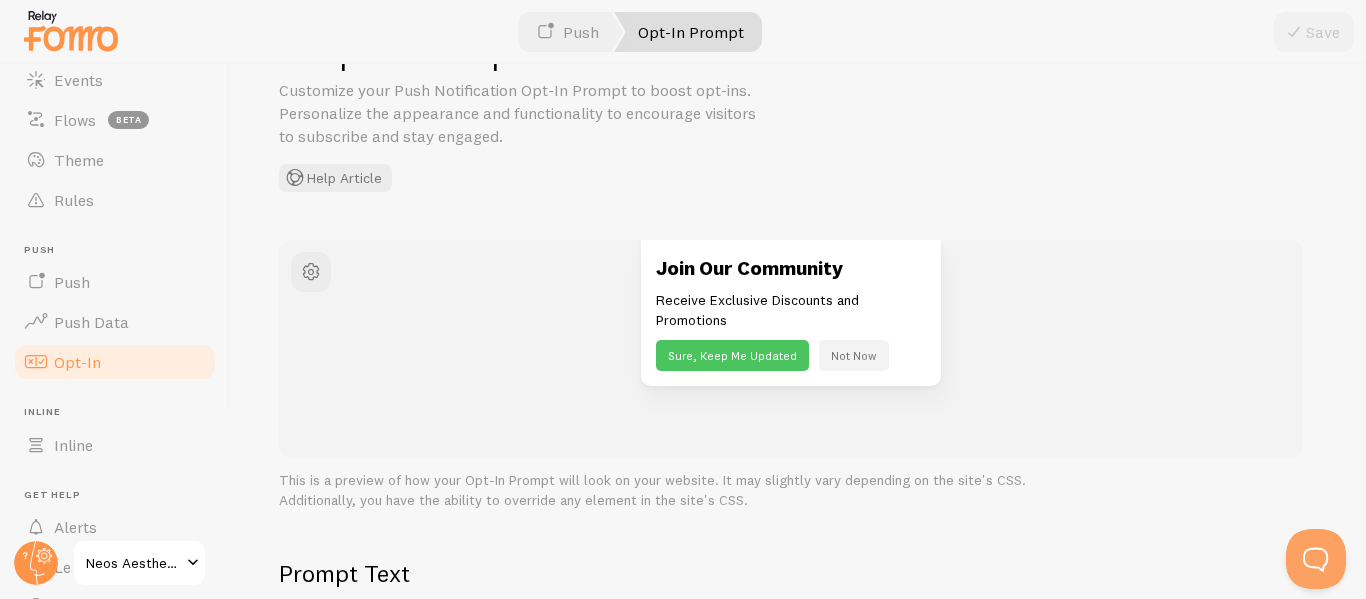 scroll, scrollTop: 200, scrollLeft: 0, axis: vertical 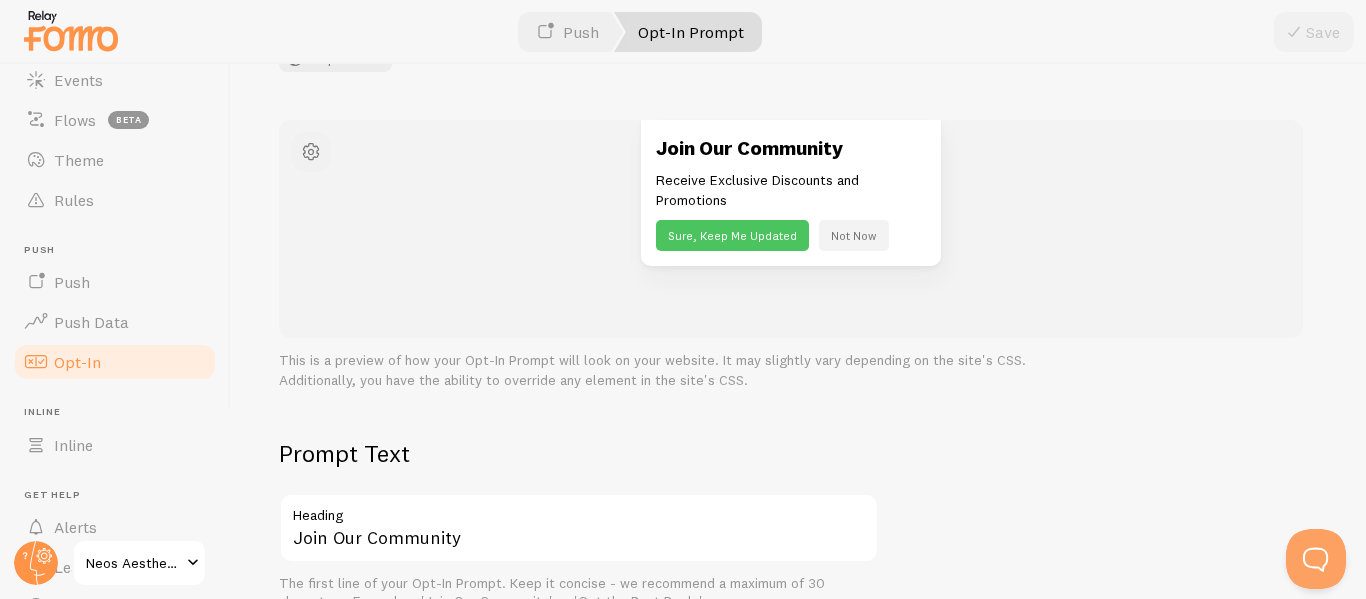 click at bounding box center (311, 152) 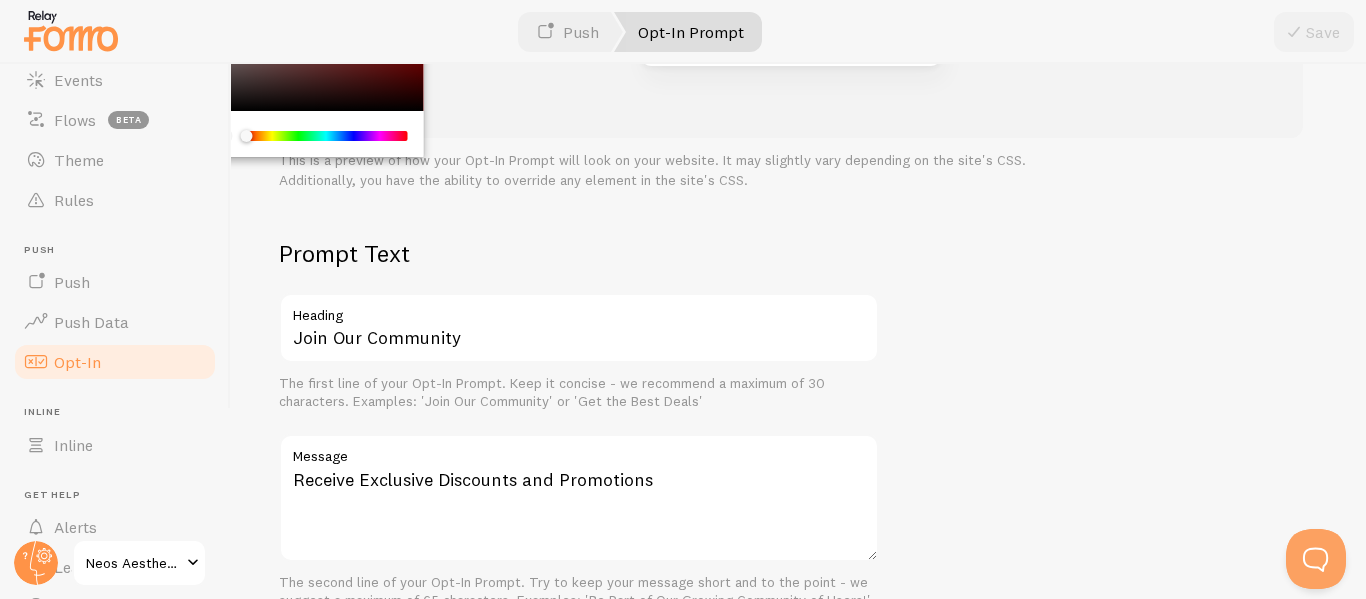 drag, startPoint x: 571, startPoint y: 199, endPoint x: 645, endPoint y: 212, distance: 75.13322 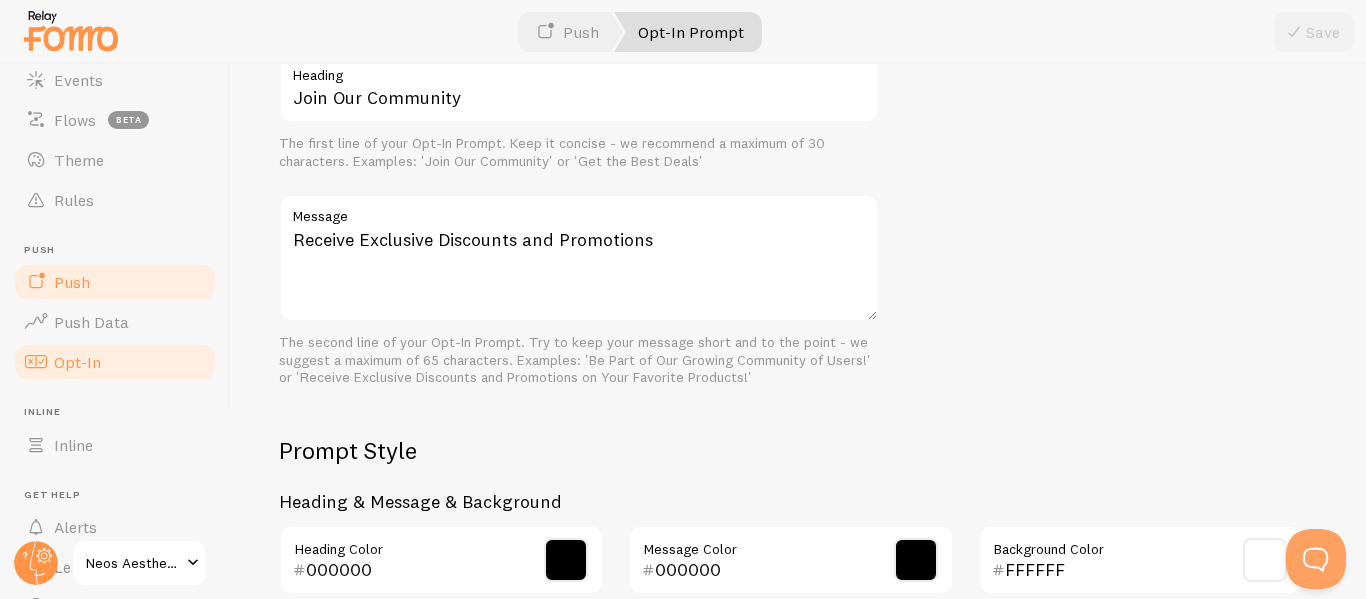 scroll, scrollTop: 638, scrollLeft: 0, axis: vertical 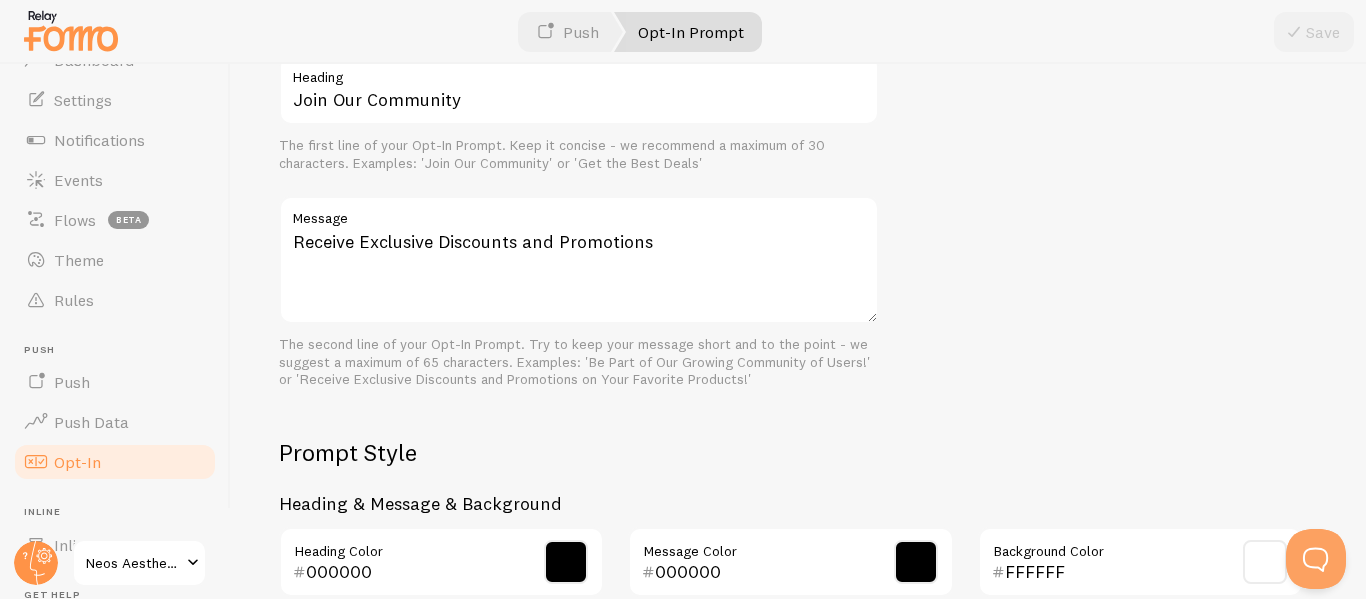 click on "Pop-ups
Dashboard
Settings
Notifications
Events
Flows
beta
Theme
Rules
Push
Push
Push Data
Opt-In
Inline
Inline
Get Help
Alerts
Learn
Support" at bounding box center [115, 374] 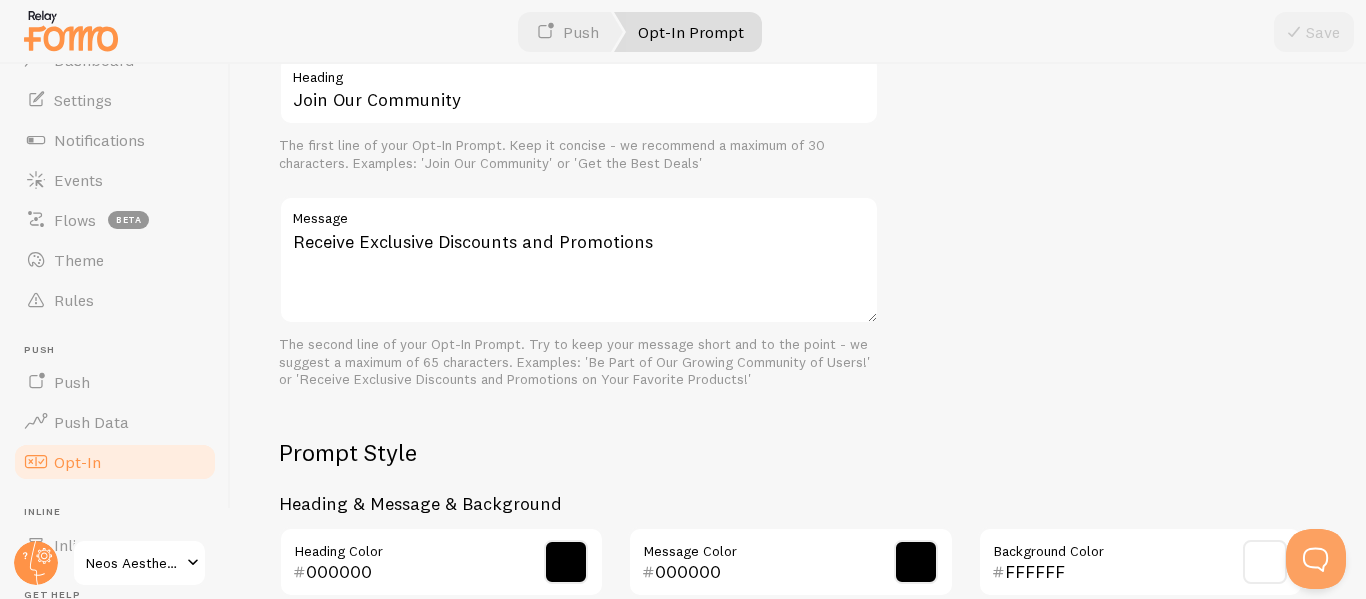 click on "Opt-In" at bounding box center [115, 462] 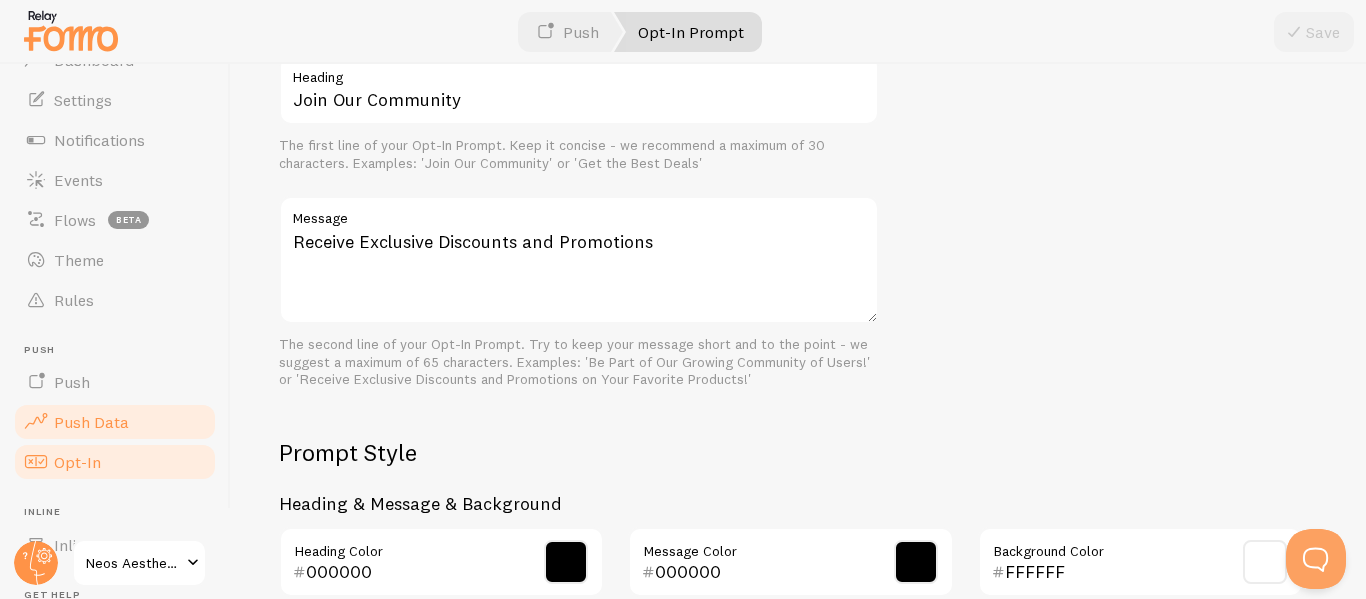 click on "Push Data" at bounding box center (115, 422) 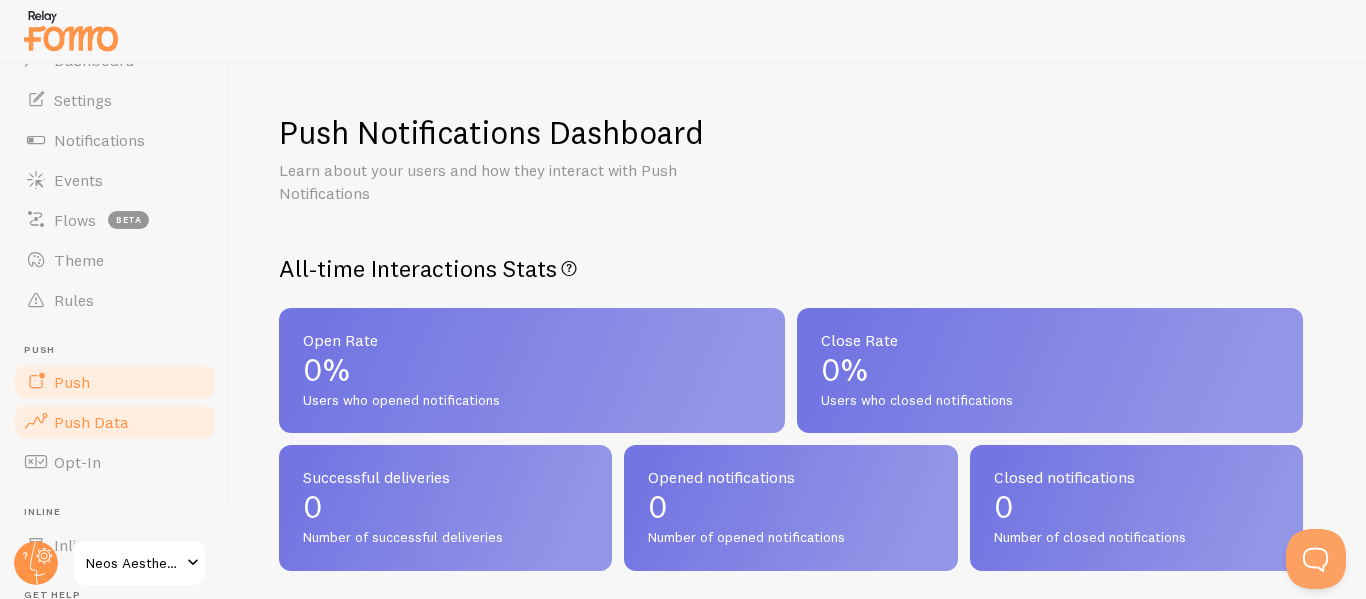 click on "Push" at bounding box center [115, 382] 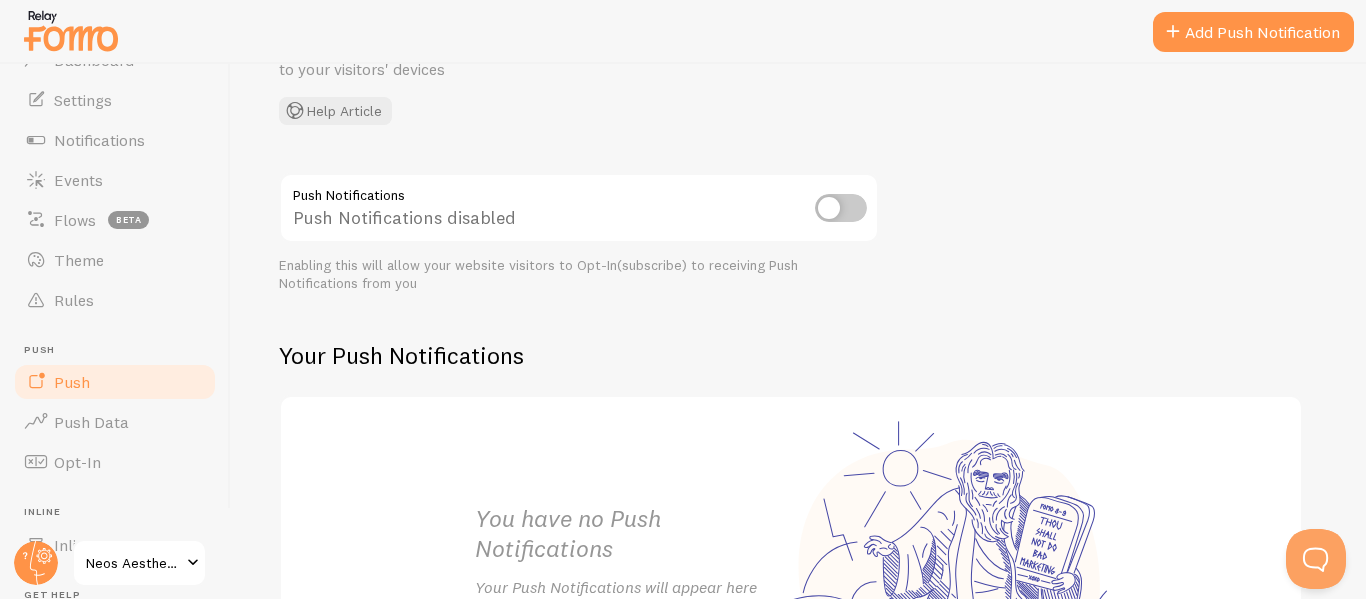 scroll, scrollTop: 0, scrollLeft: 0, axis: both 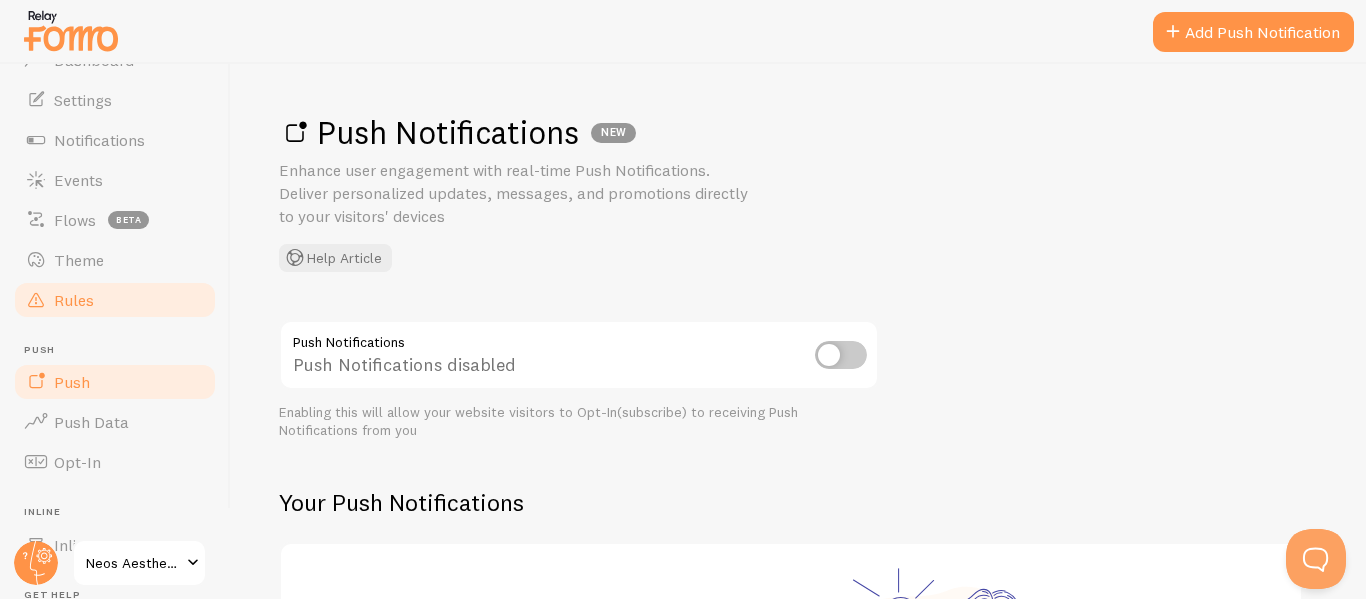 click on "Rules" at bounding box center (115, 300) 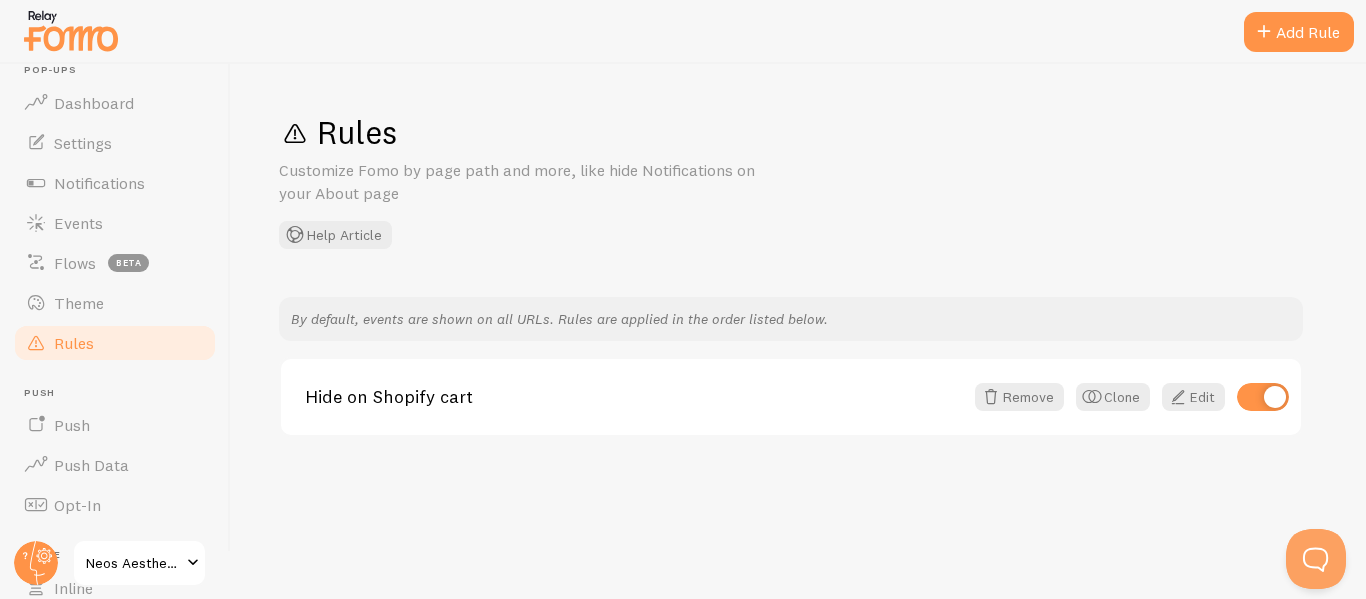 scroll, scrollTop: 0, scrollLeft: 0, axis: both 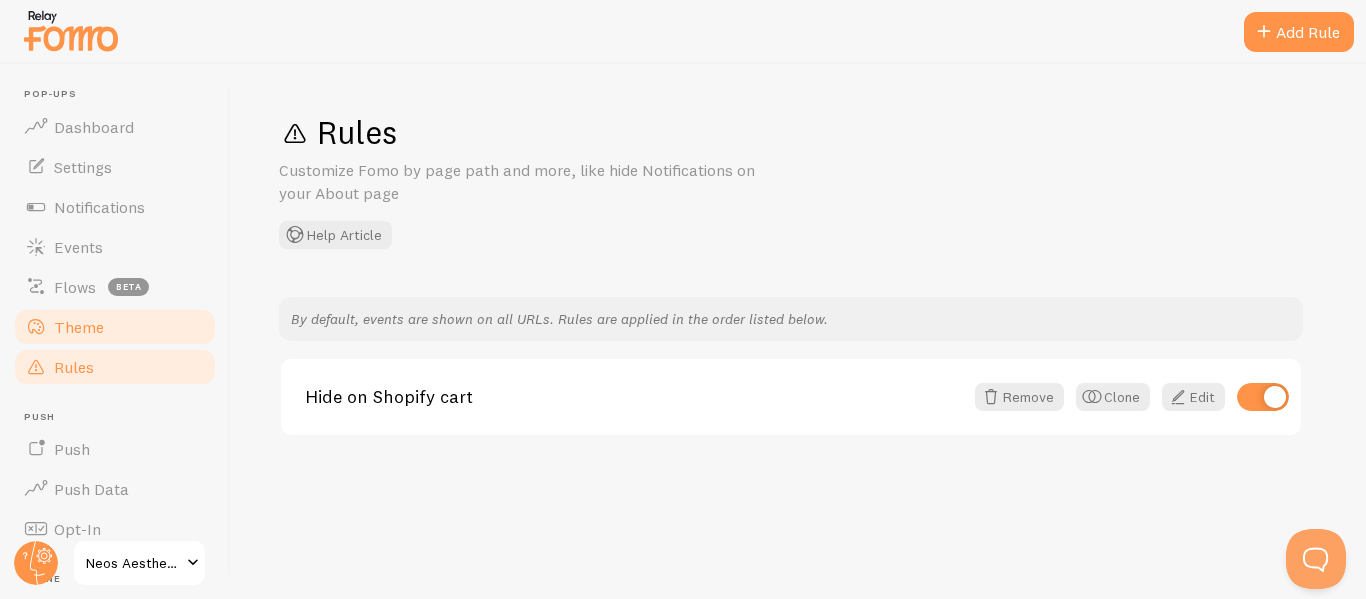 click on "Theme" at bounding box center [79, 327] 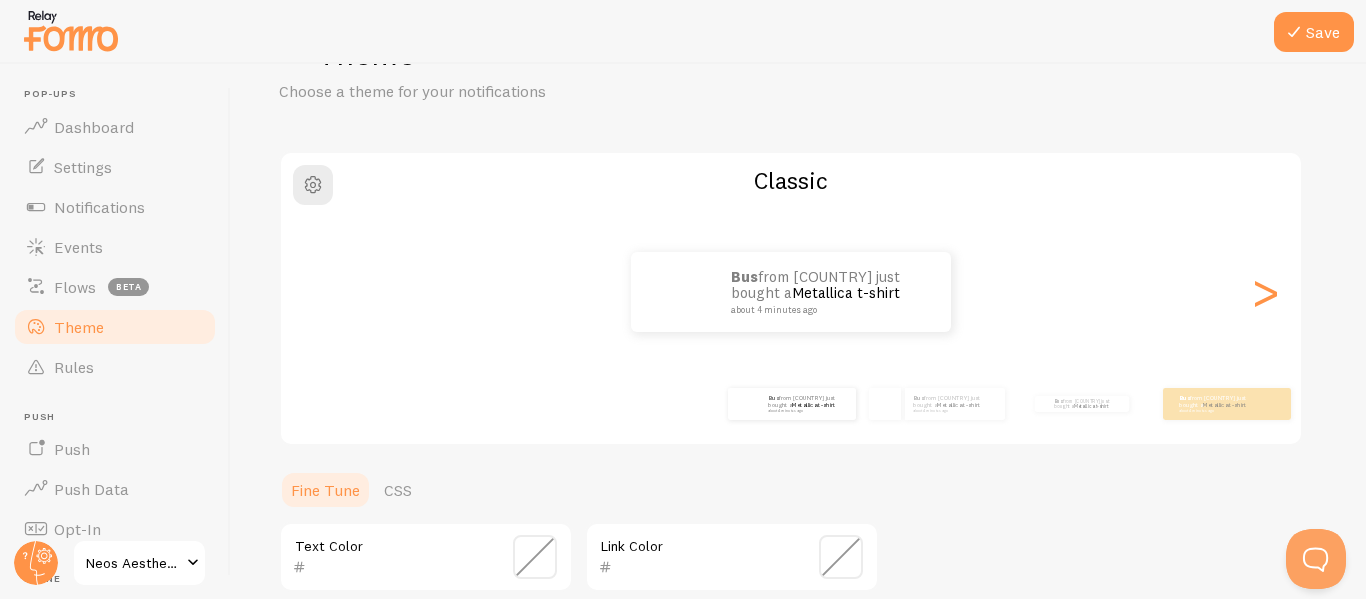 scroll, scrollTop: 0, scrollLeft: 0, axis: both 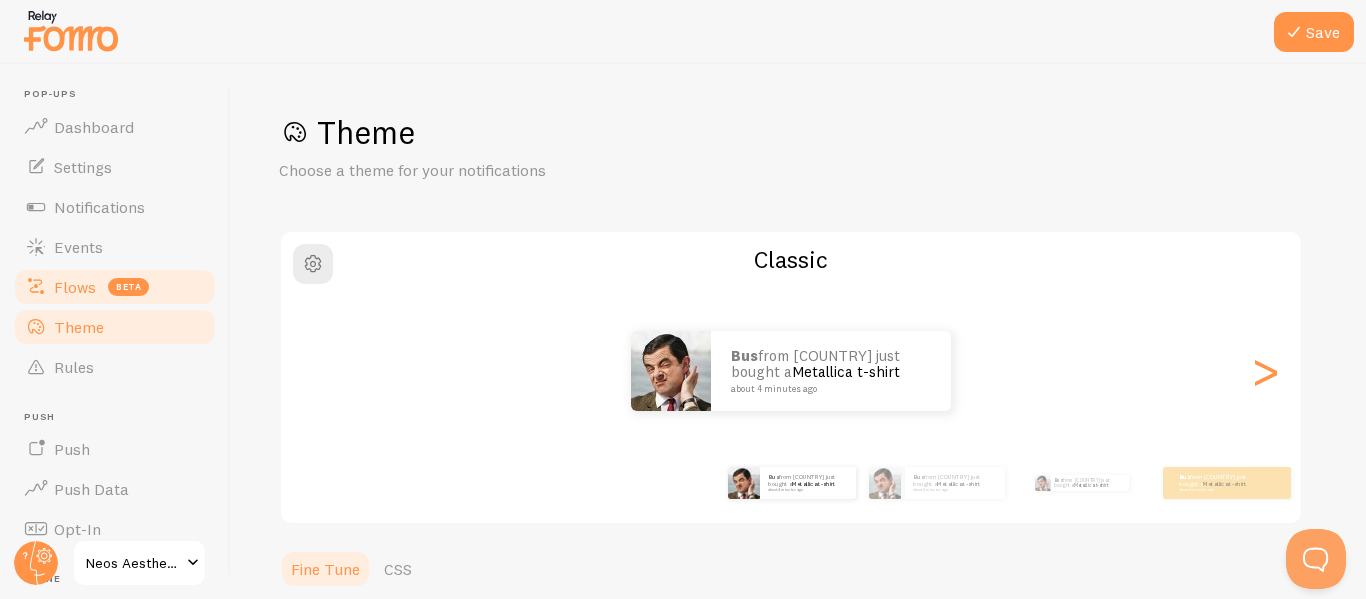 click on "Flows" at bounding box center [75, 287] 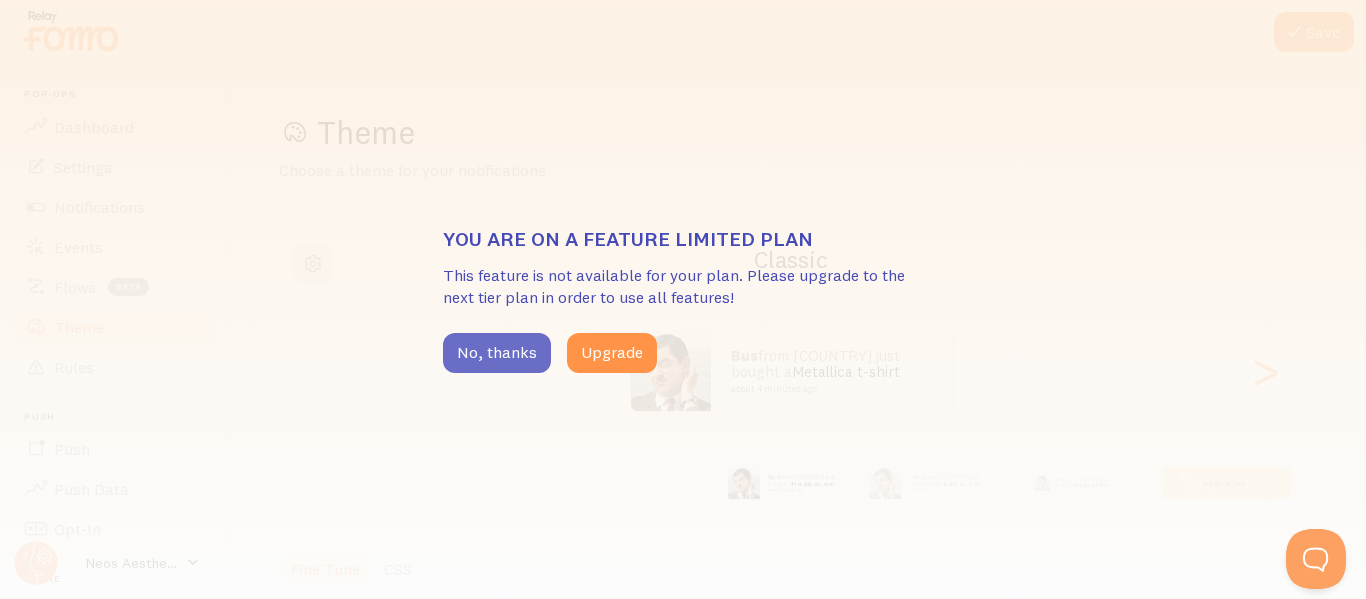 click on "No, thanks" at bounding box center (497, 353) 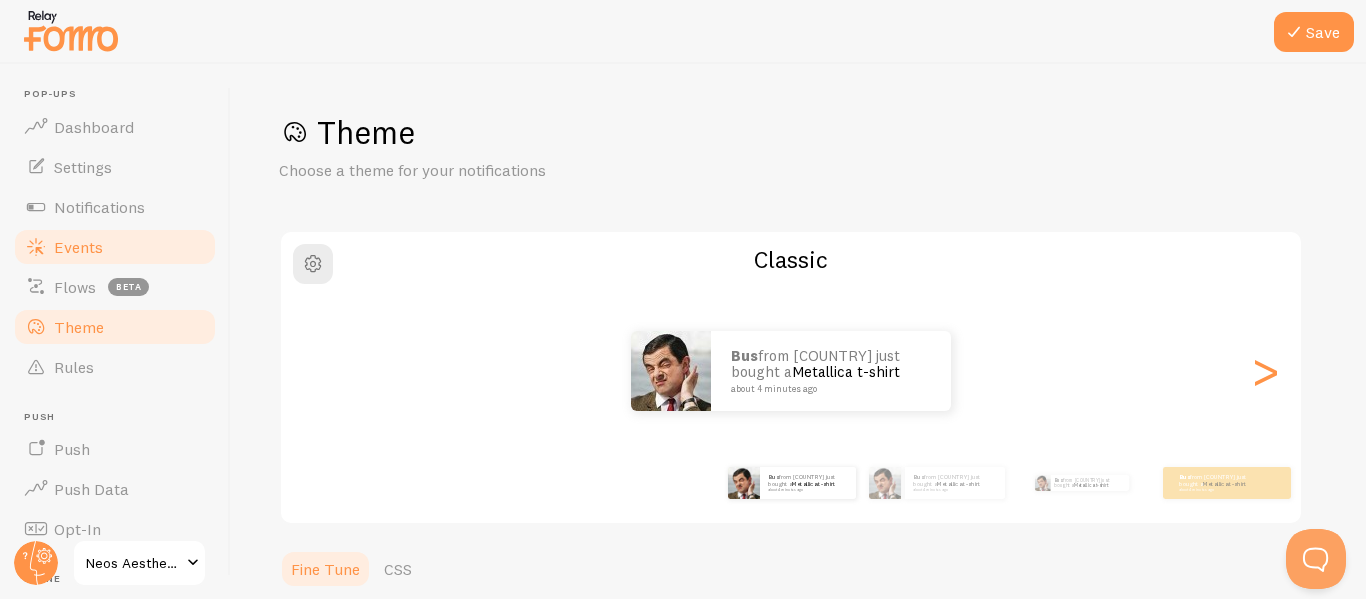 click on "Events" at bounding box center (78, 247) 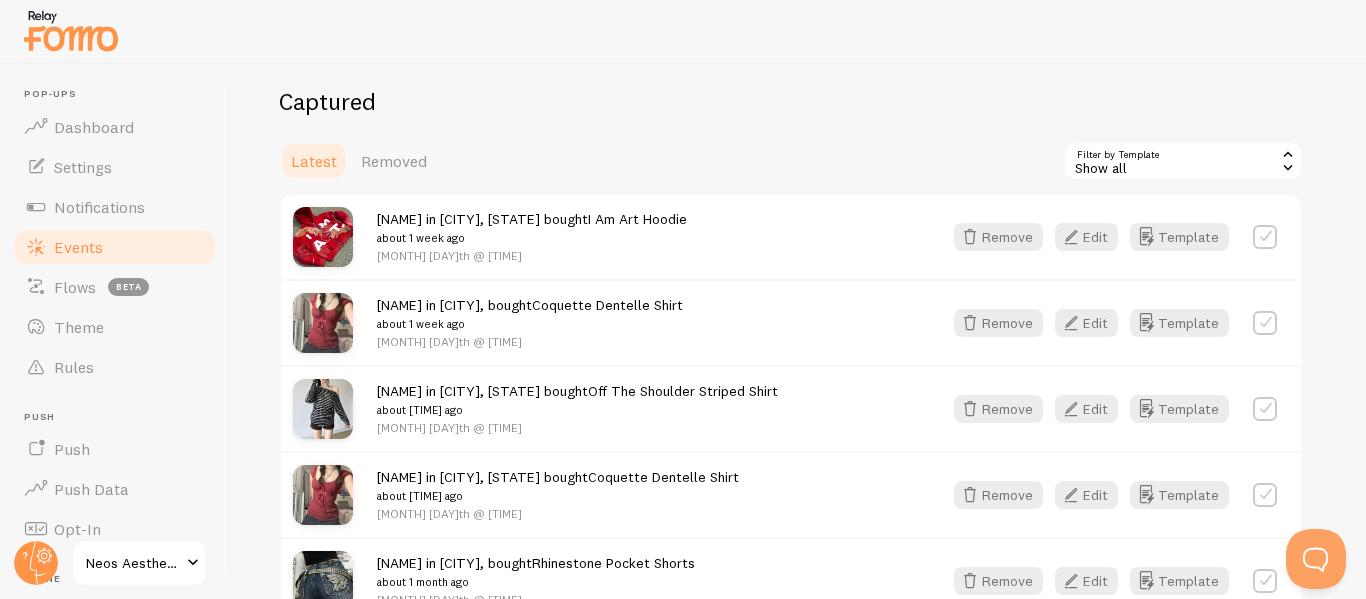 scroll, scrollTop: 500, scrollLeft: 0, axis: vertical 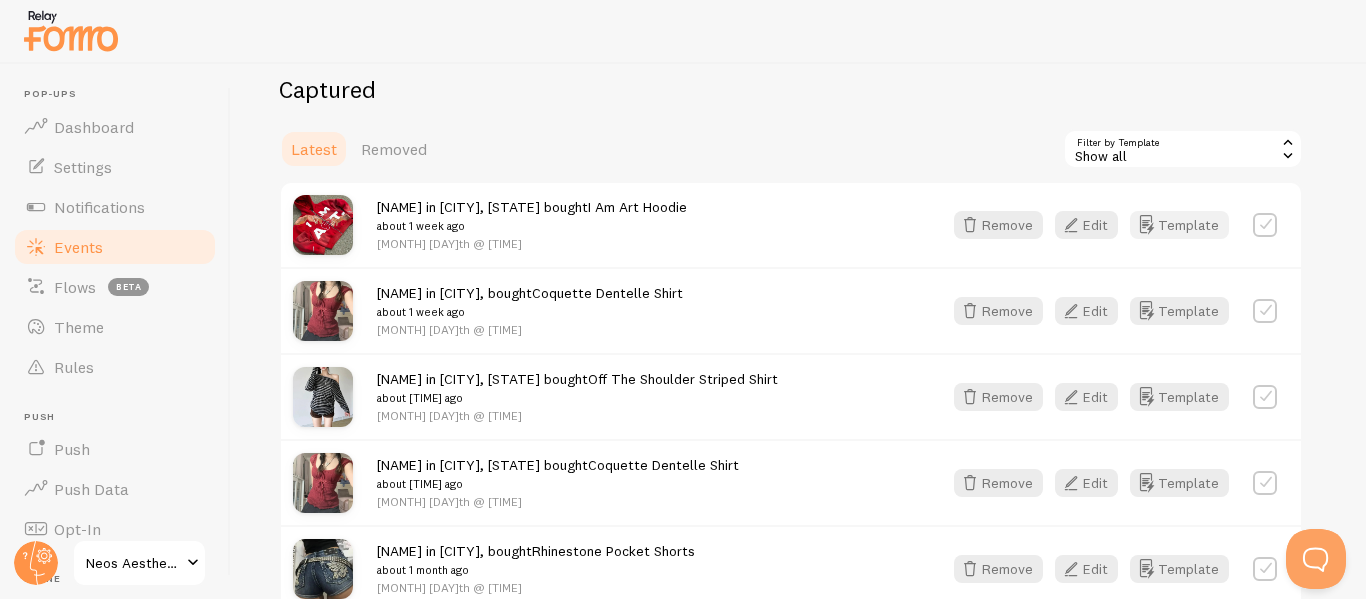 click on "Template" at bounding box center (1179, 225) 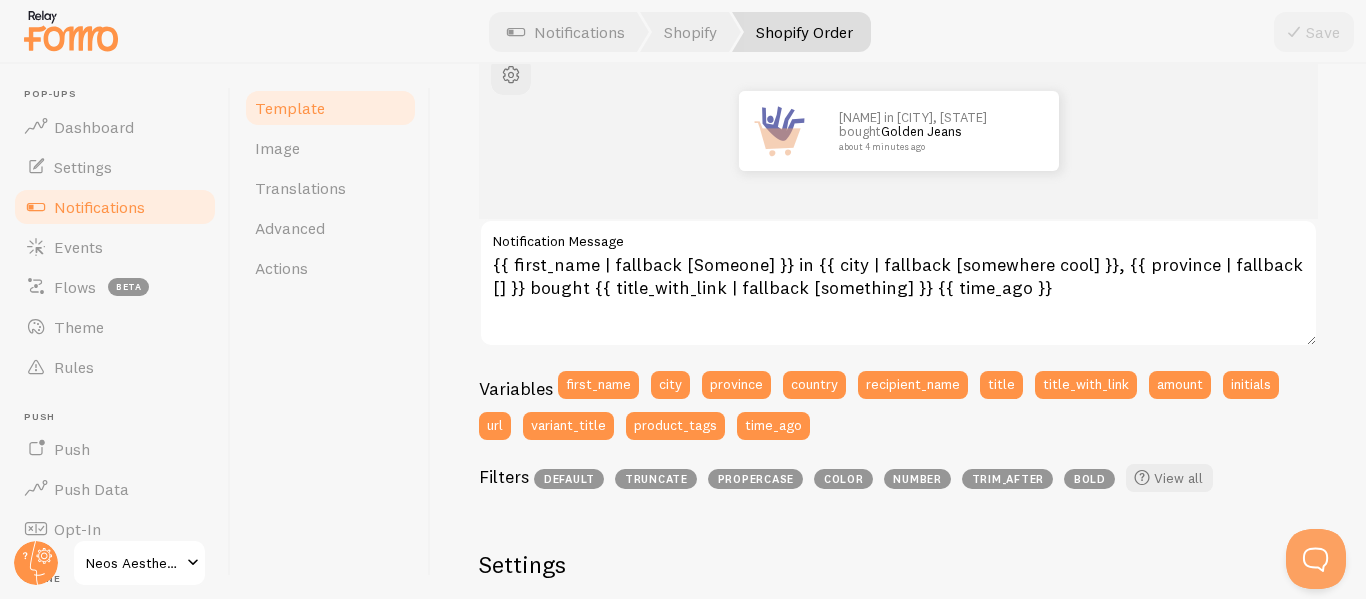 scroll, scrollTop: 300, scrollLeft: 0, axis: vertical 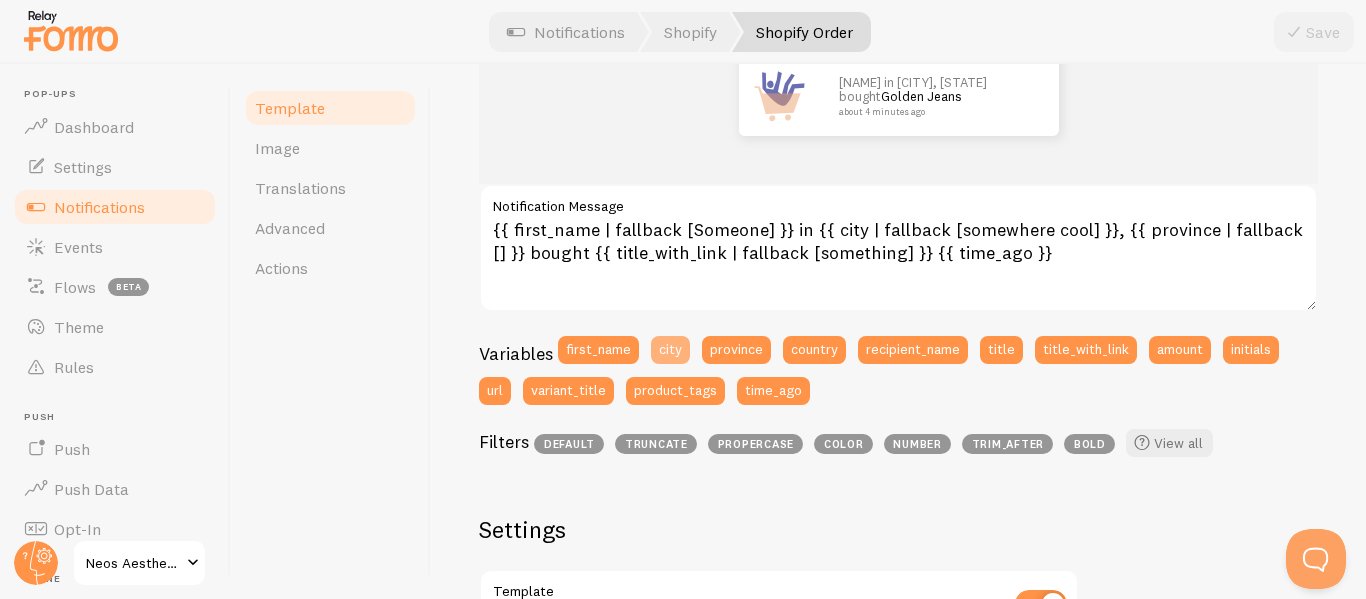 click on "city" at bounding box center [670, 350] 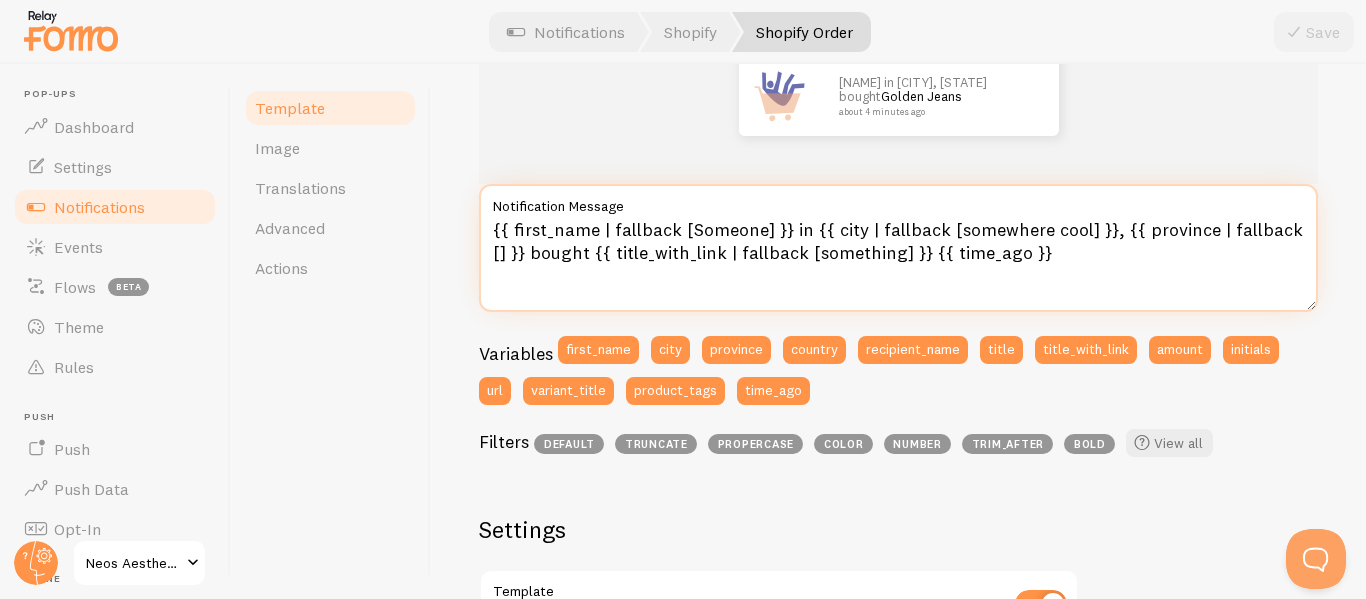 drag, startPoint x: 786, startPoint y: 229, endPoint x: 936, endPoint y: 236, distance: 150.16324 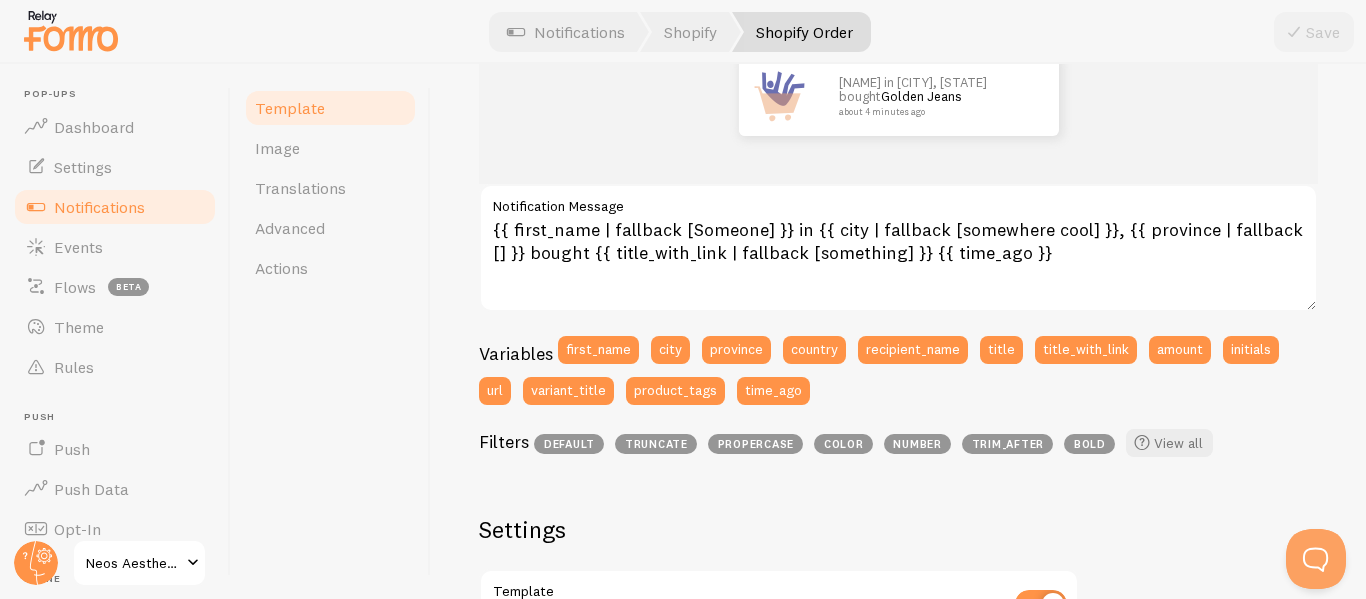 click on "[NAME] in [CITY], [STATE] bought [PRODUCT] about [TIME] ago {{ [NAME] | fallback [Someone] }} in {{ [CITY] | fallback [somewhere cool] }}, {{ [STATE] | fallback [] }} bought {{ title_with_link | fallback [something] }} {{ time_ago }} Notification Message Variables first_name city province country recipient_name title title_with_link amount initials url variant_title product_tags time_ago Filters default truncate propercase color number trim_after bold" at bounding box center [898, 237] 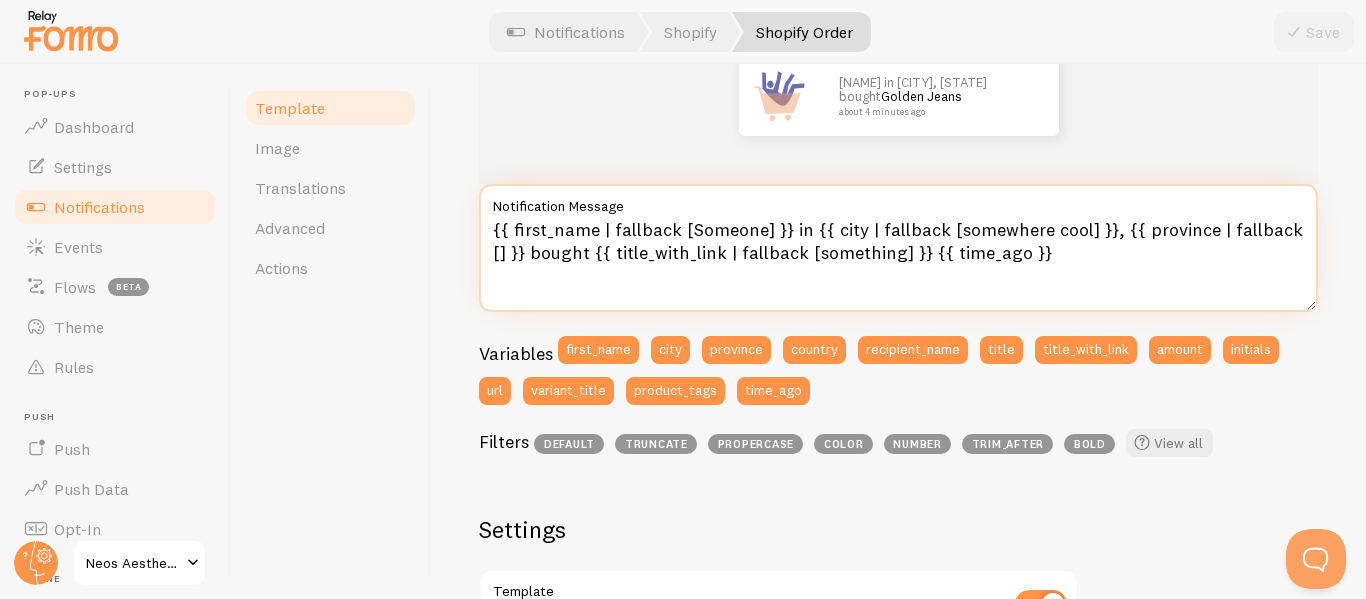 drag, startPoint x: 599, startPoint y: 232, endPoint x: 634, endPoint y: 230, distance: 35.057095 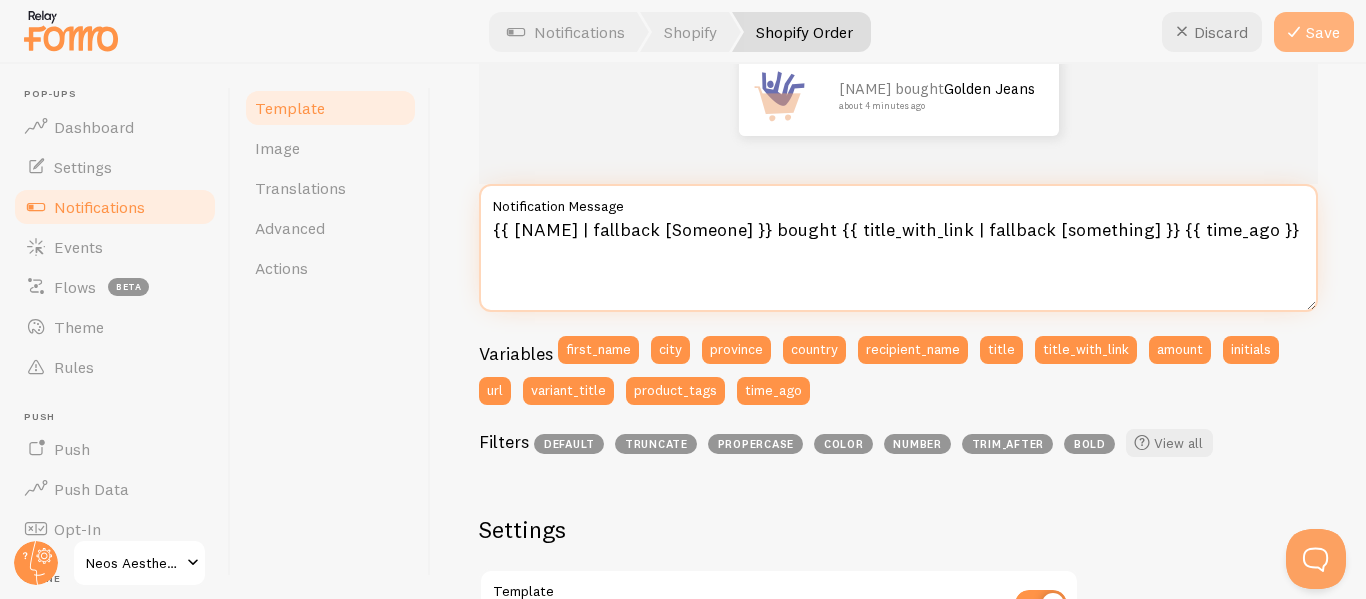 type on "{{ [NAME] | fallback [Someone] }} bought {{ title_with_link | fallback [something] }} {{ time_ago }}" 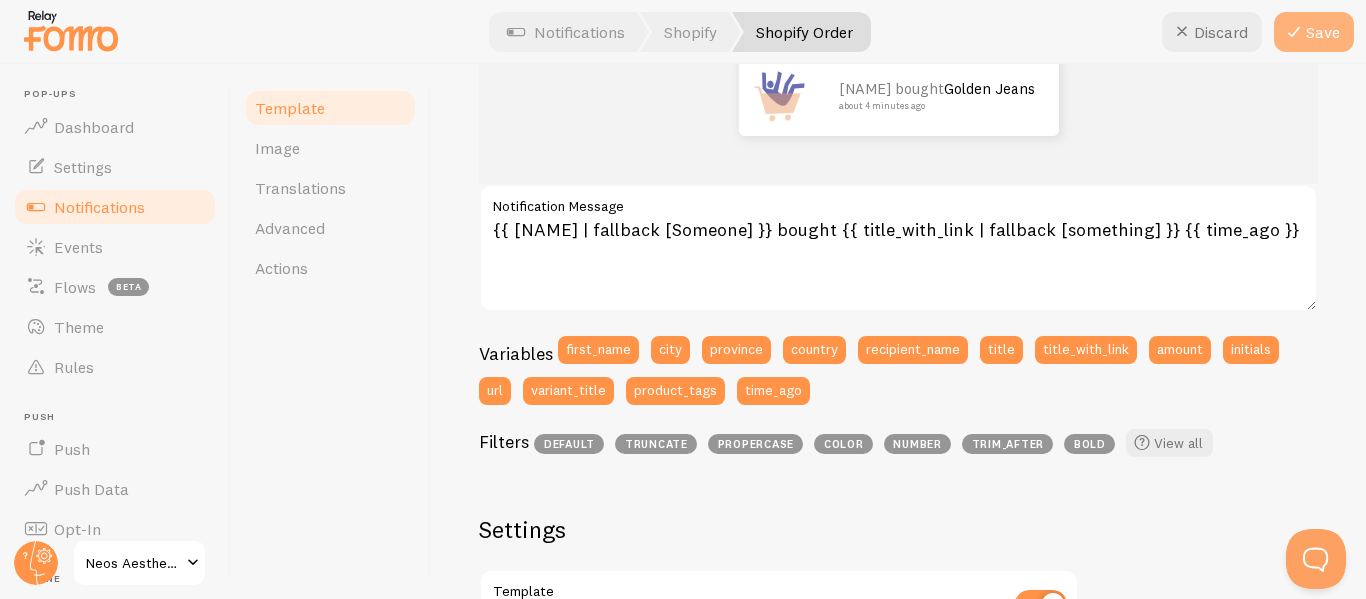 click on "Save" at bounding box center (1314, 32) 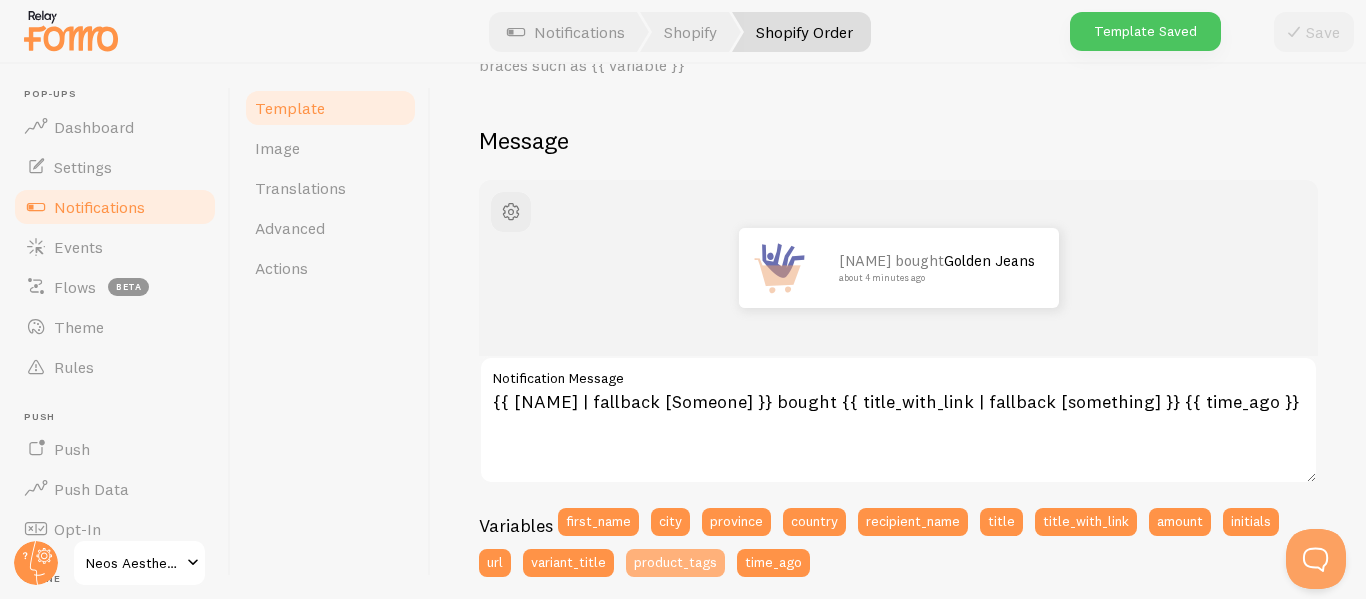 scroll, scrollTop: 0, scrollLeft: 0, axis: both 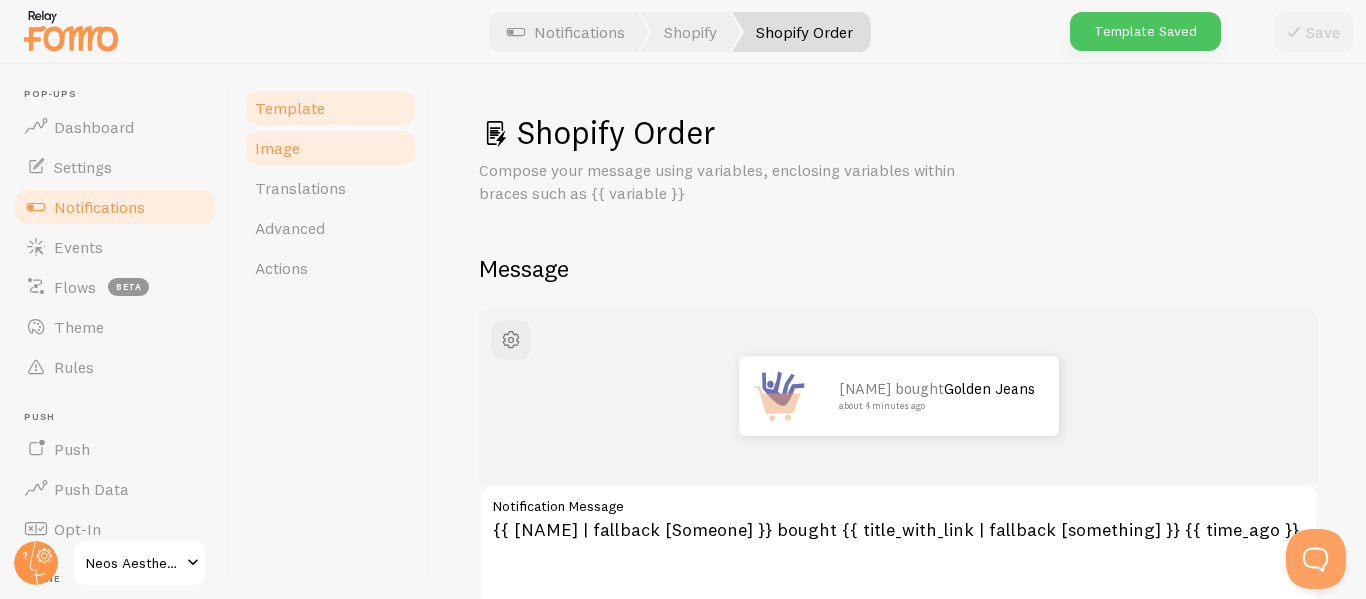 click on "Image" at bounding box center [330, 148] 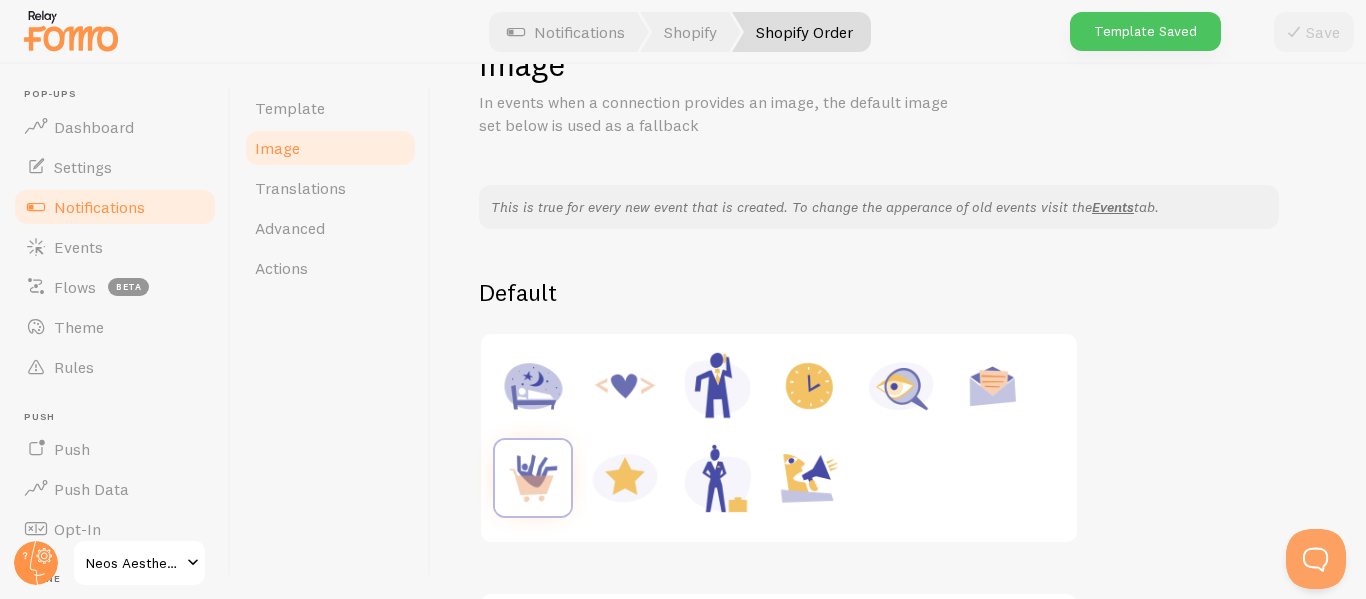 scroll, scrollTop: 200, scrollLeft: 0, axis: vertical 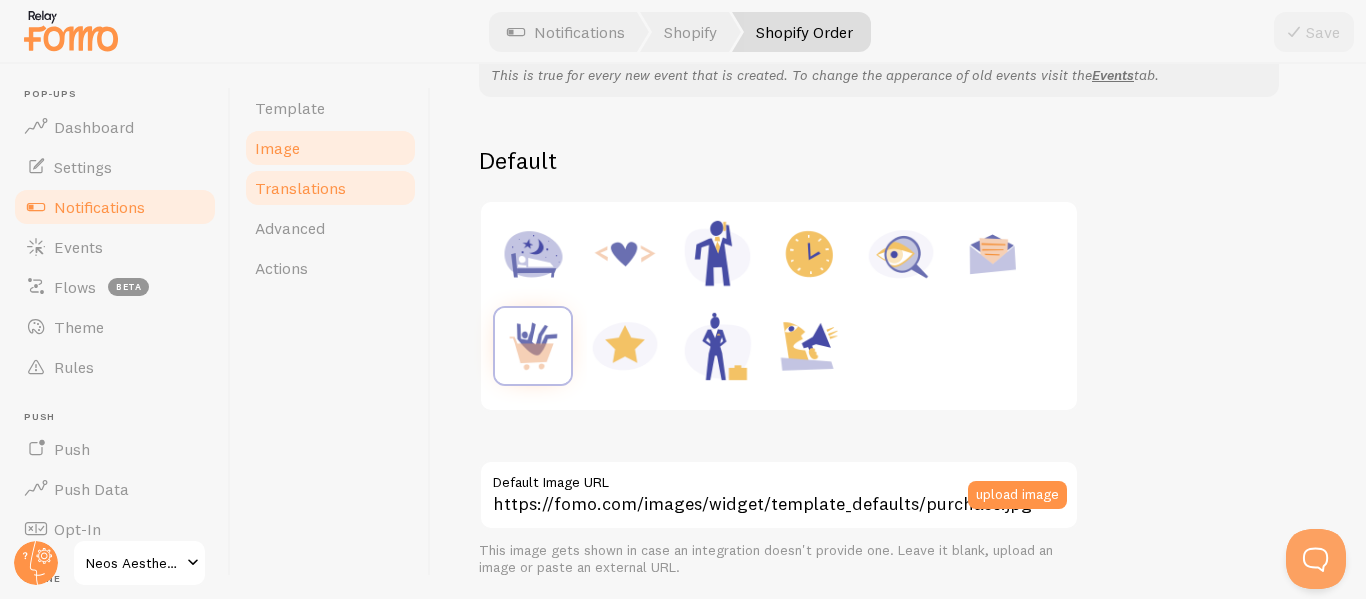 click on "Translations" at bounding box center [330, 188] 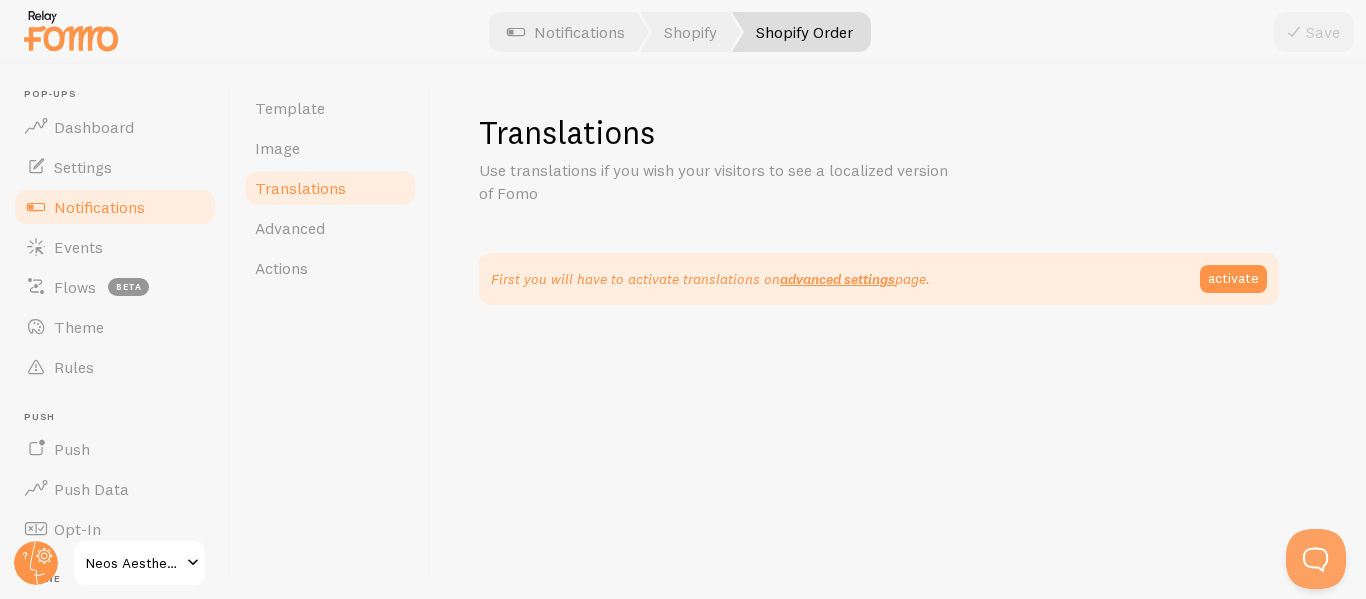 scroll, scrollTop: 0, scrollLeft: 0, axis: both 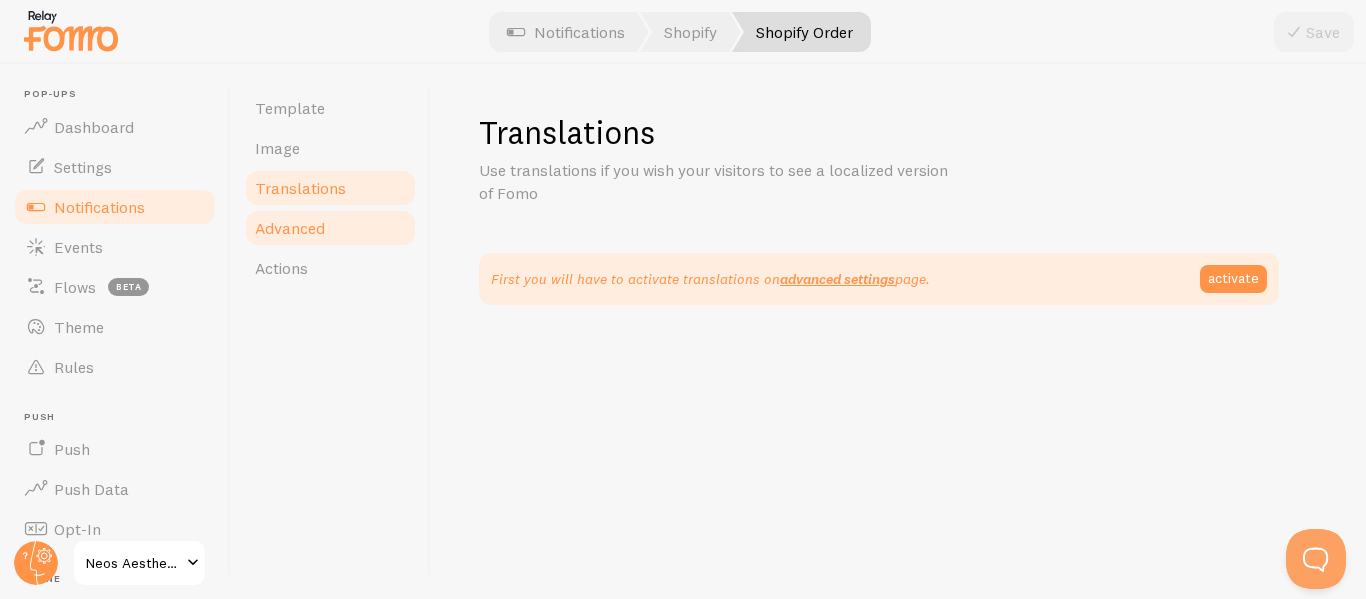 click on "Advanced" at bounding box center (330, 228) 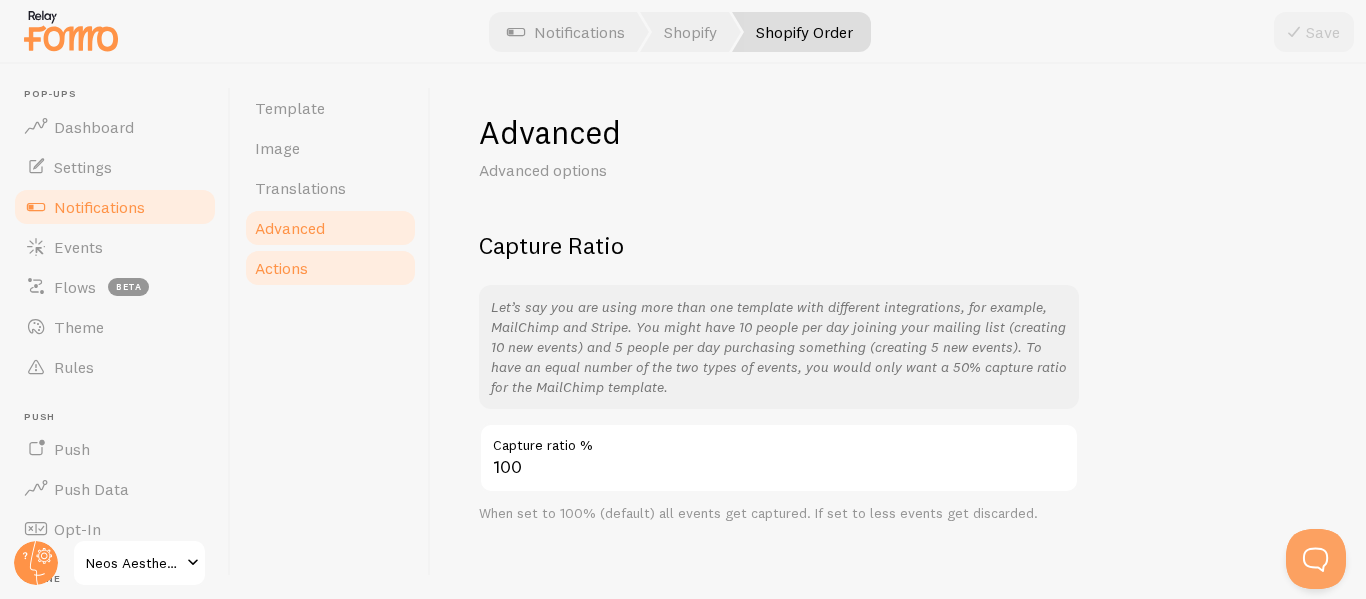 click on "Actions" at bounding box center (330, 268) 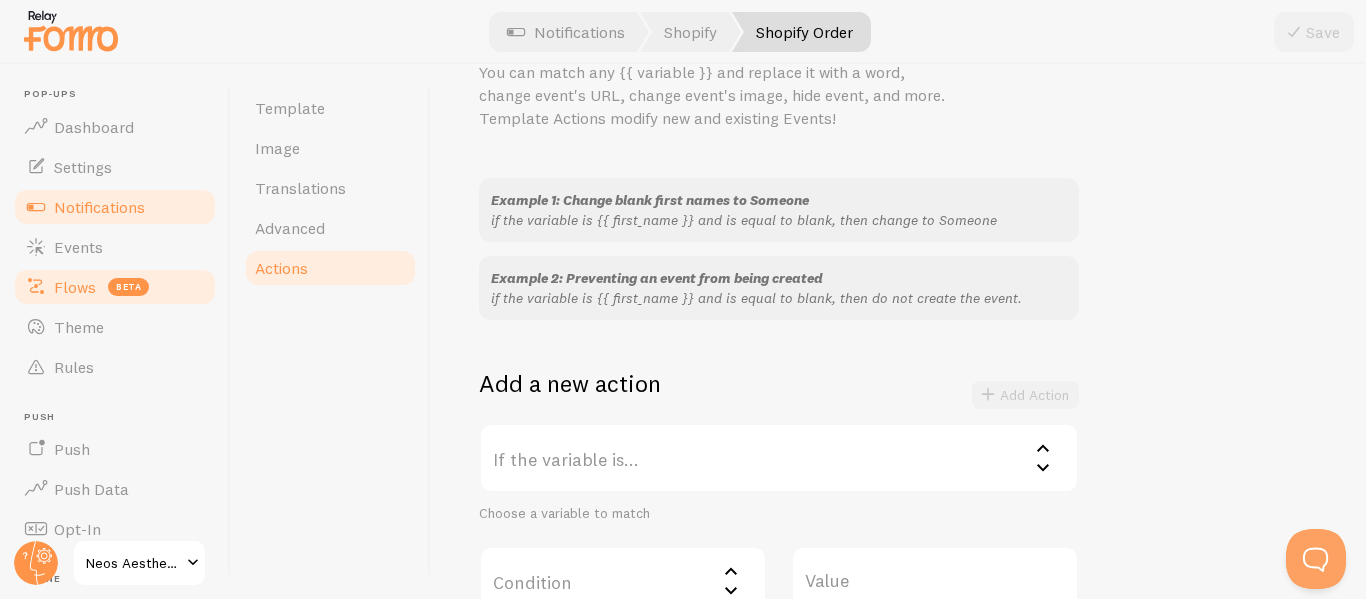 scroll, scrollTop: 0, scrollLeft: 0, axis: both 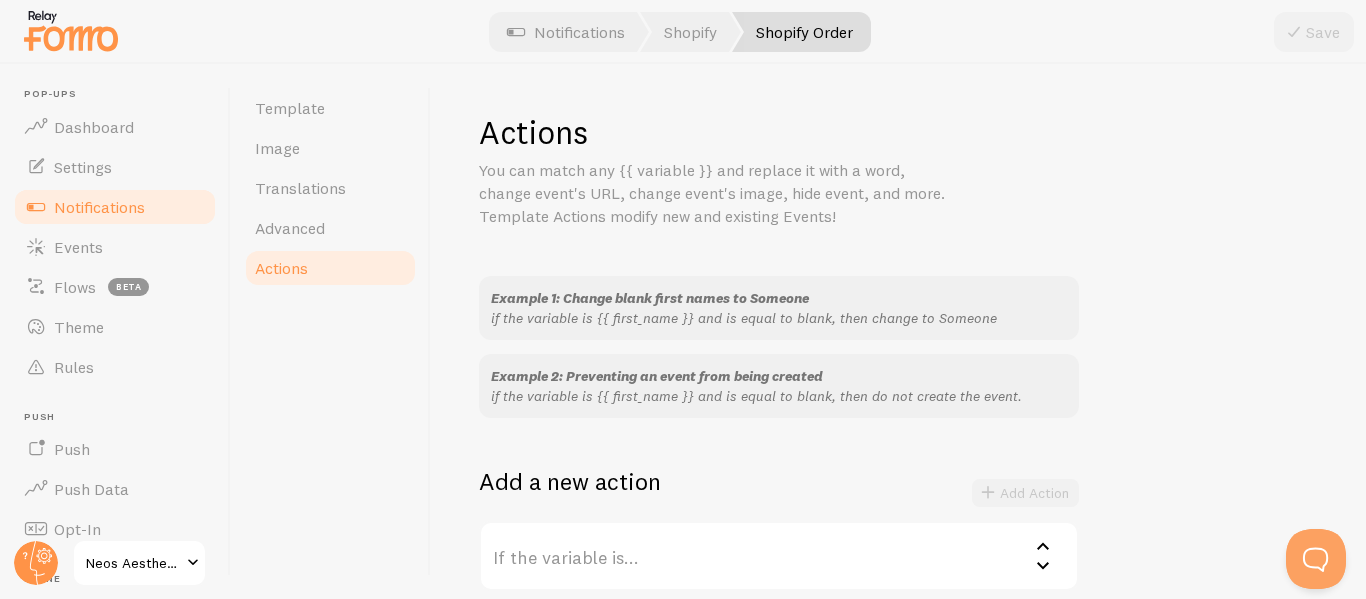 click on "Notifications" at bounding box center (99, 207) 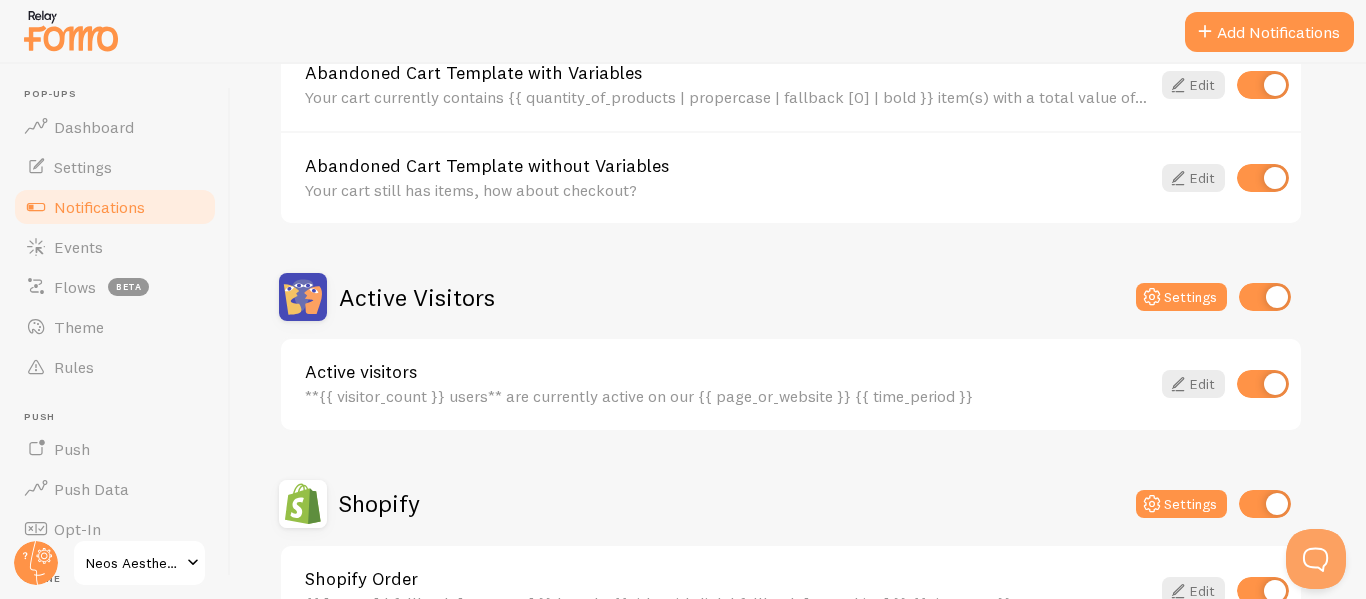 scroll, scrollTop: 200, scrollLeft: 0, axis: vertical 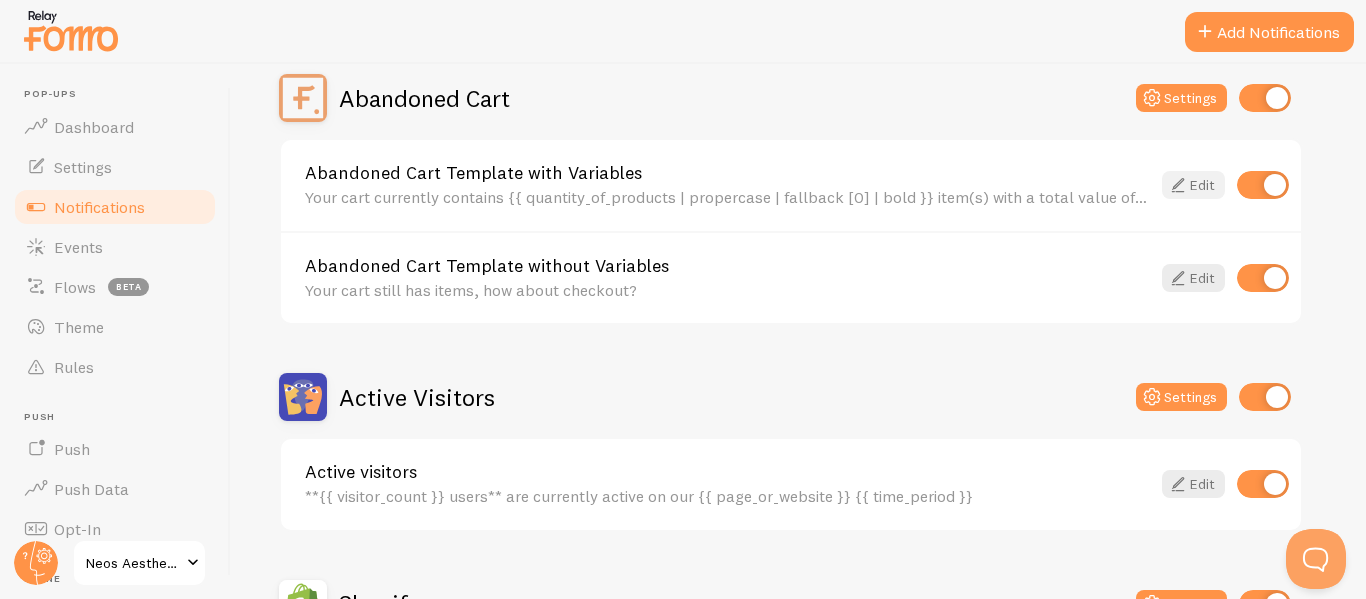click on "Edit" at bounding box center (1193, 185) 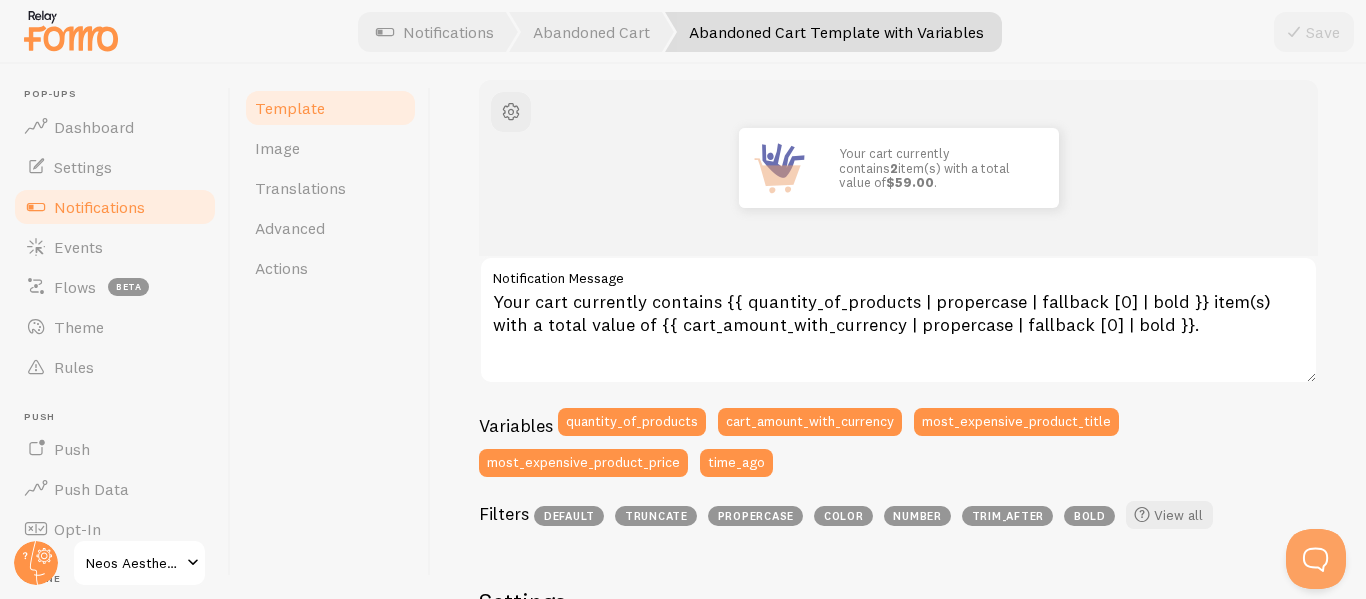 scroll, scrollTop: 300, scrollLeft: 0, axis: vertical 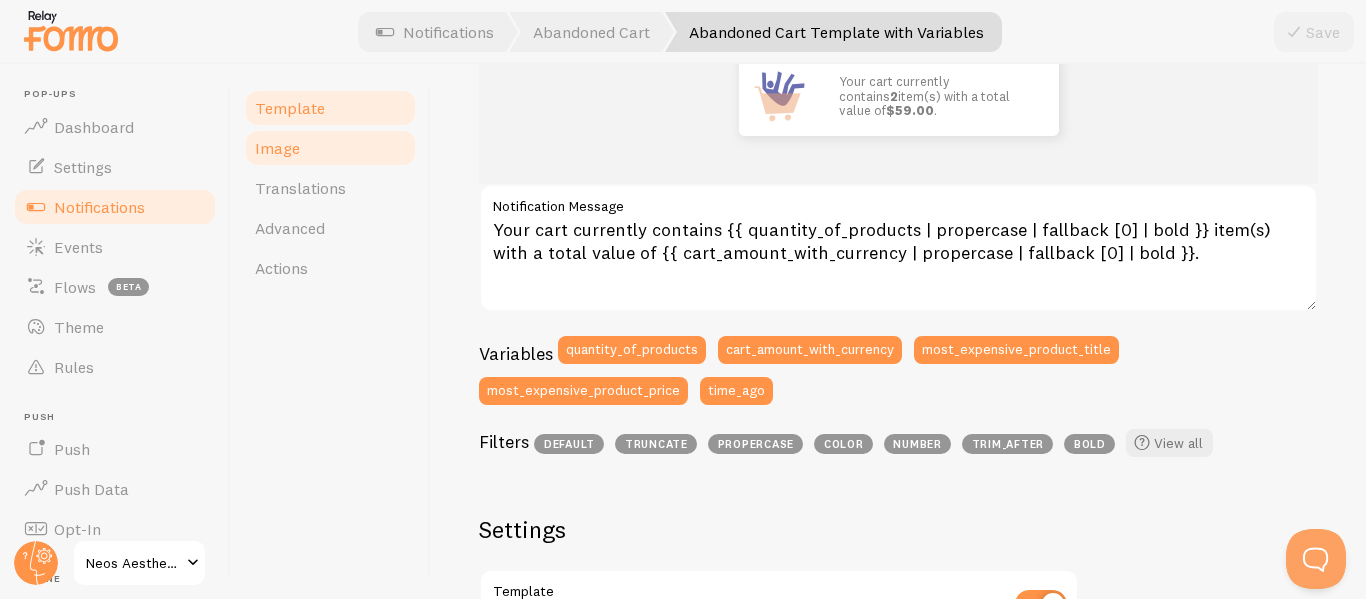 click on "Image" at bounding box center (330, 148) 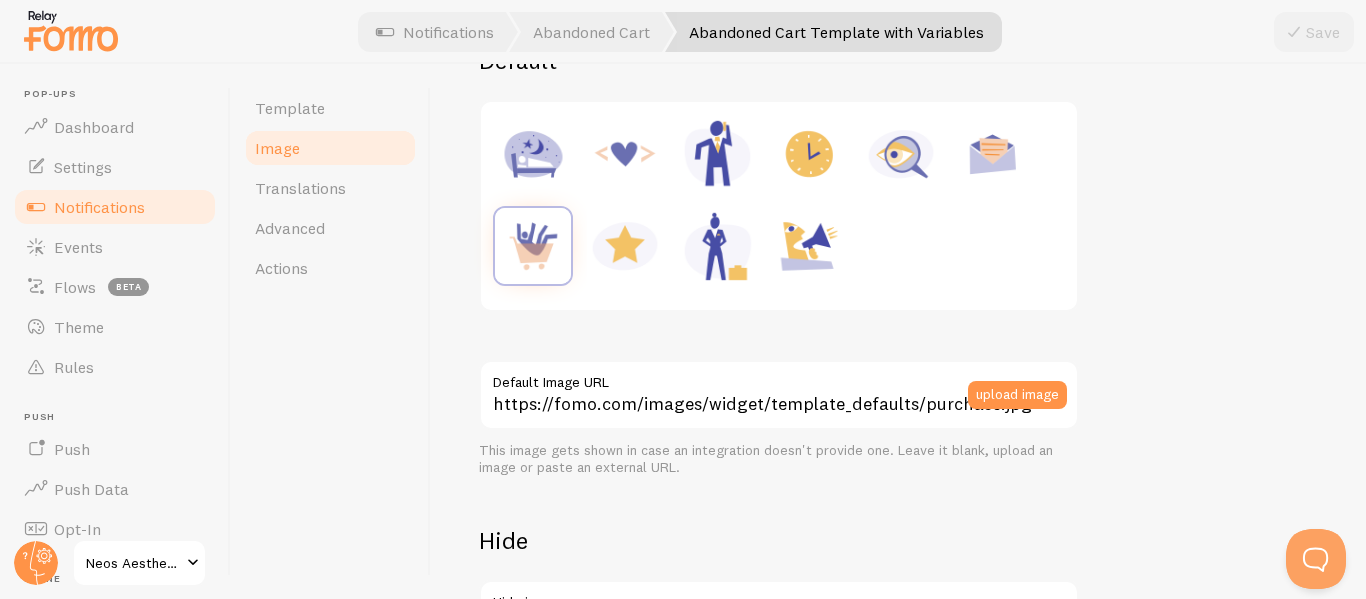 scroll, scrollTop: 0, scrollLeft: 0, axis: both 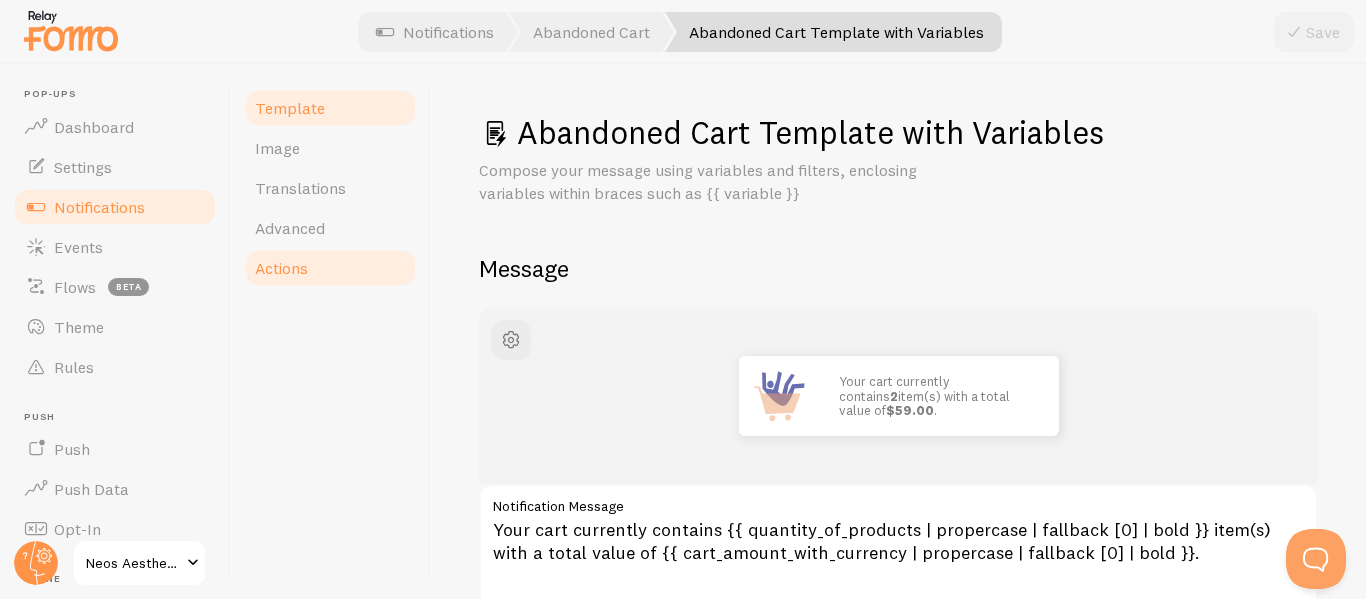 click on "Actions" at bounding box center (281, 268) 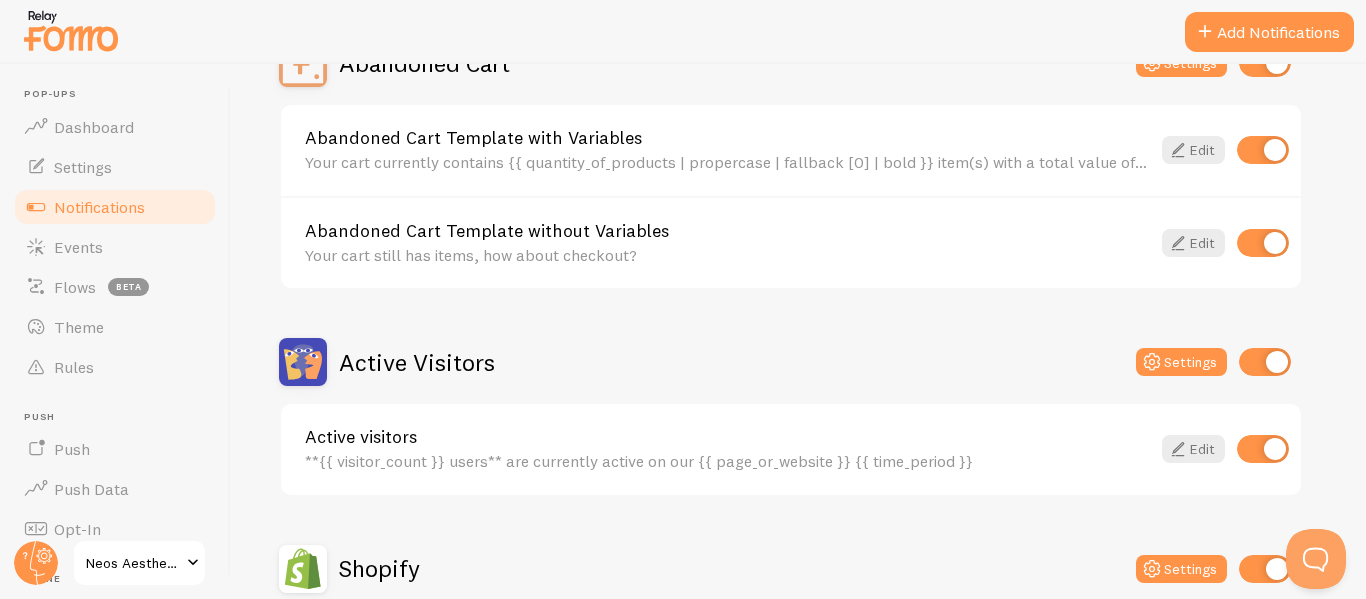 scroll, scrollTop: 200, scrollLeft: 0, axis: vertical 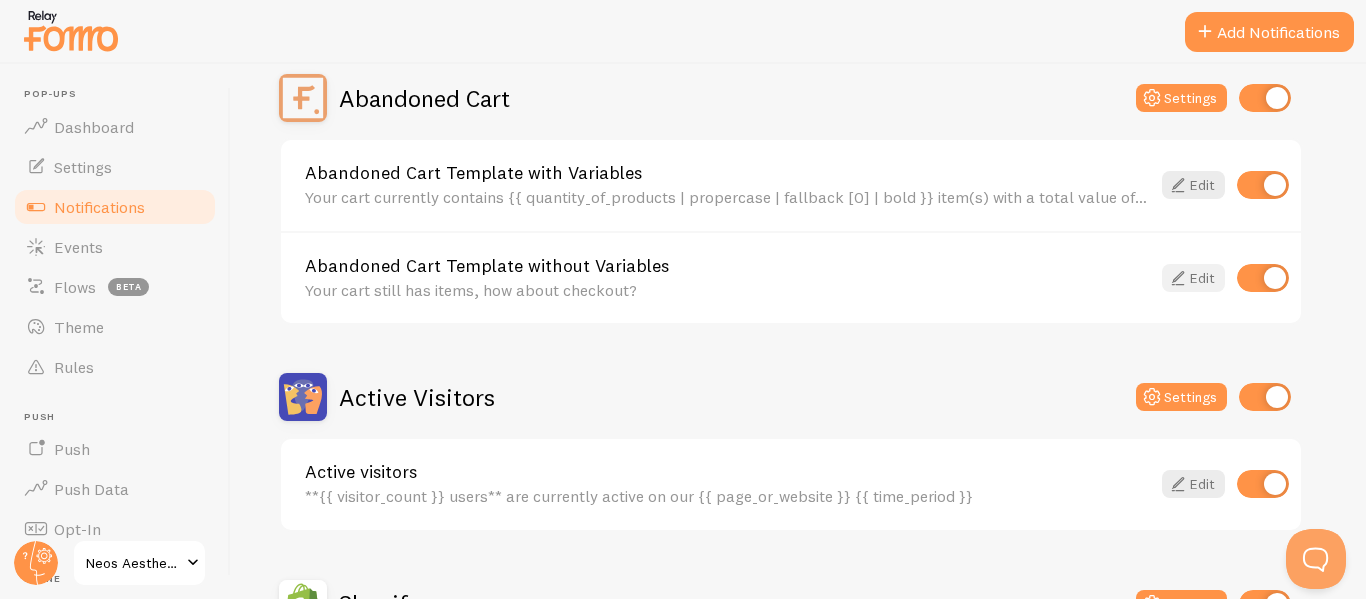 click on "Edit" at bounding box center (1193, 278) 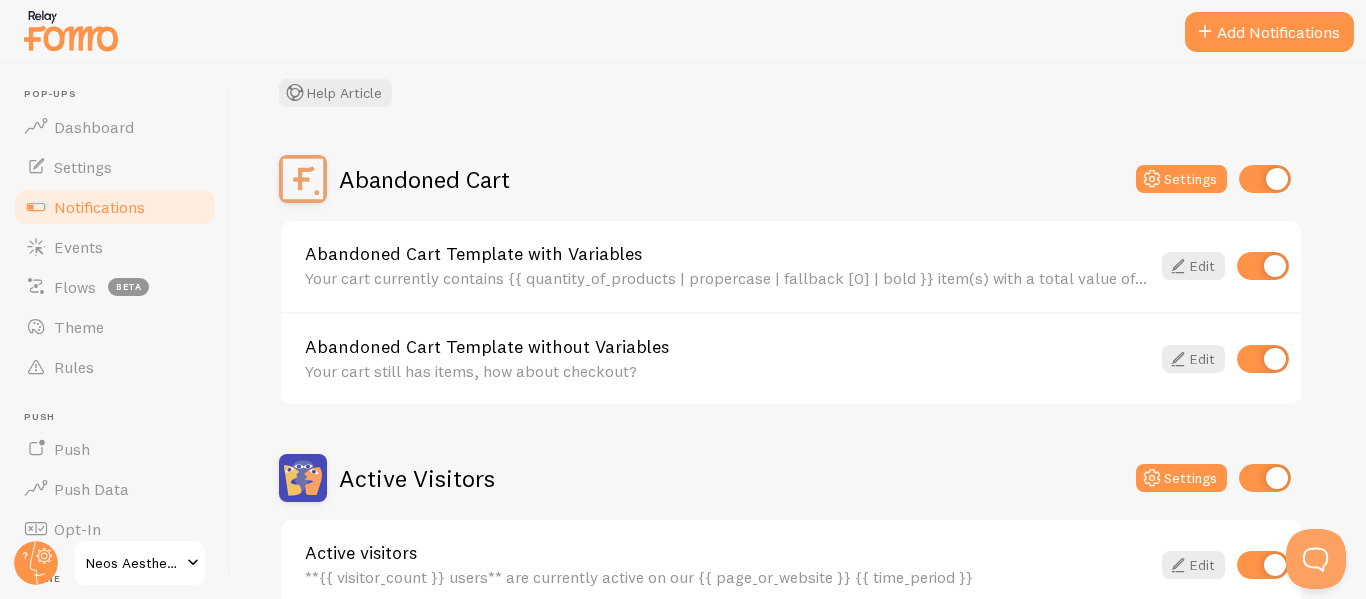 scroll, scrollTop: 300, scrollLeft: 0, axis: vertical 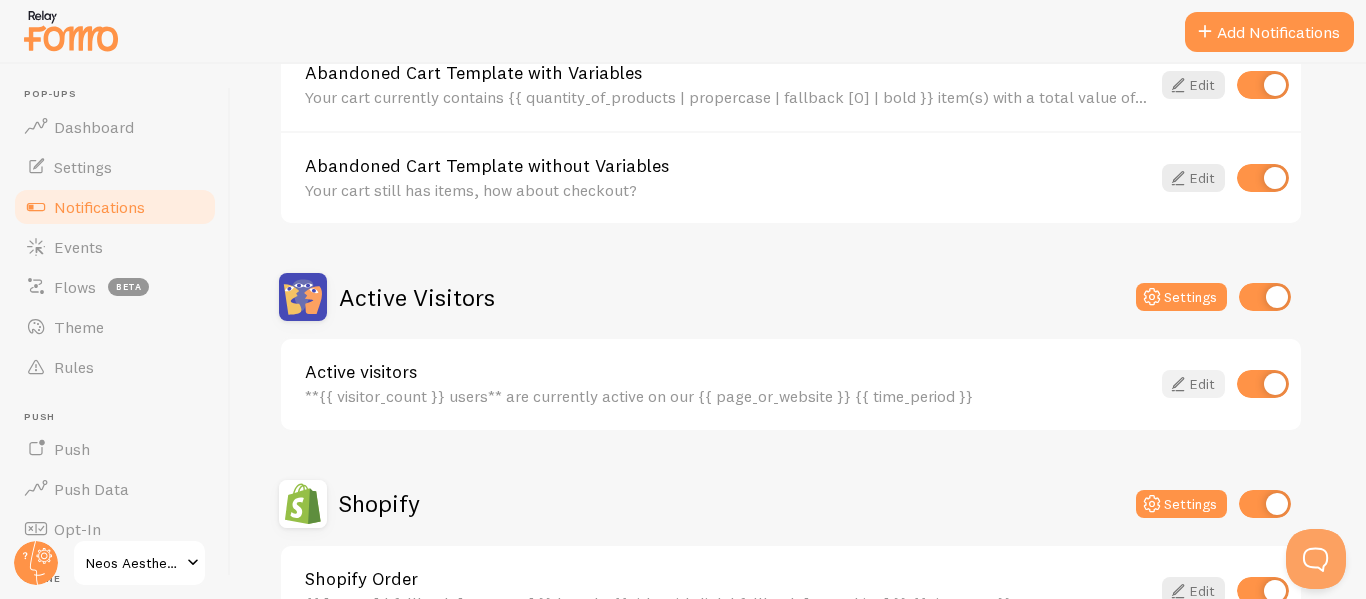 click on "Edit" at bounding box center (1193, 384) 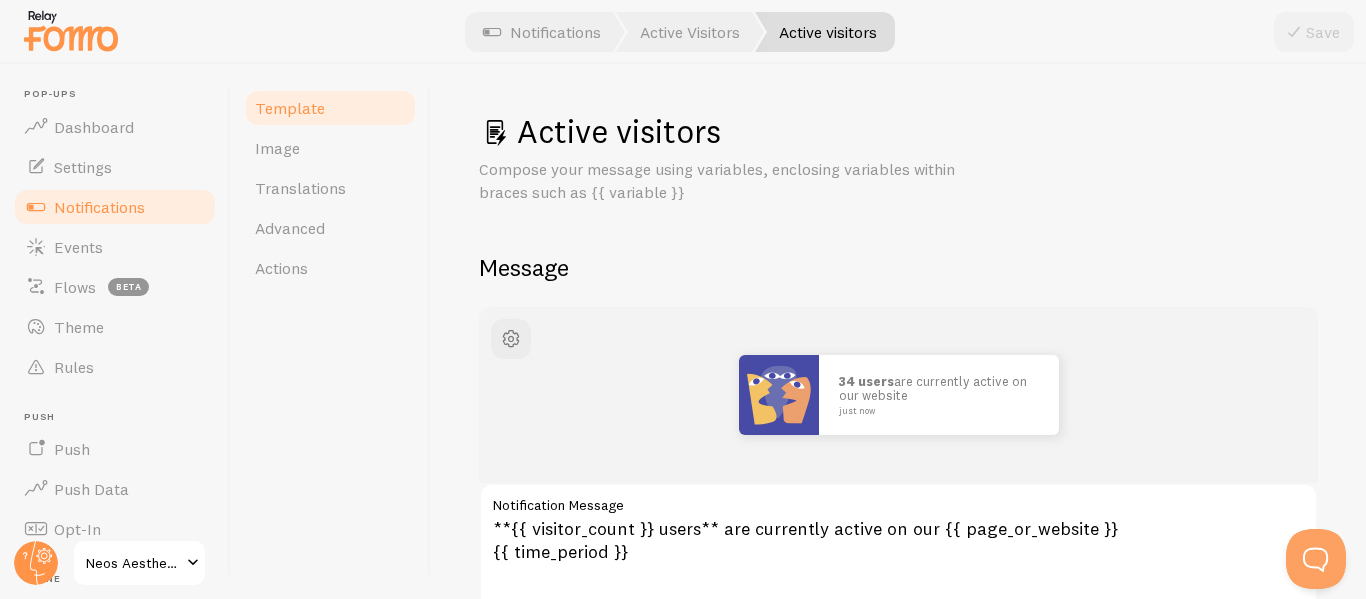 scroll, scrollTop: 0, scrollLeft: 0, axis: both 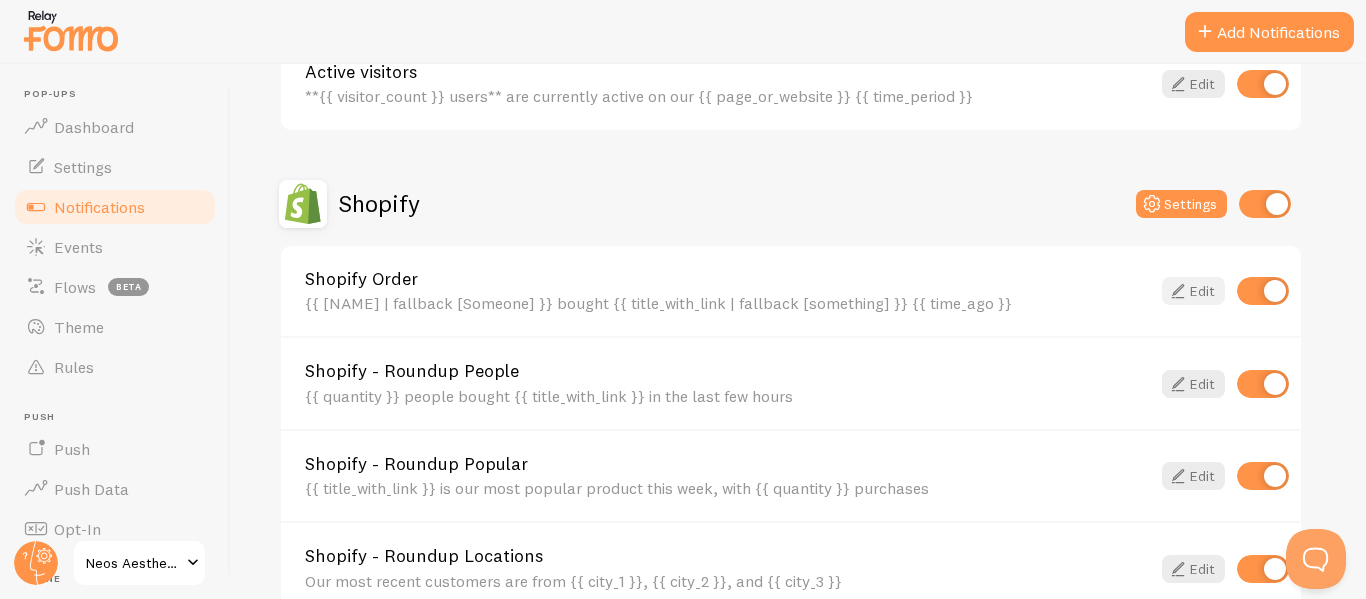 click on "Edit" at bounding box center (1193, 291) 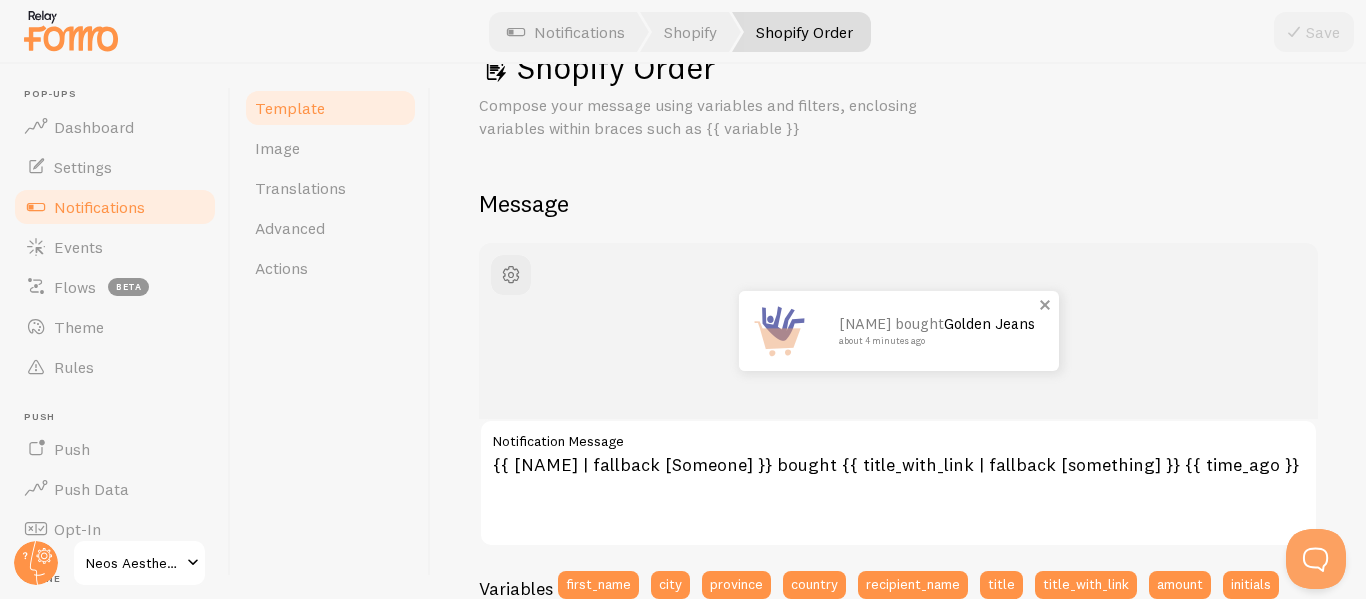 scroll, scrollTop: 200, scrollLeft: 0, axis: vertical 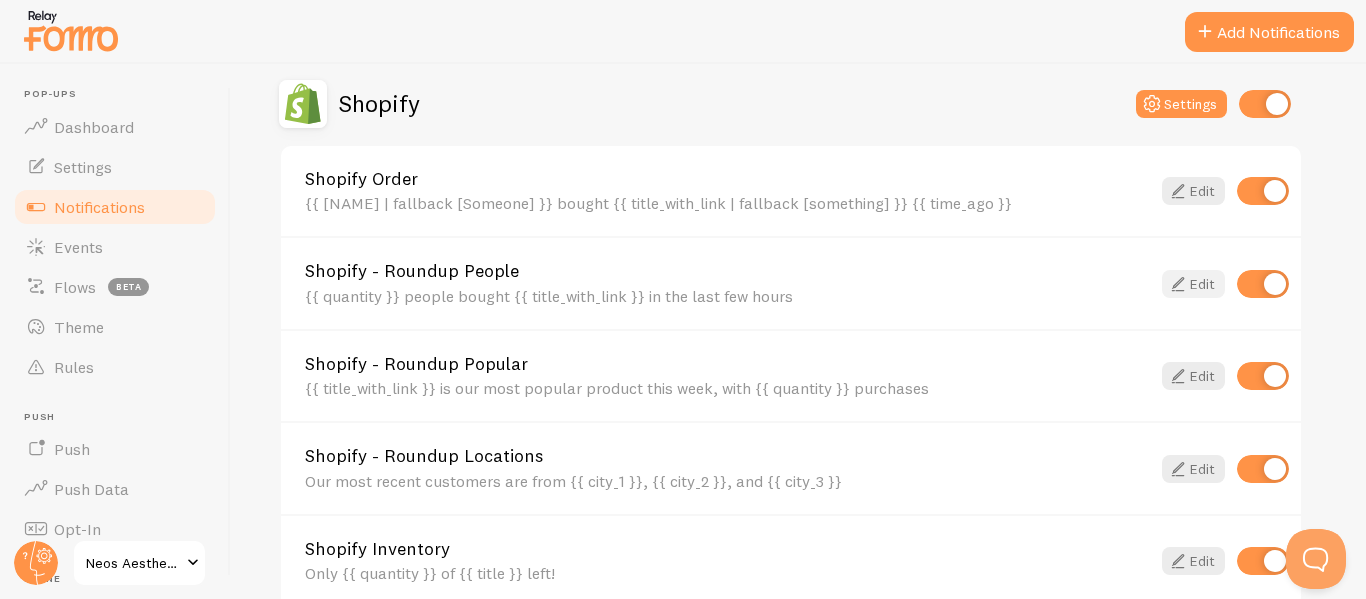 click on "Edit" at bounding box center (1193, 284) 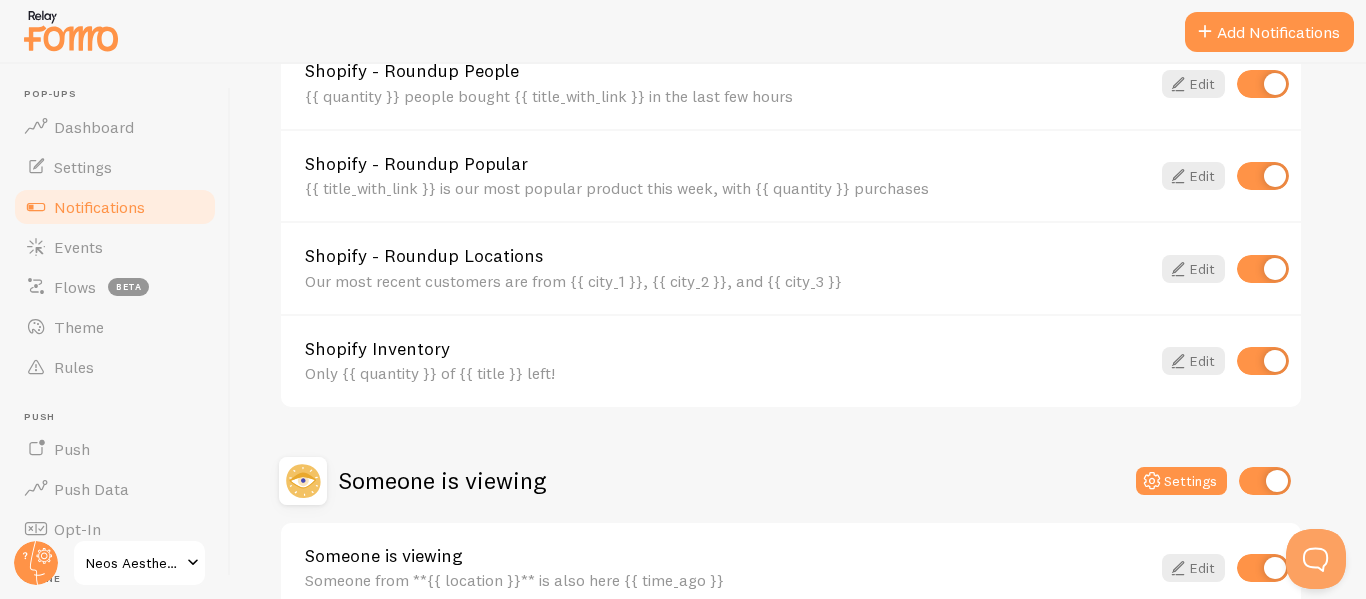 scroll, scrollTop: 1012, scrollLeft: 0, axis: vertical 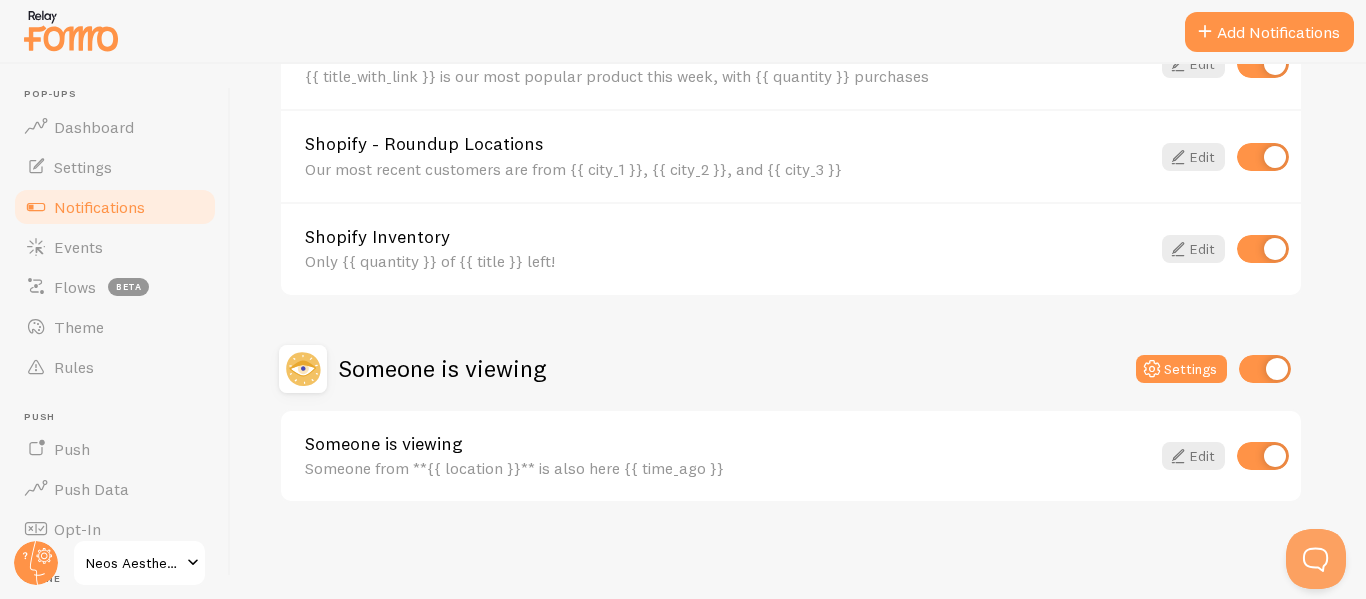 click at bounding box center (1263, 249) 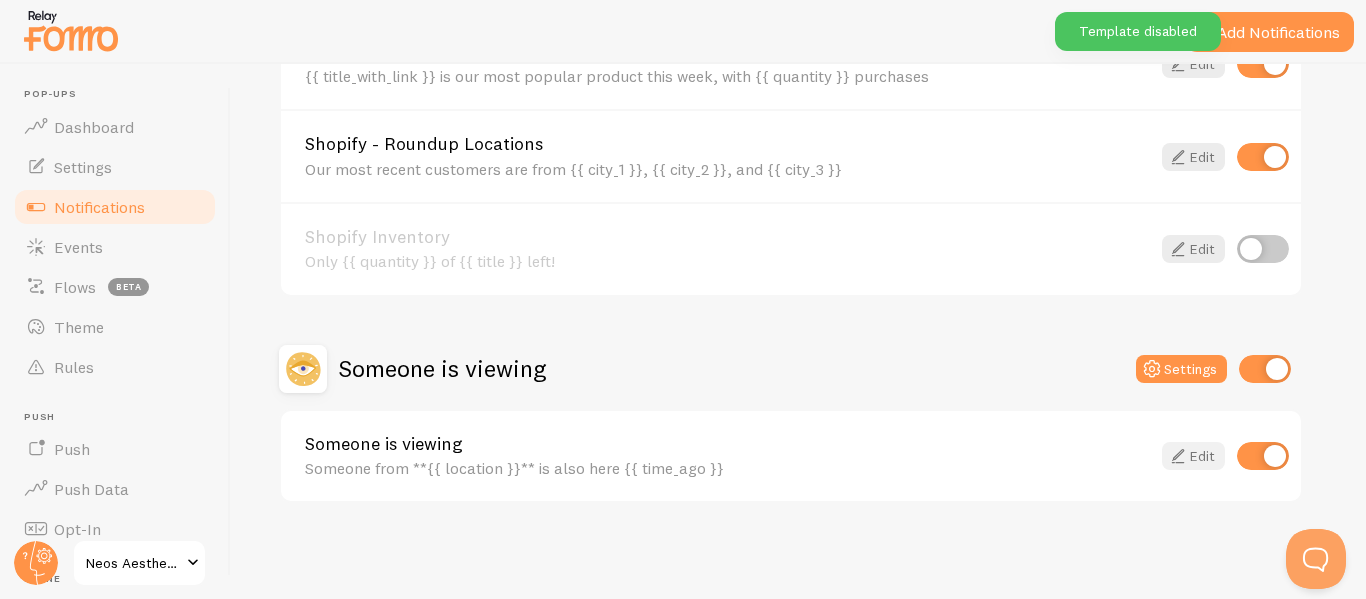 click at bounding box center (1178, 456) 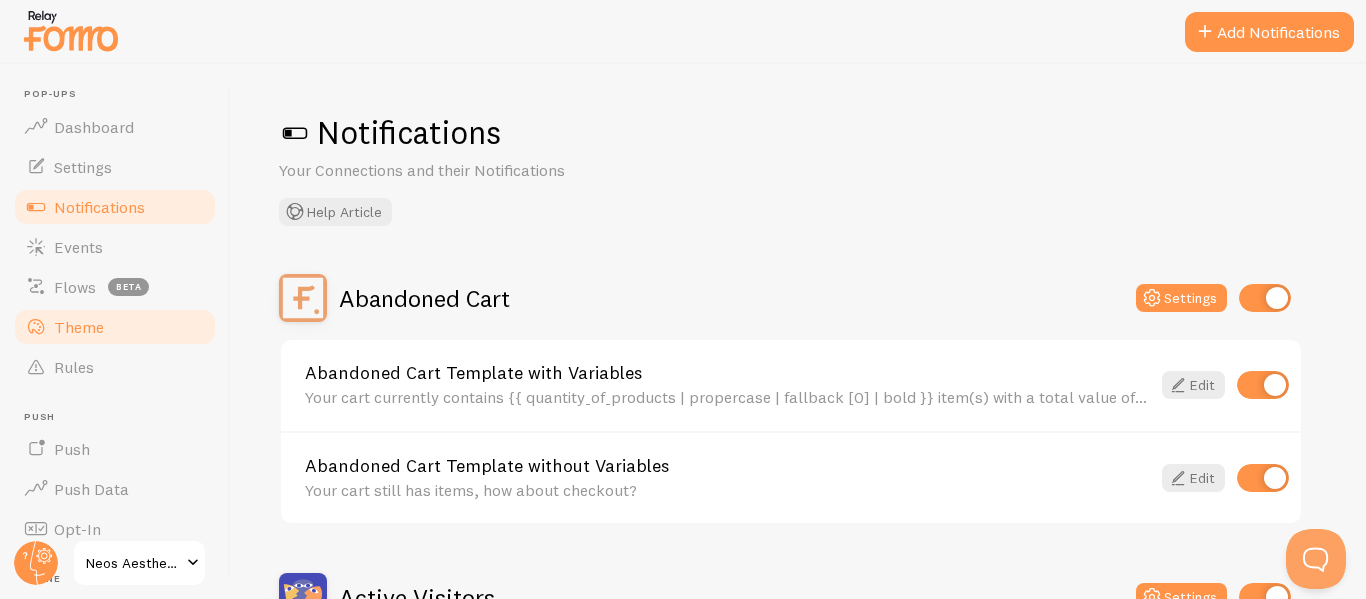 click on "Theme" at bounding box center [115, 327] 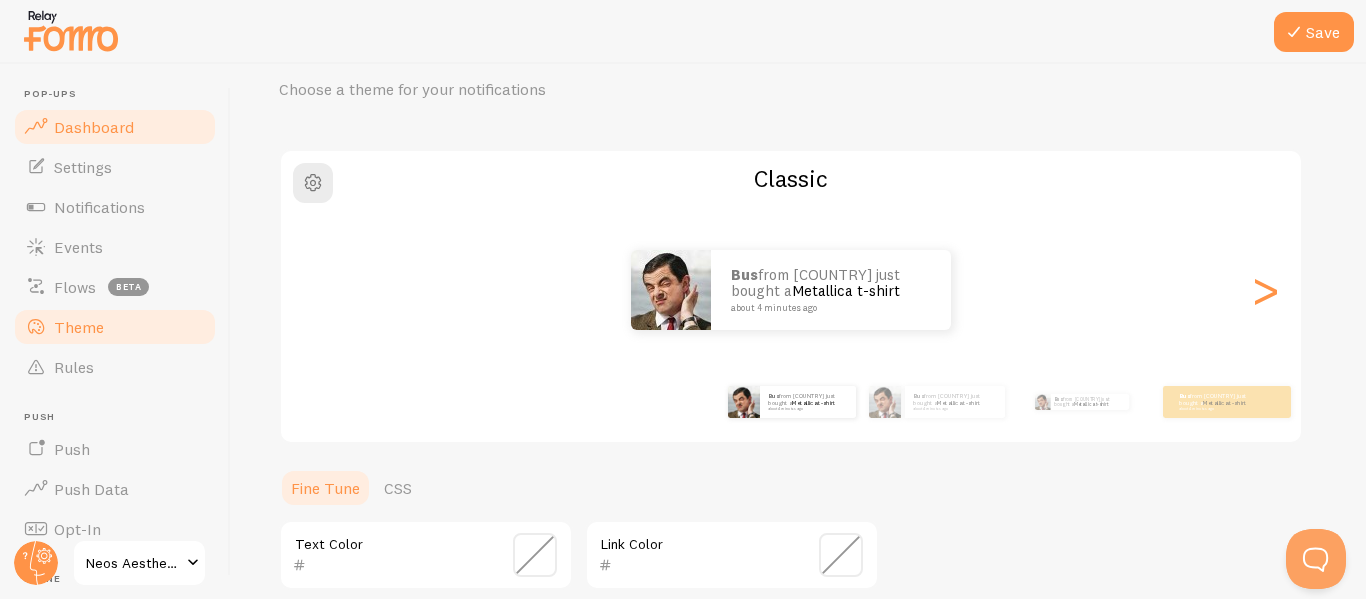scroll, scrollTop: 0, scrollLeft: 0, axis: both 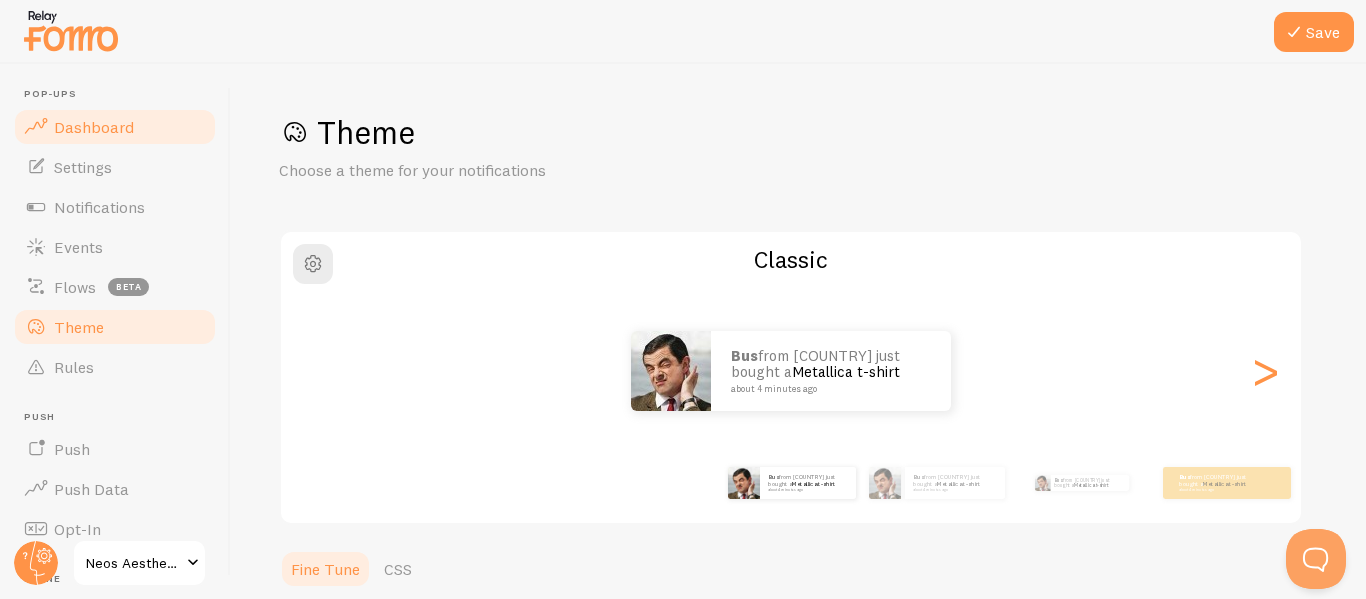 click on "Dashboard" at bounding box center [115, 127] 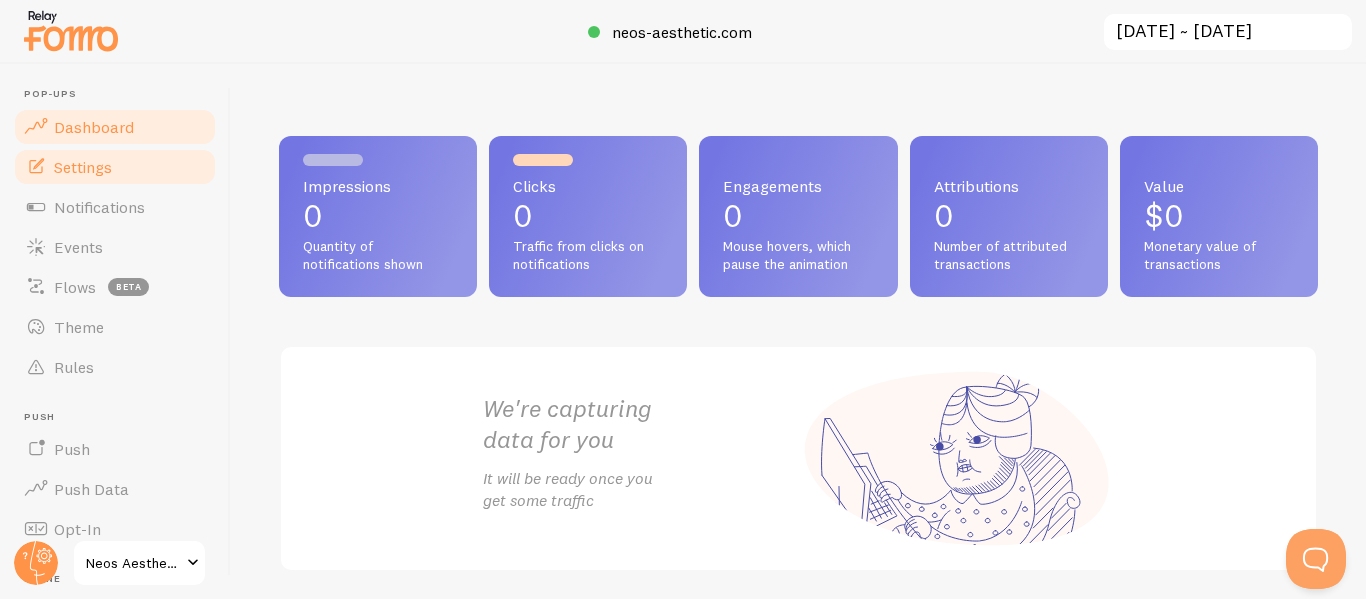 click on "Settings" at bounding box center (83, 167) 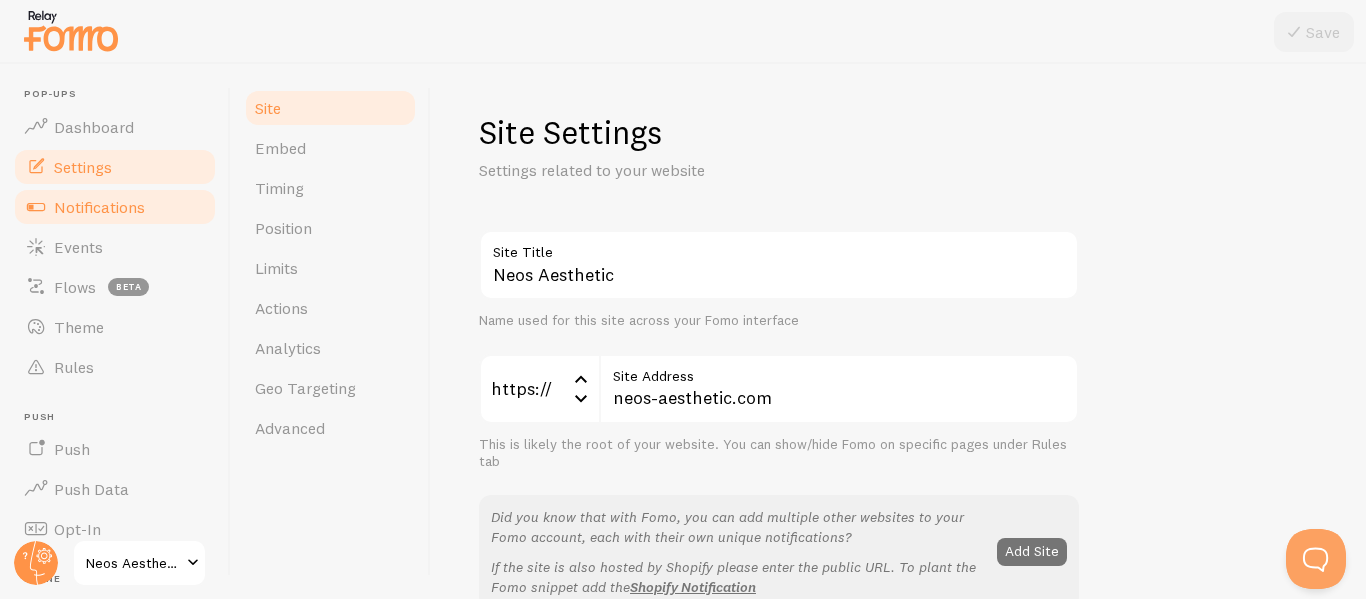 click on "Notifications" at bounding box center (99, 207) 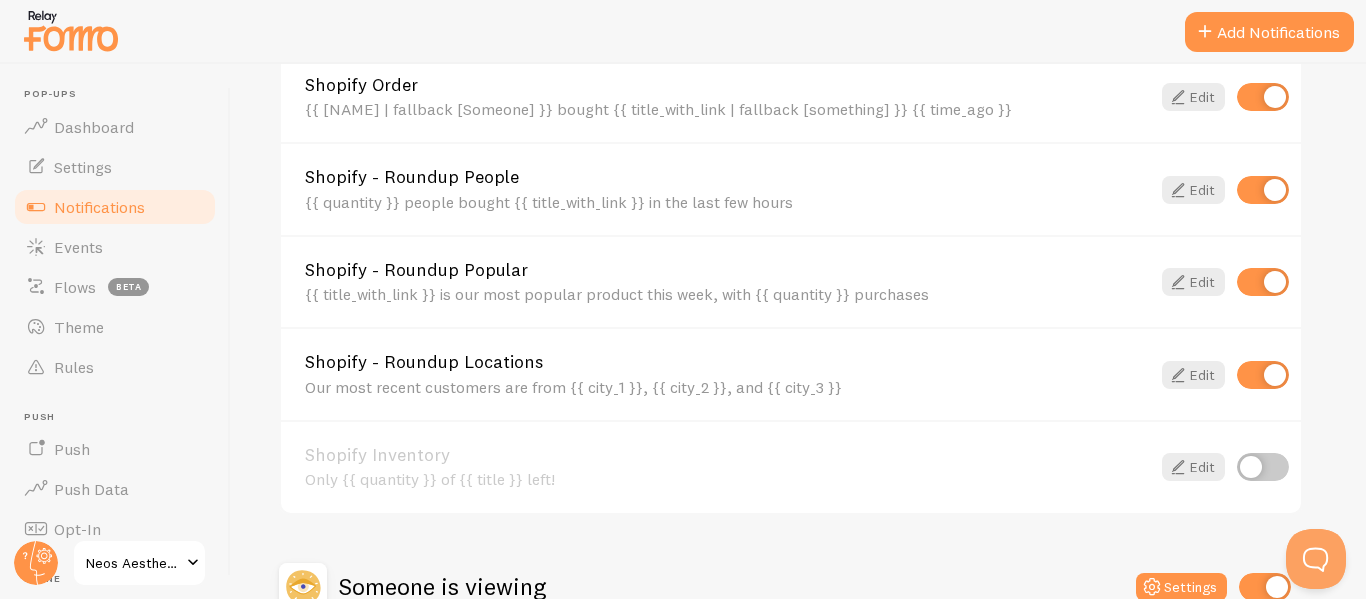 scroll, scrollTop: 1000, scrollLeft: 0, axis: vertical 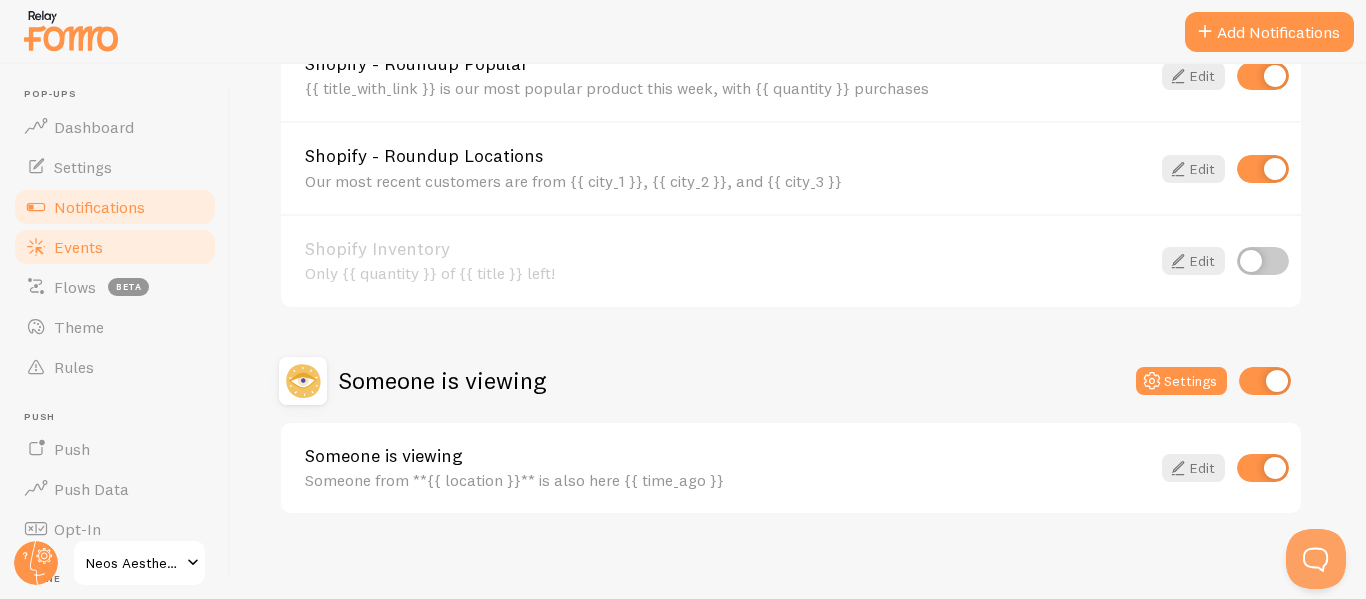 click on "Events" at bounding box center [115, 247] 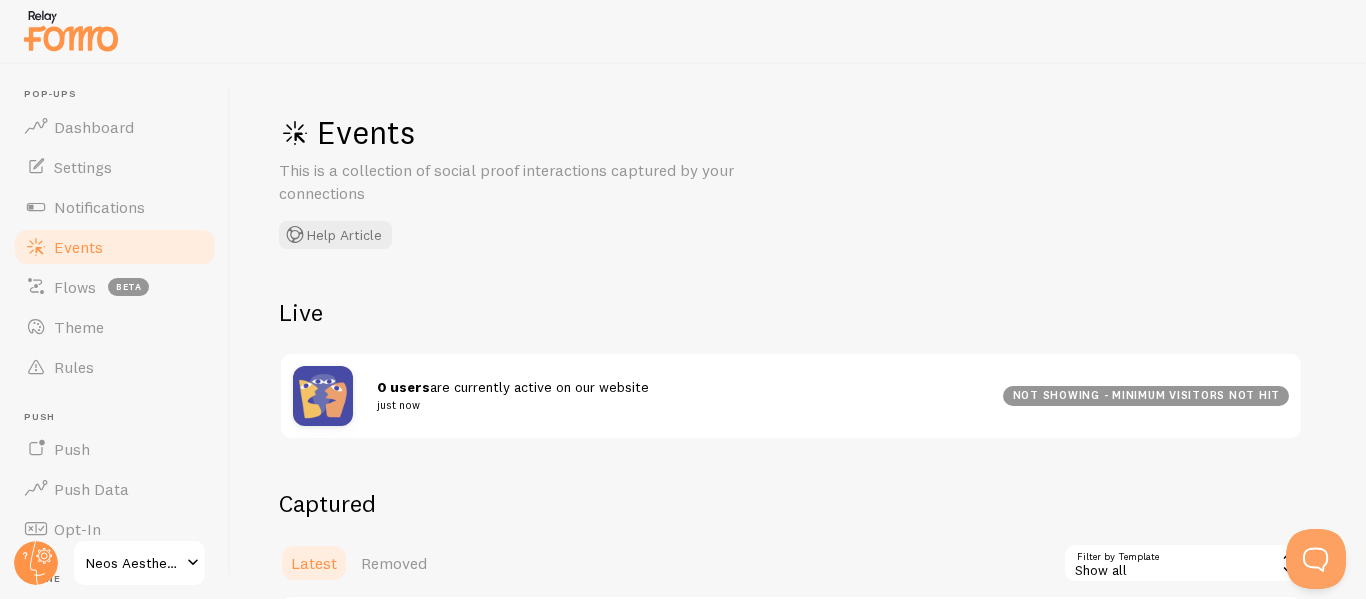 scroll, scrollTop: 200, scrollLeft: 0, axis: vertical 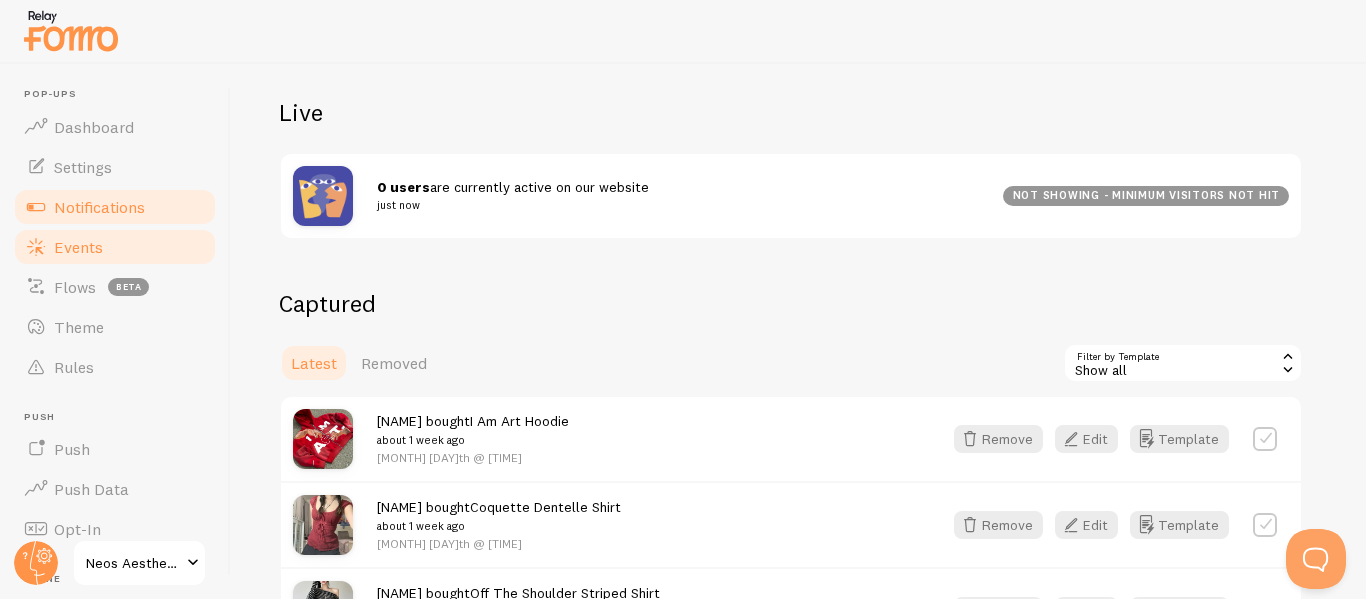 click on "Notifications" at bounding box center [99, 207] 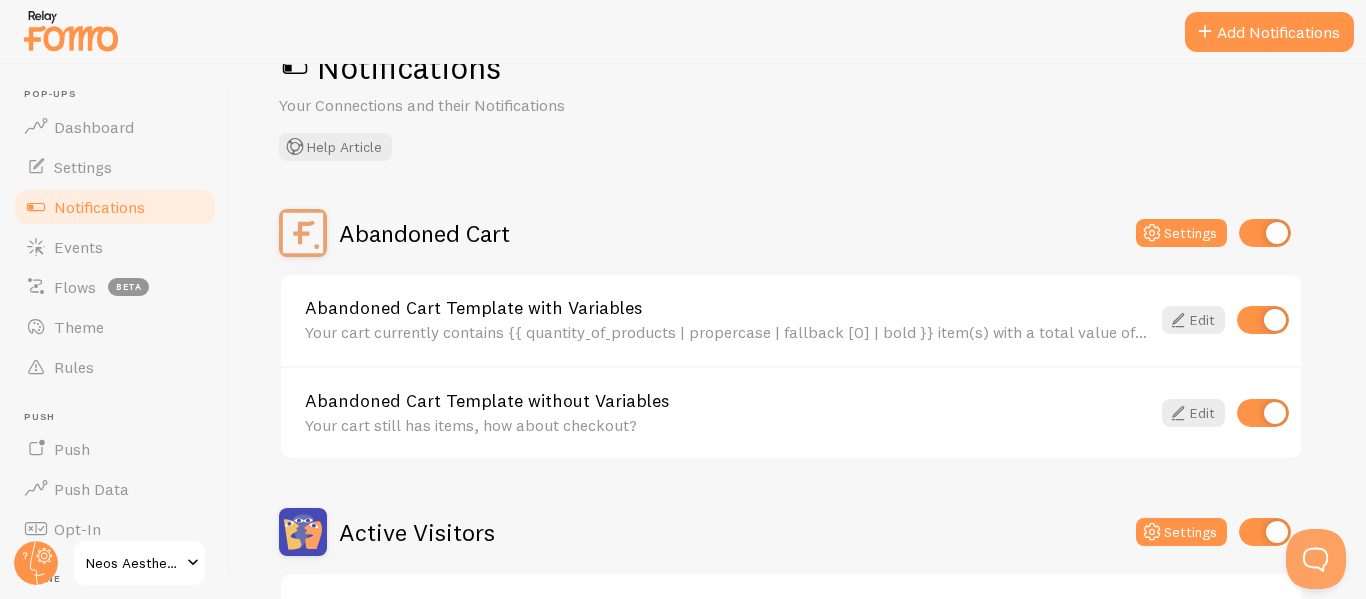 scroll, scrollTop: 100, scrollLeft: 0, axis: vertical 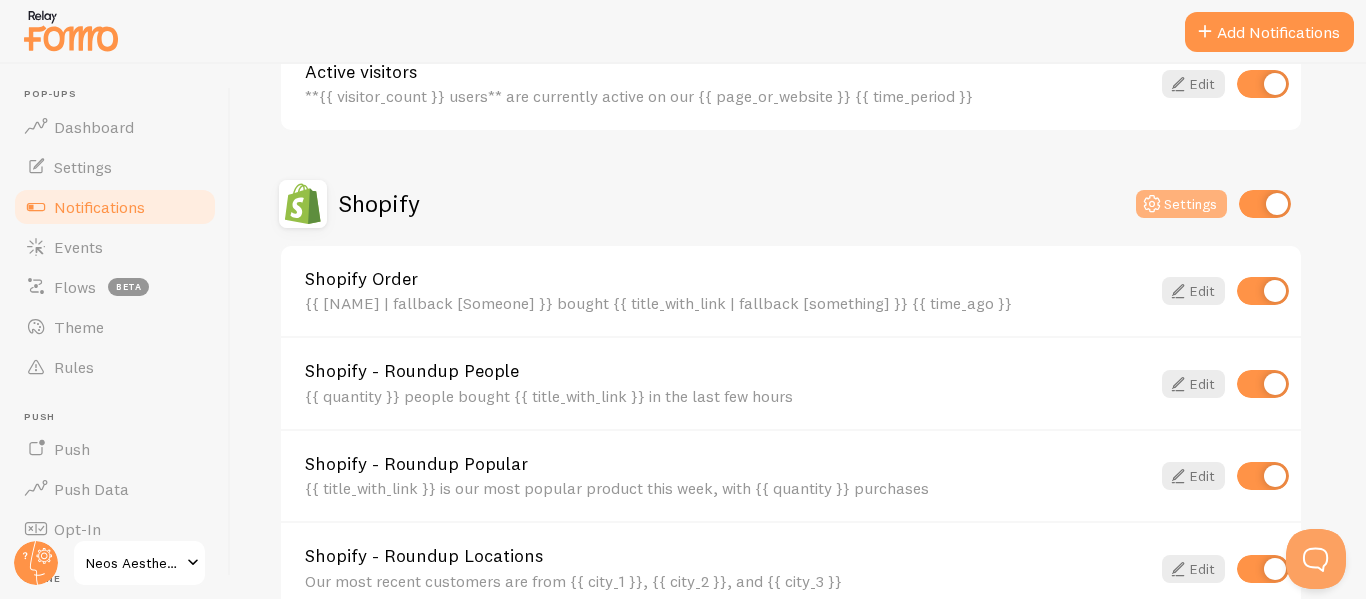click on "Settings" at bounding box center [1181, 204] 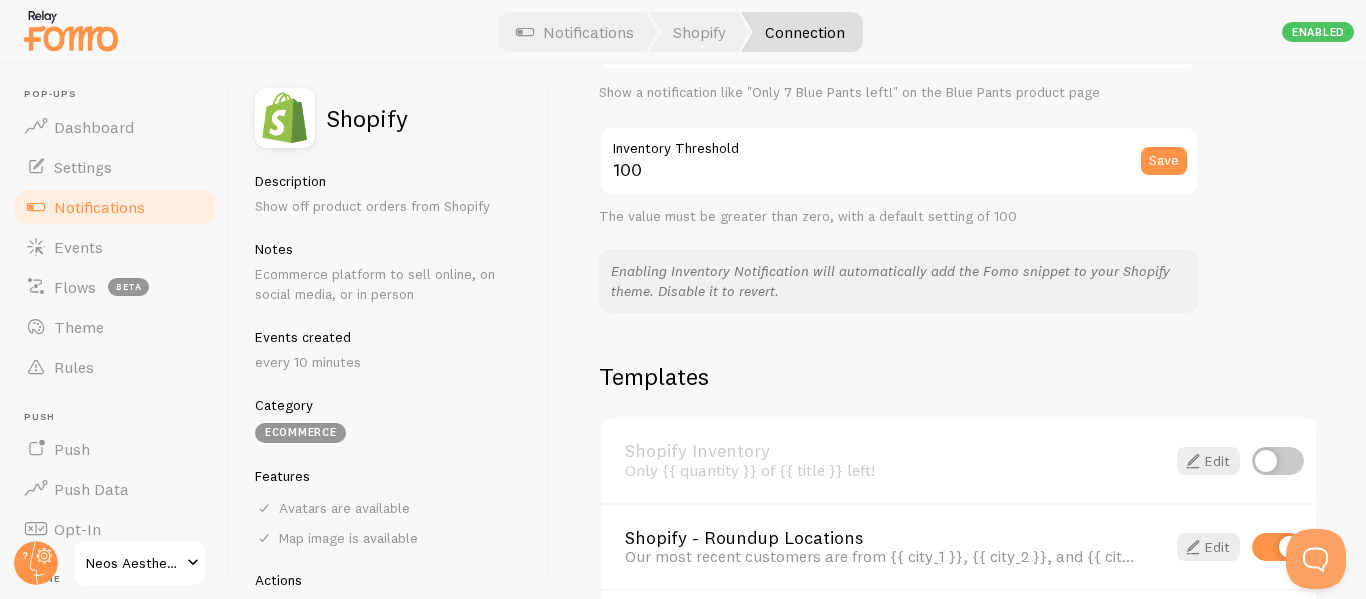 scroll, scrollTop: 1400, scrollLeft: 0, axis: vertical 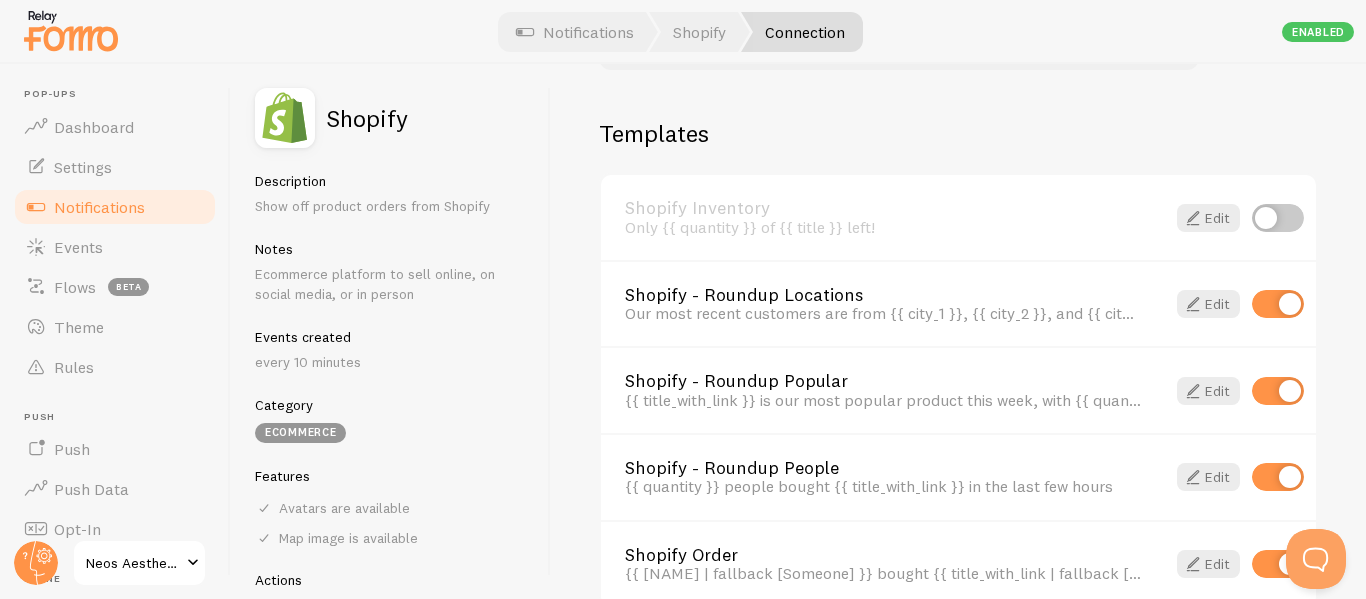 click at bounding box center [1278, 304] 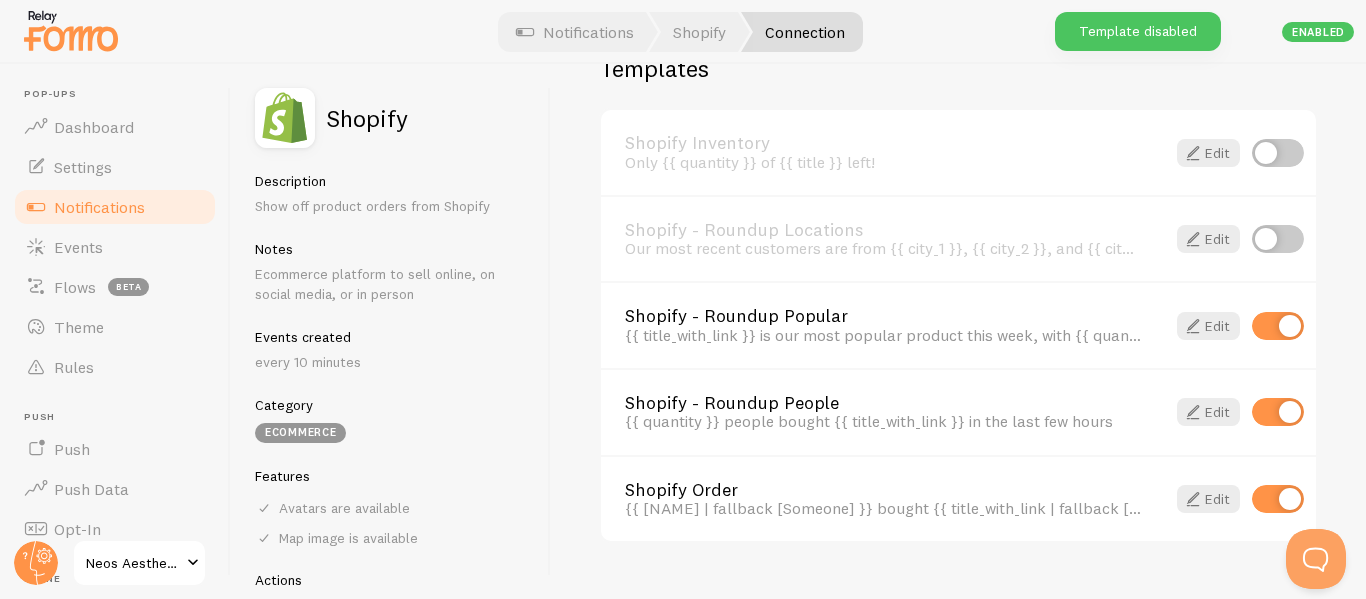 scroll, scrollTop: 1505, scrollLeft: 0, axis: vertical 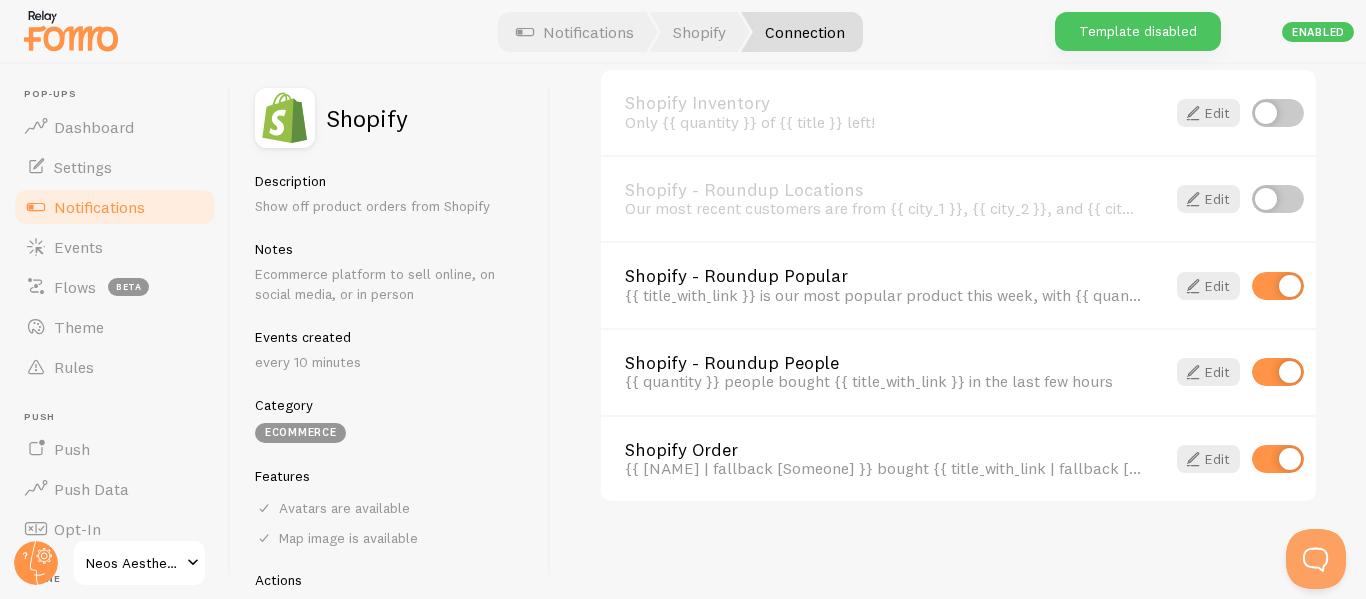 click at bounding box center (1278, 286) 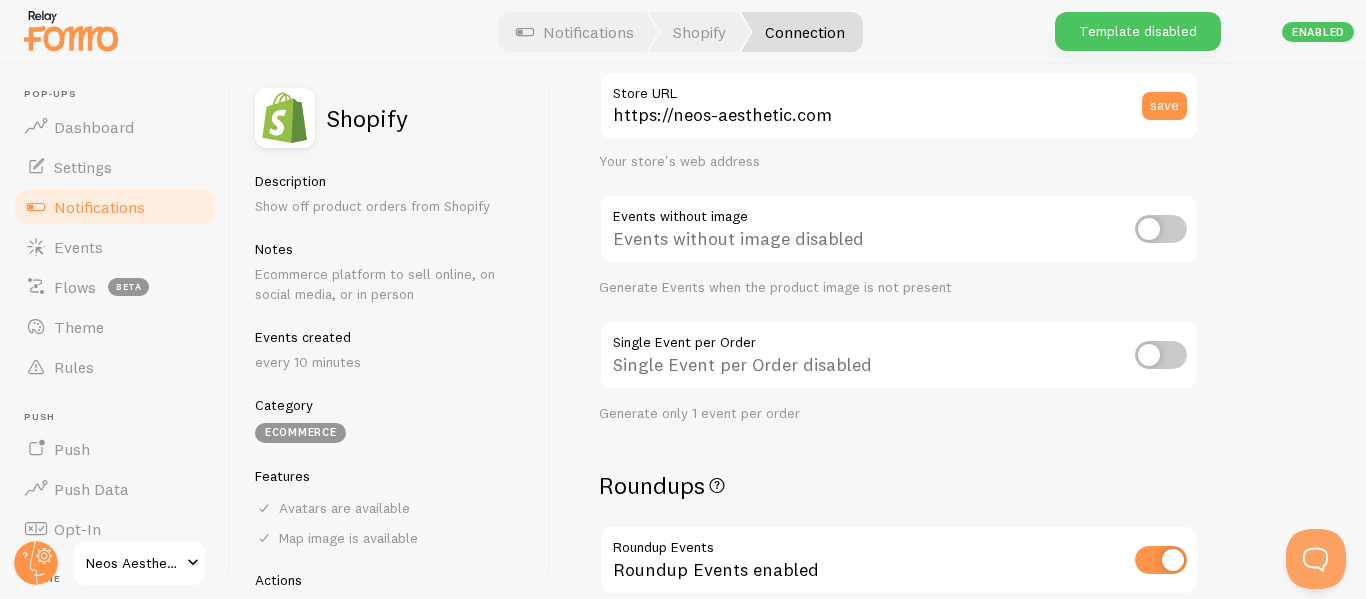 scroll, scrollTop: 5, scrollLeft: 0, axis: vertical 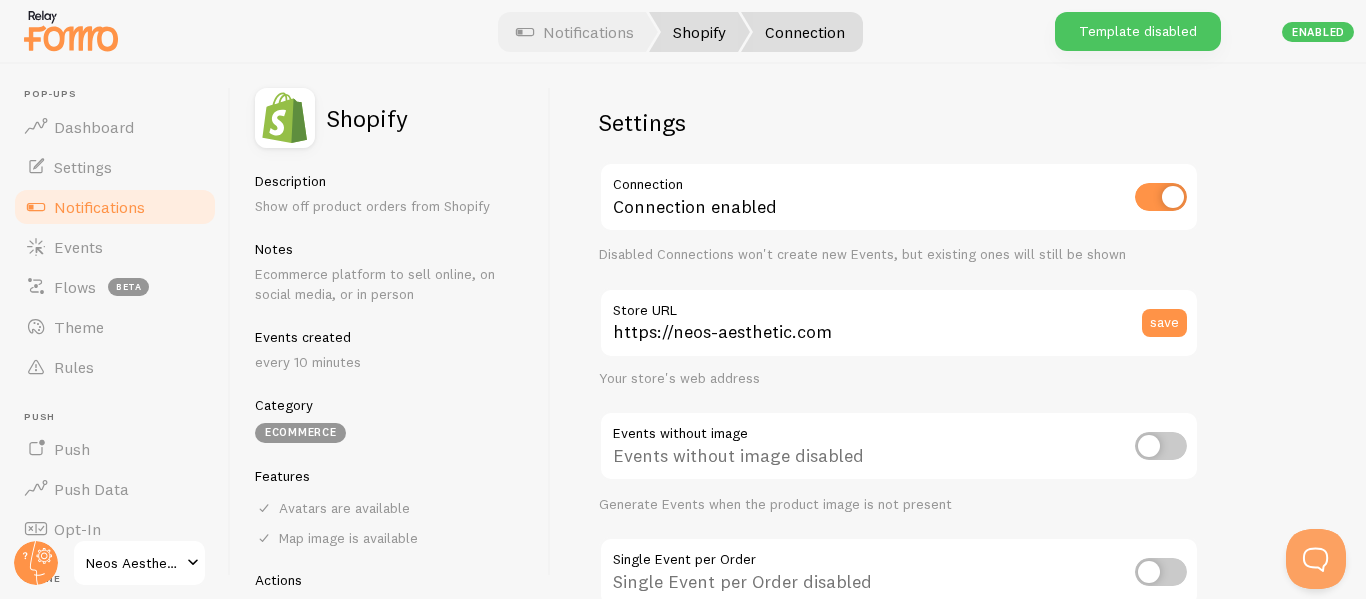 click on "Shopify" at bounding box center (699, 32) 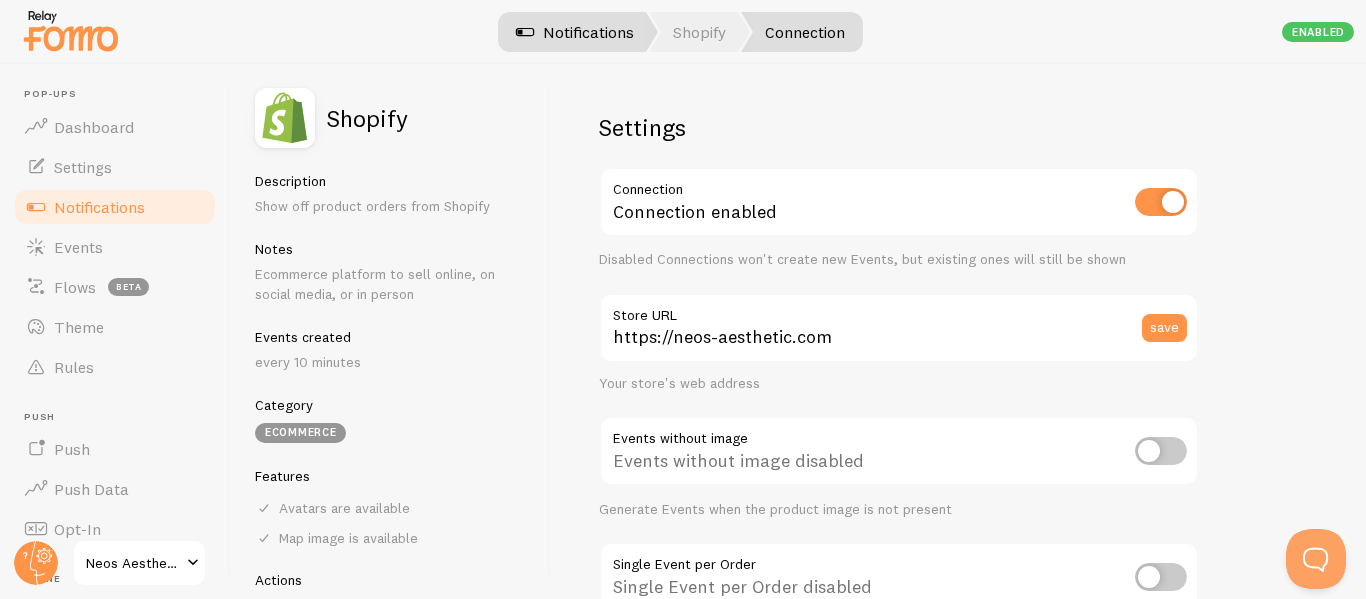 click on "Notifications" at bounding box center (575, 32) 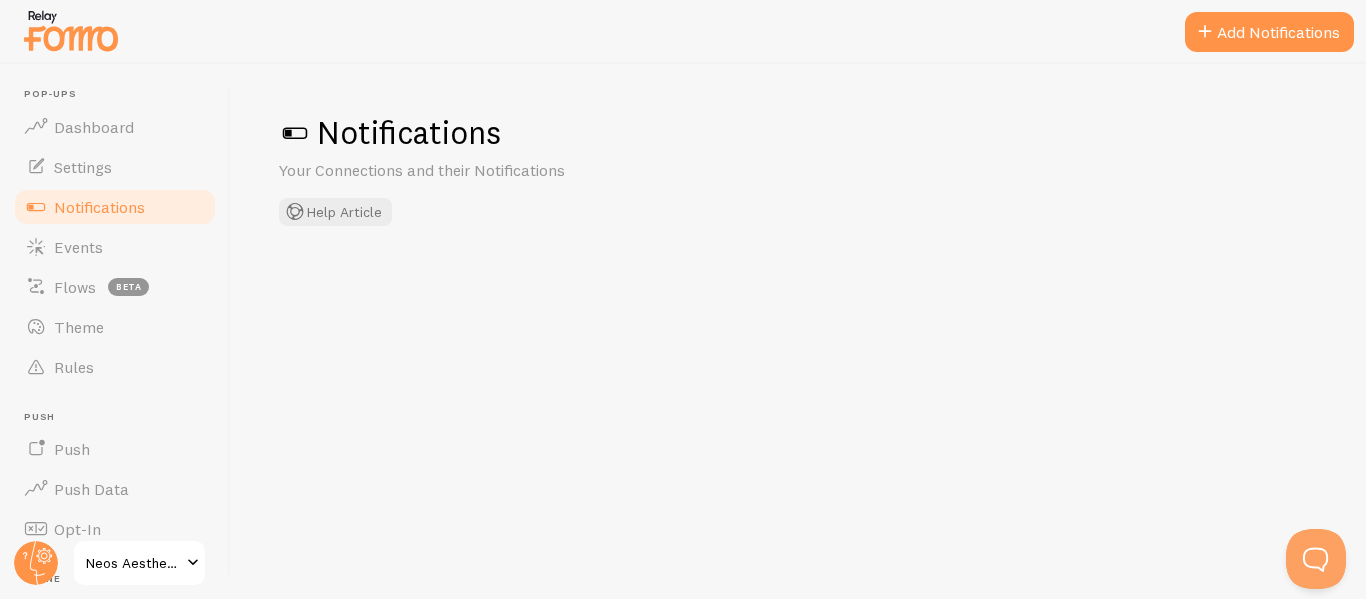 checkbox on "false" 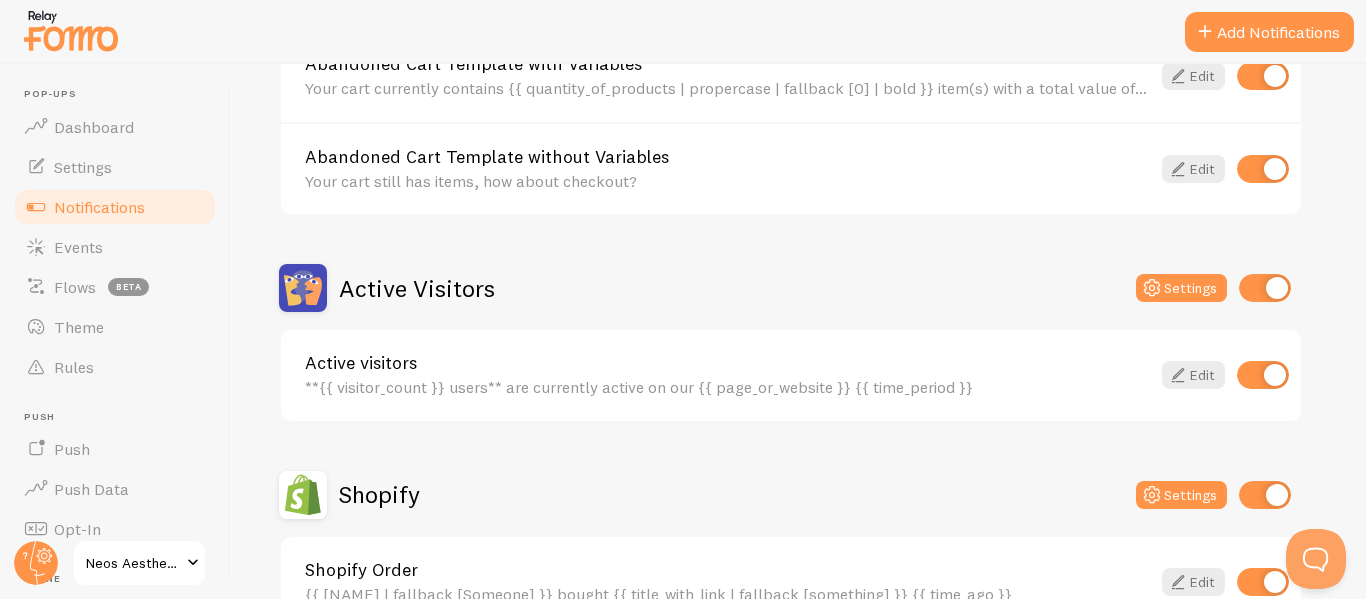 scroll, scrollTop: 412, scrollLeft: 0, axis: vertical 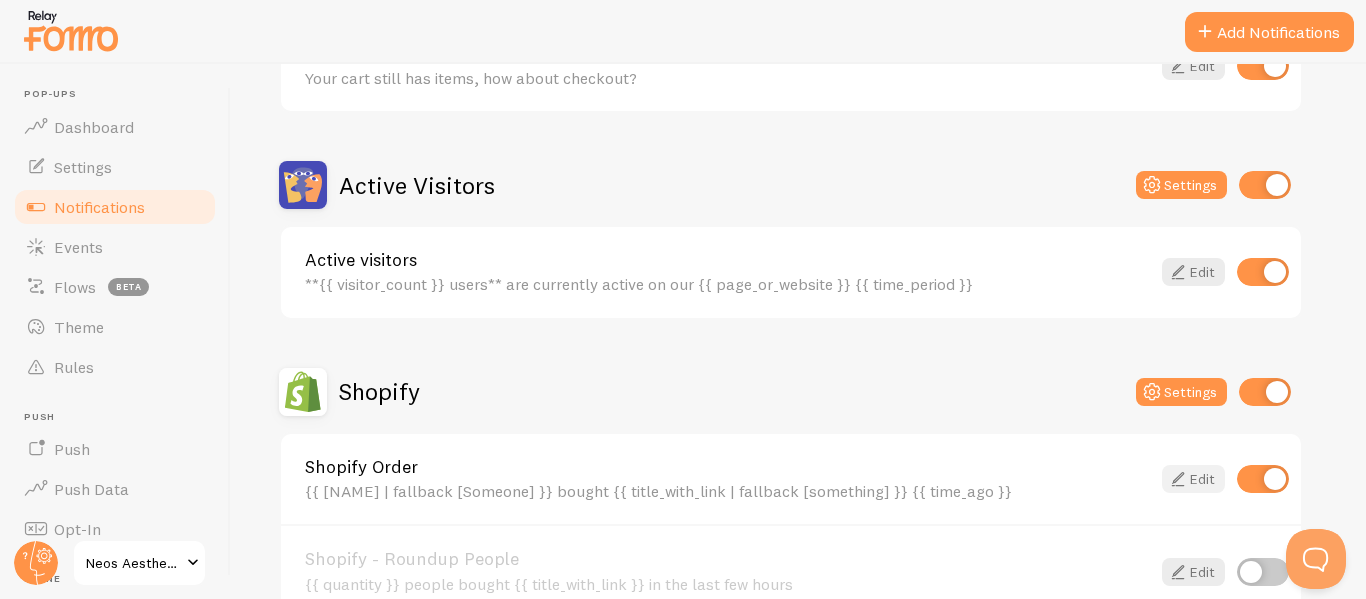 click on "Edit" at bounding box center (1193, 479) 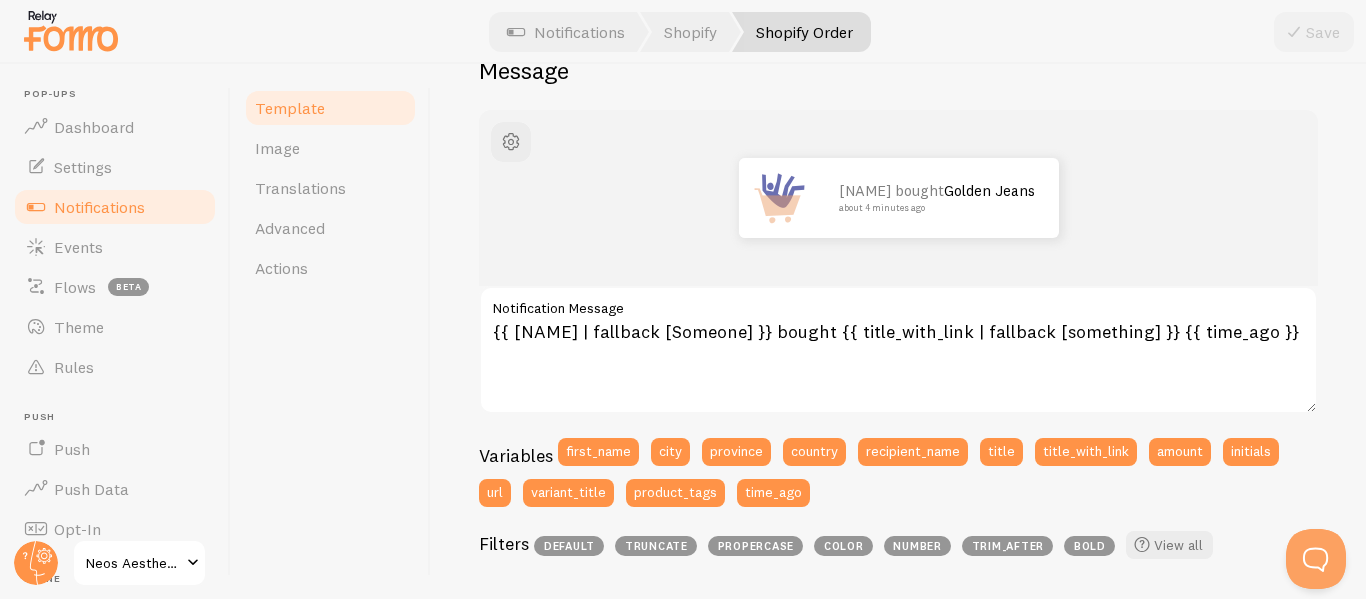 scroll, scrollTop: 200, scrollLeft: 0, axis: vertical 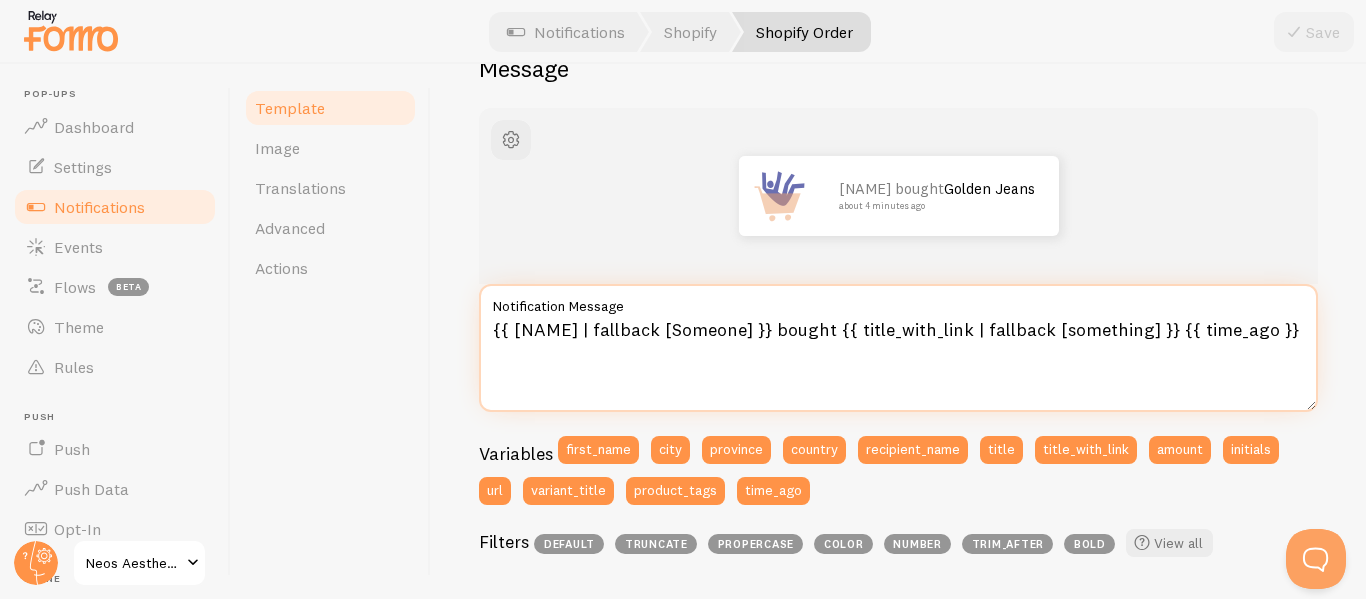 click on "{{ [NAME] | fallback [Someone] }} bought {{ title_with_link | fallback [something] }} {{ time_ago }}" at bounding box center (898, 348) 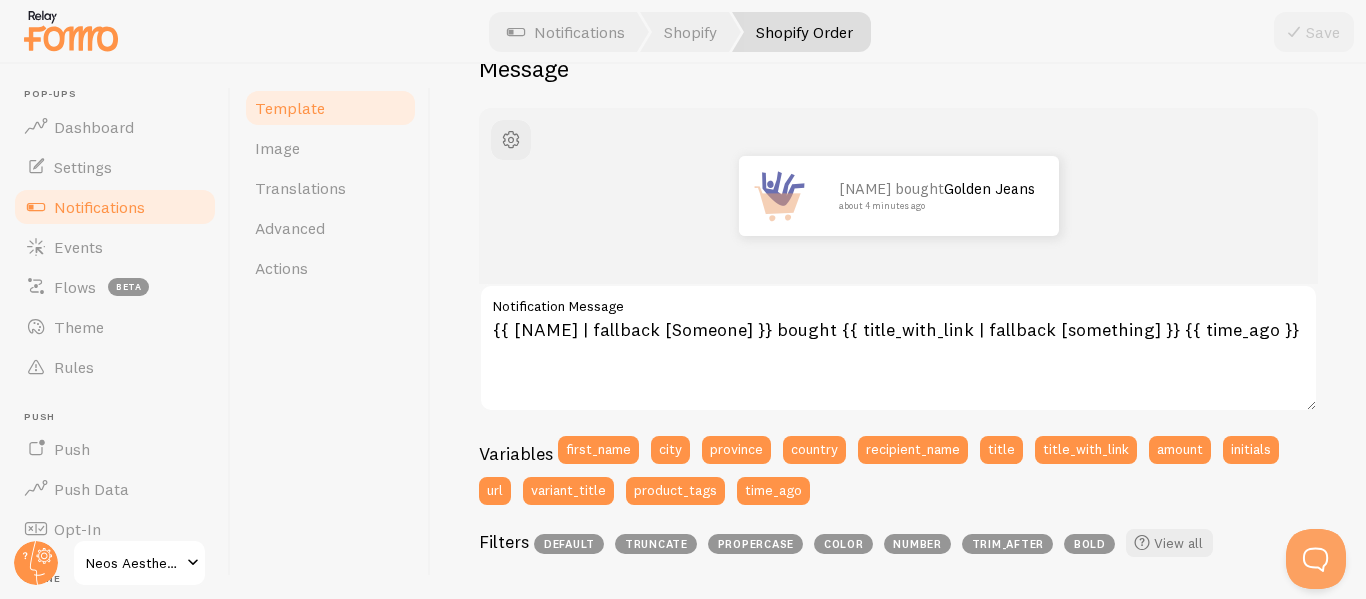 click on "[NAME] bought [PRODUCT] about [TIME] ago" at bounding box center [898, 196] 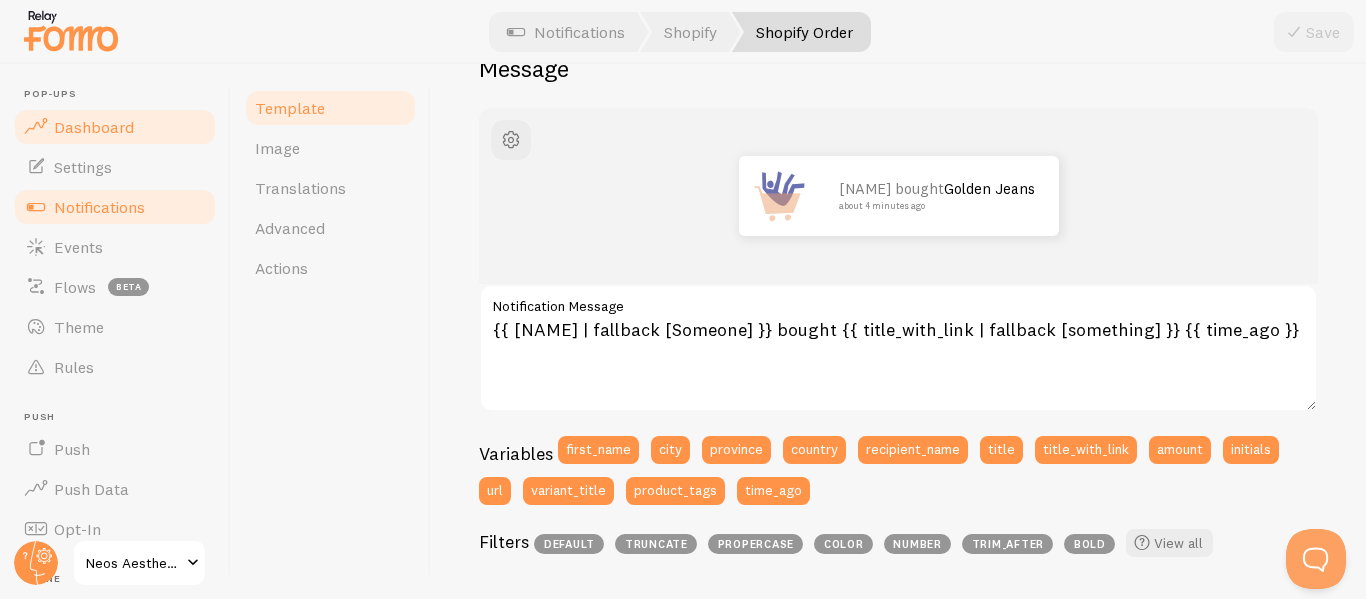 click on "Dashboard" at bounding box center (115, 127) 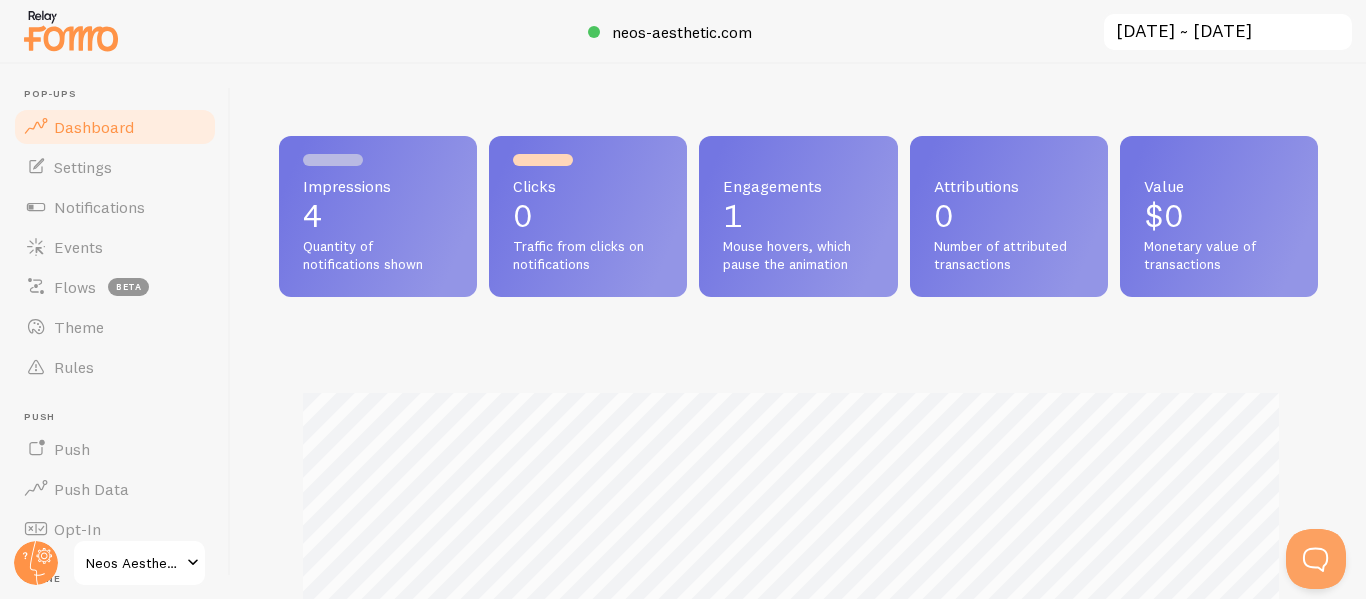 scroll, scrollTop: 0, scrollLeft: 0, axis: both 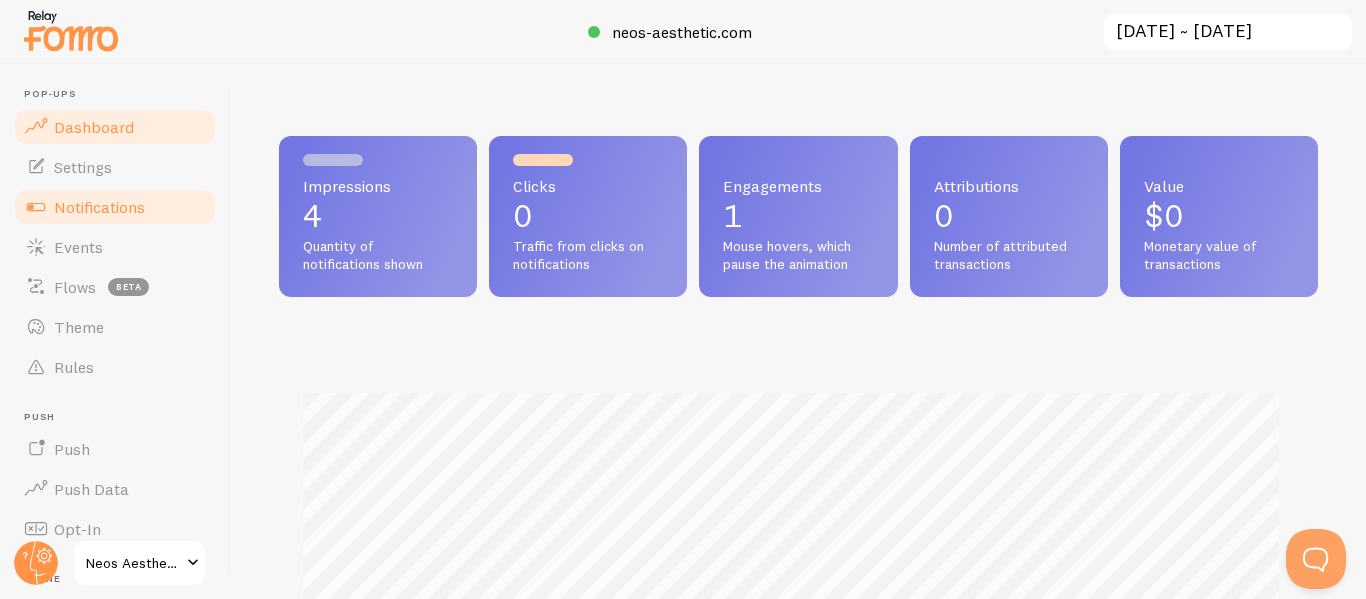 click on "Notifications" at bounding box center [99, 207] 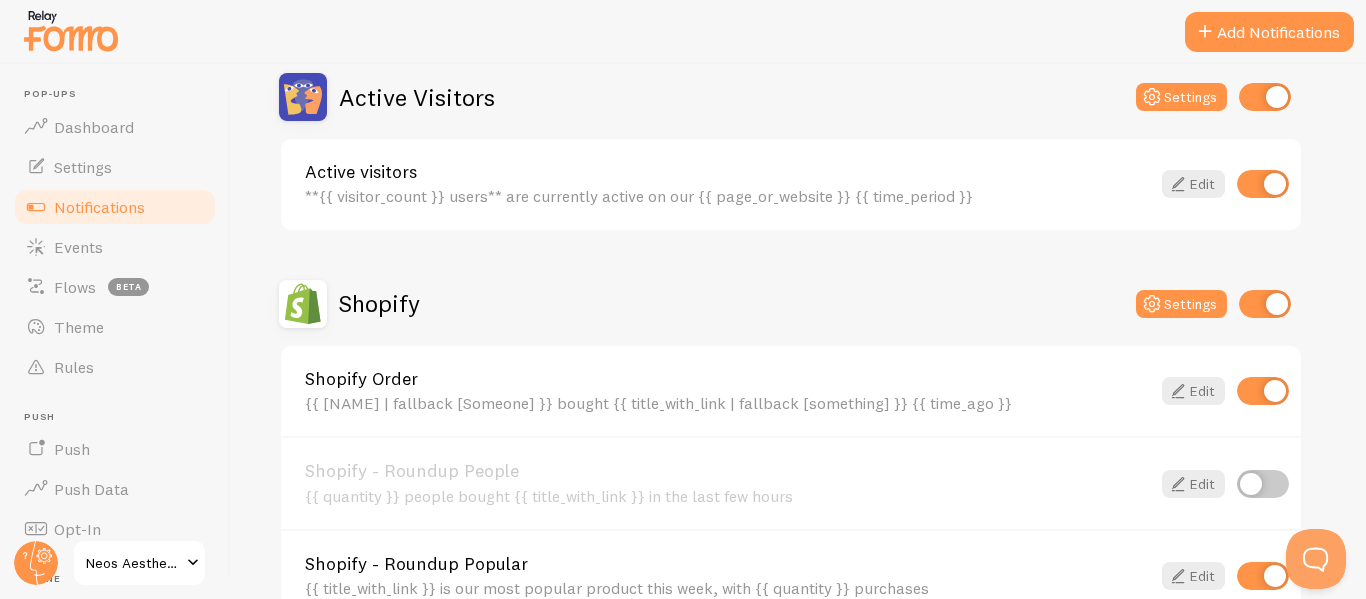 click at bounding box center (1263, 391) 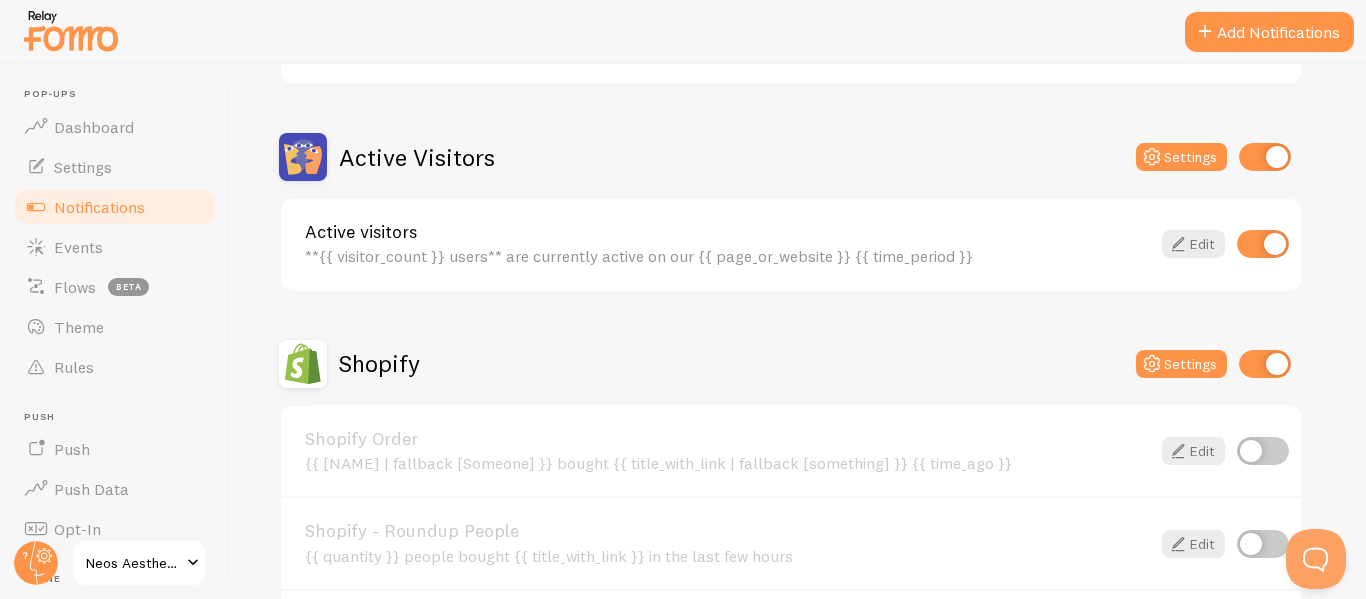 scroll, scrollTop: 212, scrollLeft: 0, axis: vertical 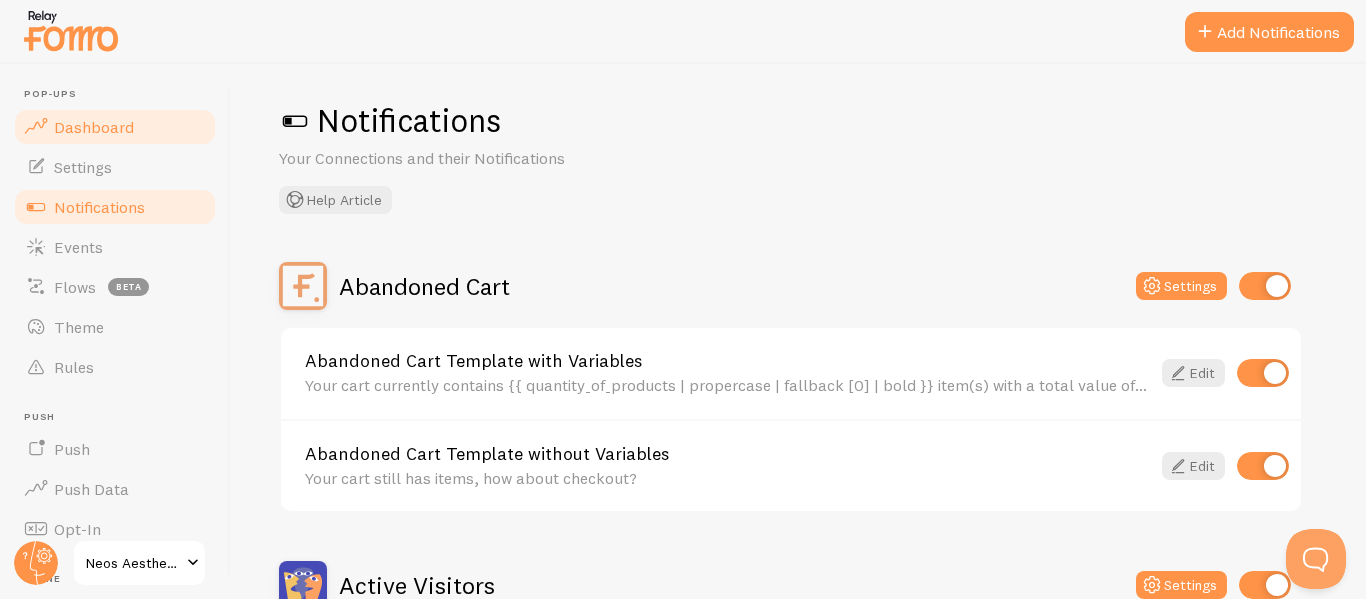 click on "Dashboard" at bounding box center (115, 127) 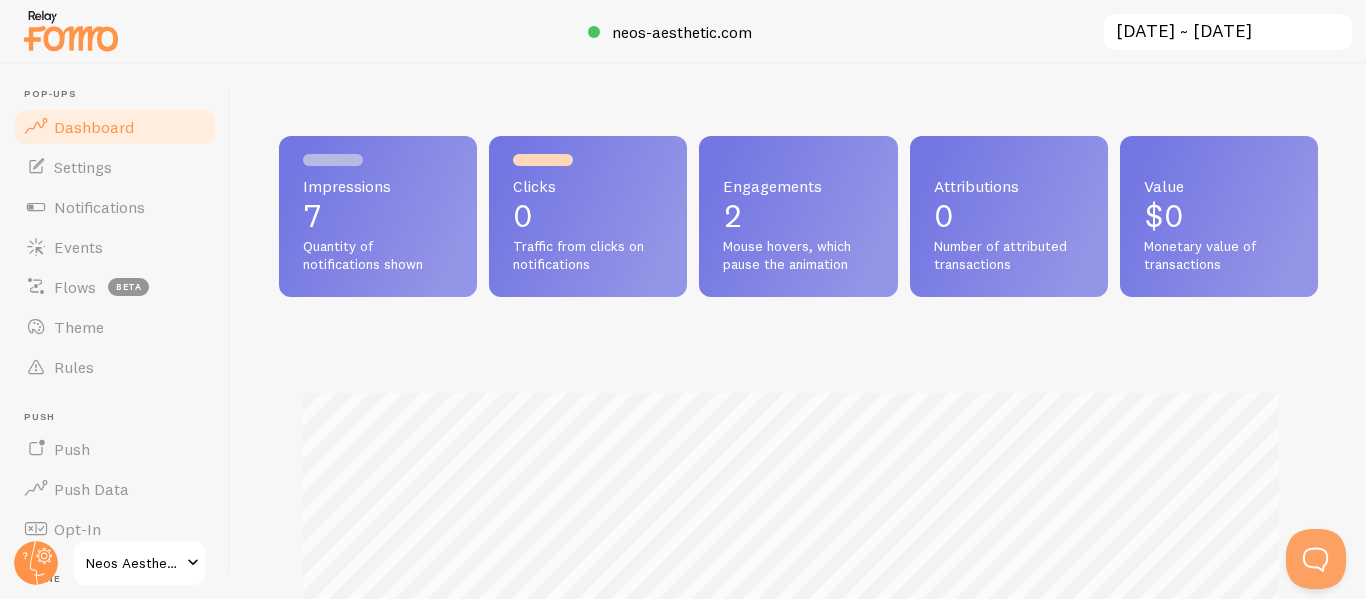 scroll, scrollTop: 999474, scrollLeft: 998976, axis: both 